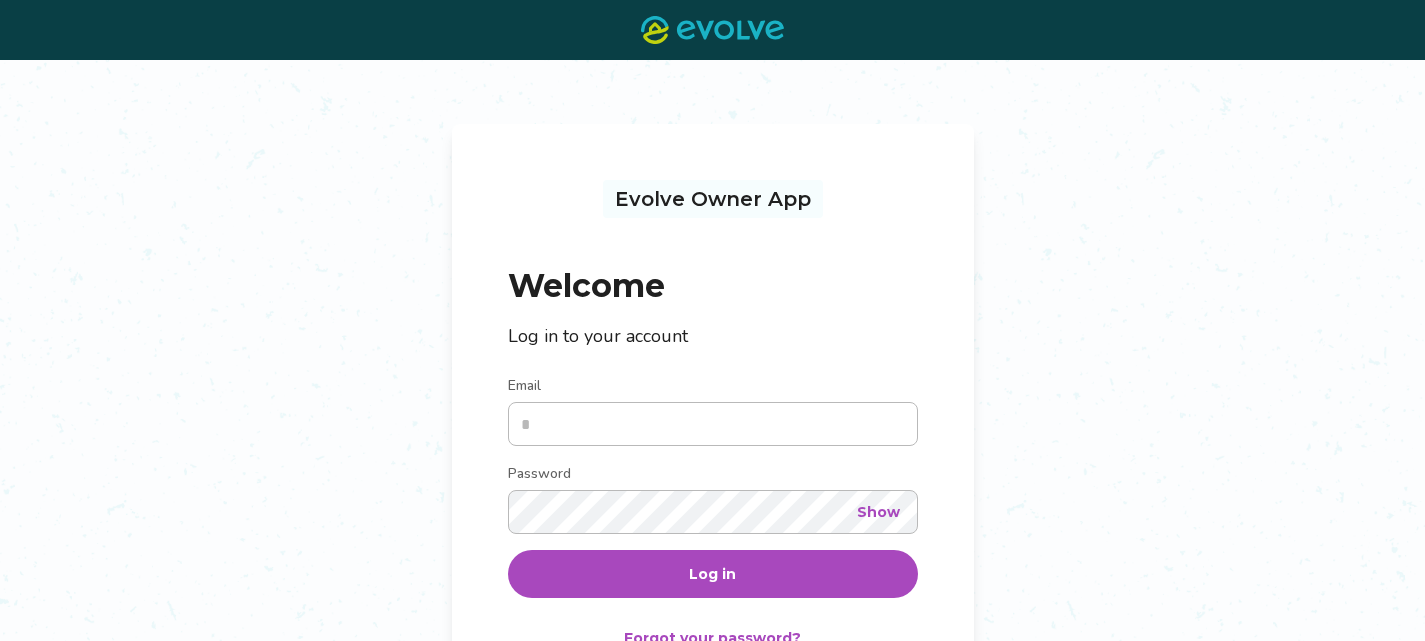 scroll, scrollTop: 0, scrollLeft: 0, axis: both 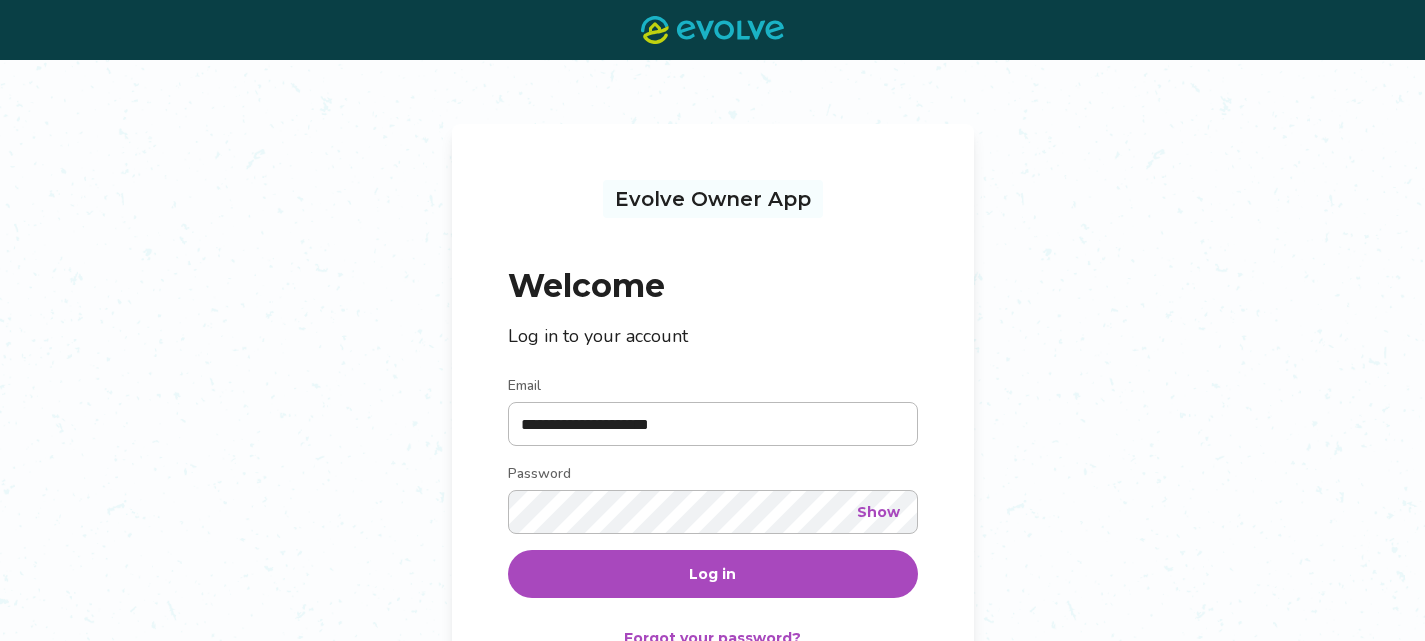 click on "Log in" at bounding box center [713, 574] 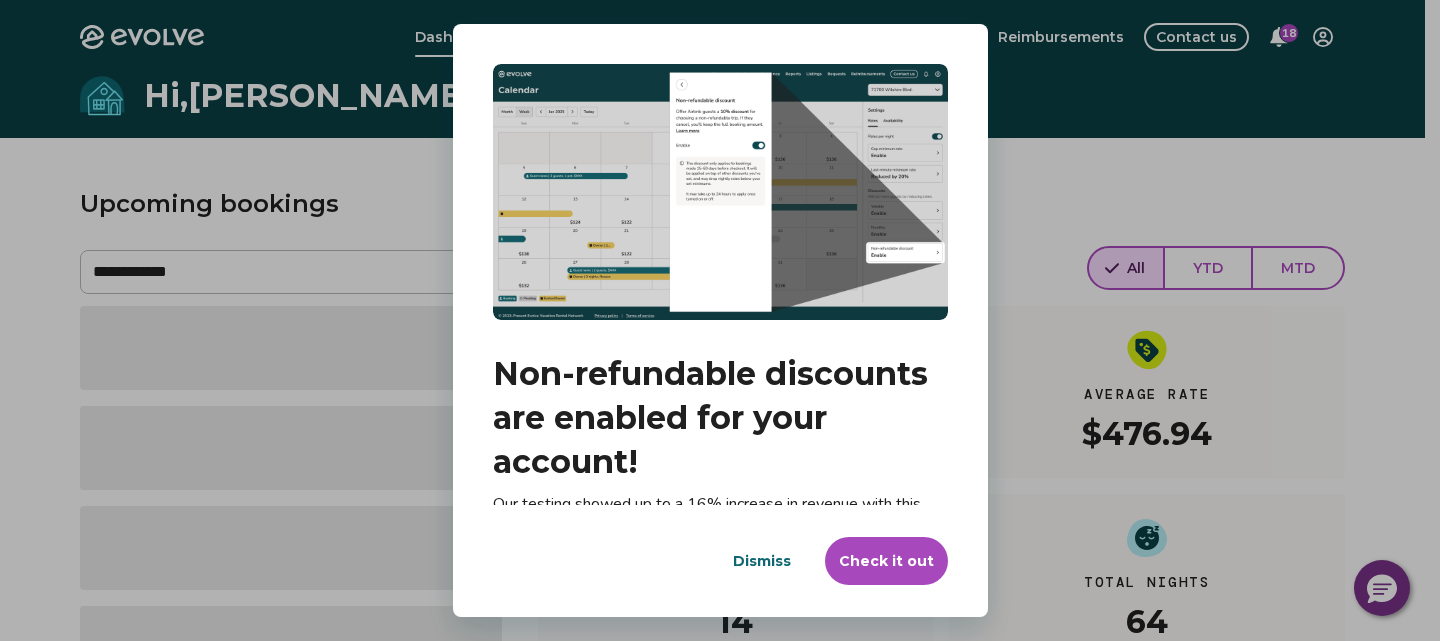click on "Dismiss" at bounding box center [762, 561] 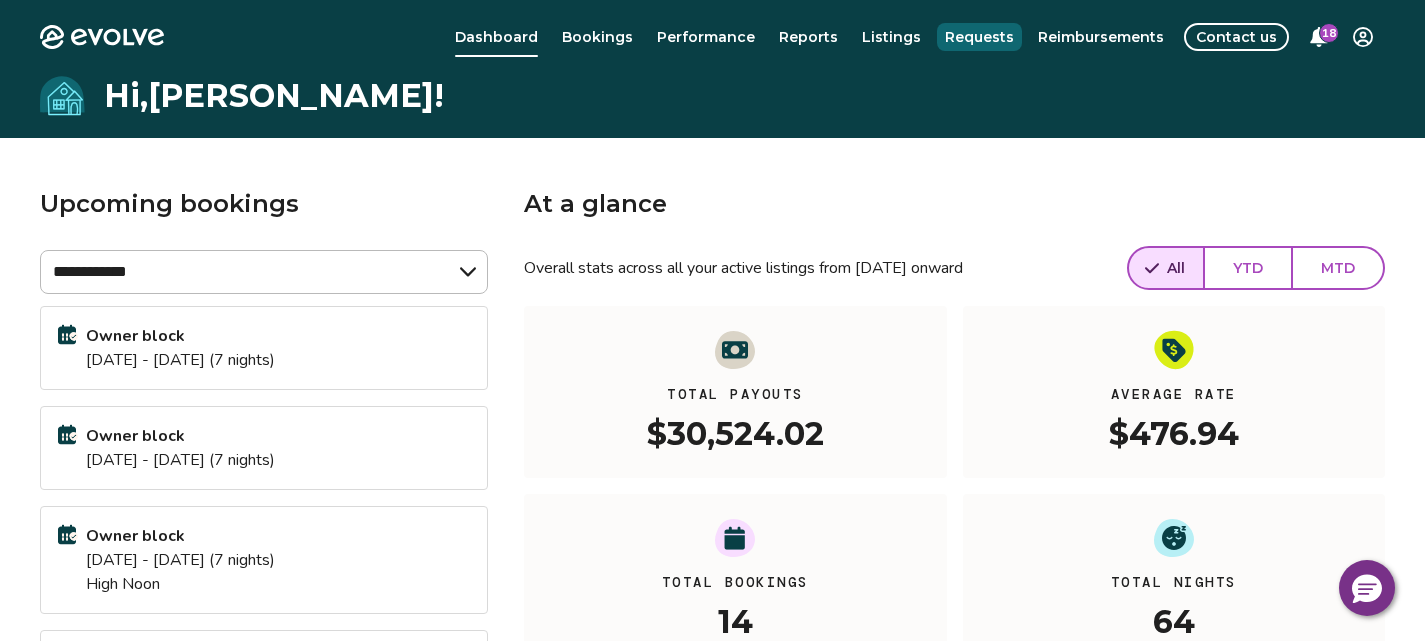 click on "Requests" at bounding box center (979, 37) 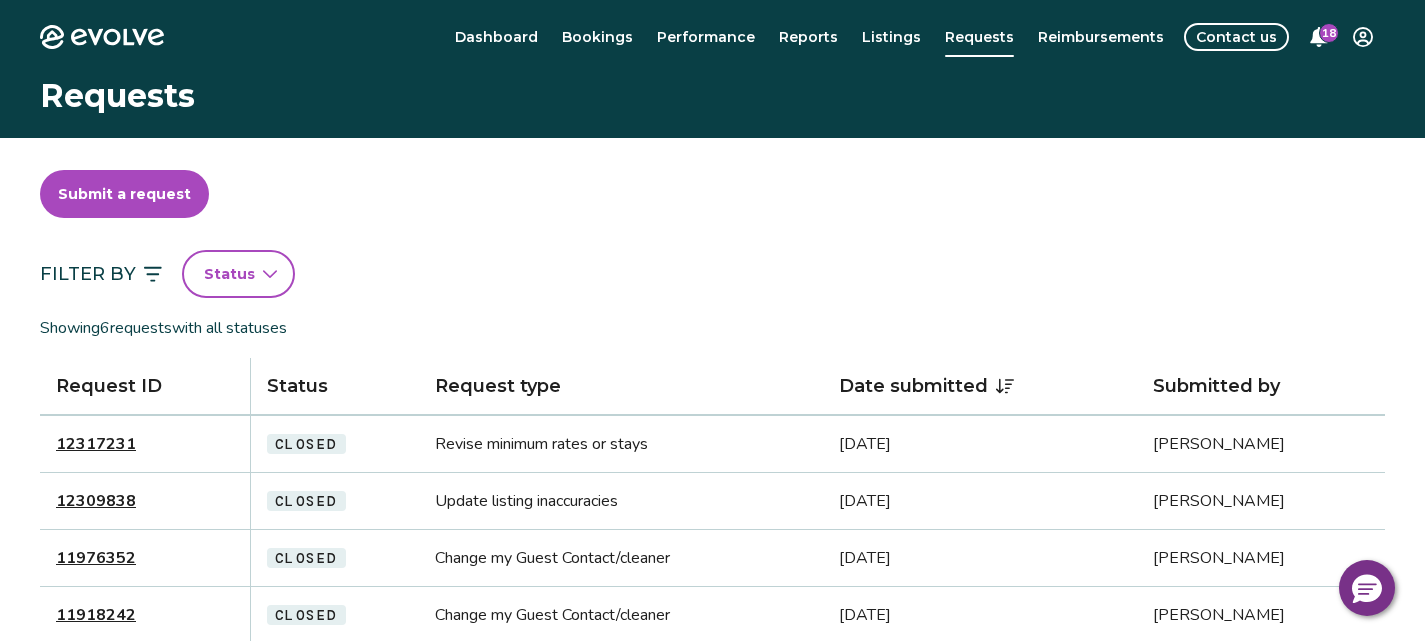 click on "Submit a request" at bounding box center (124, 194) 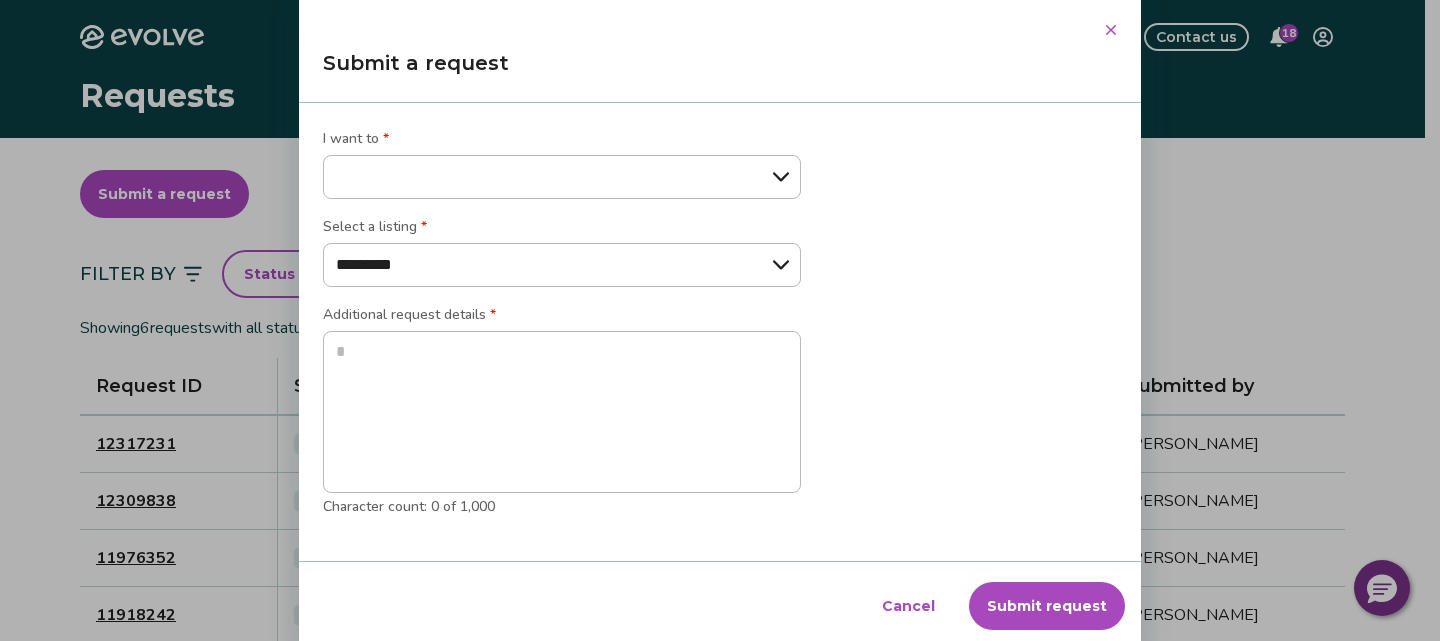click on "**********" at bounding box center (562, 177) 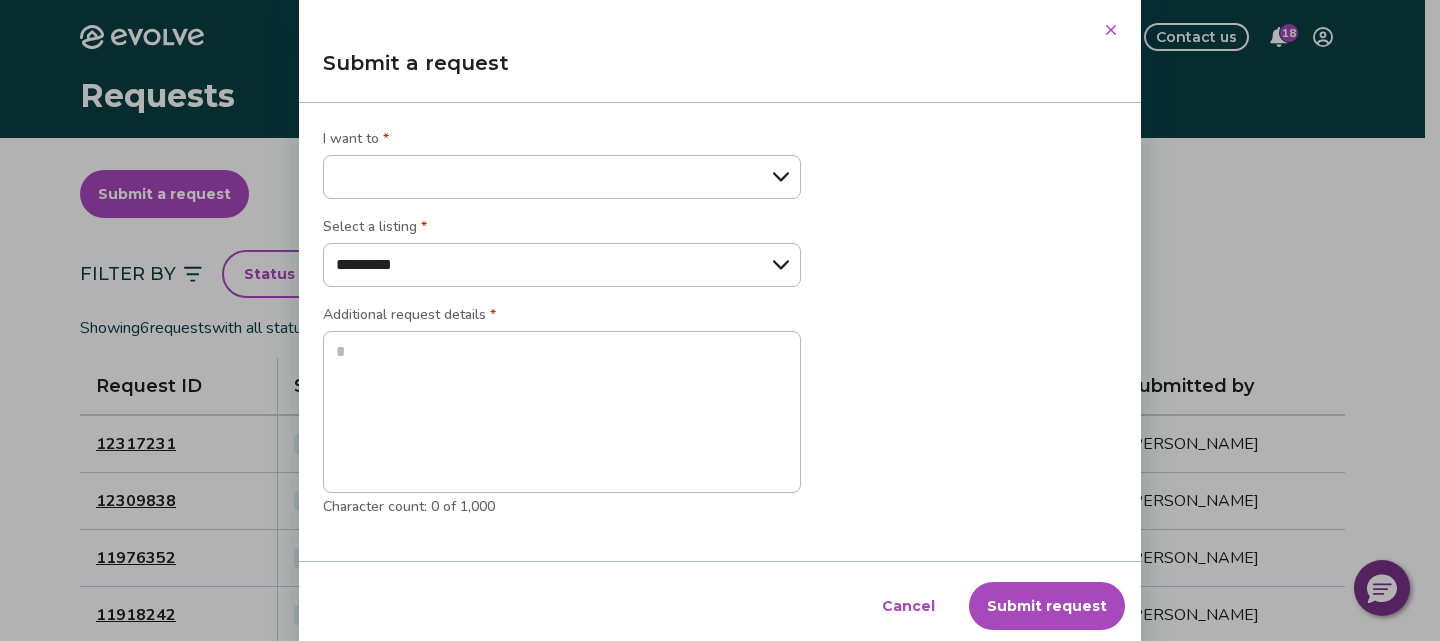 select on "*********" 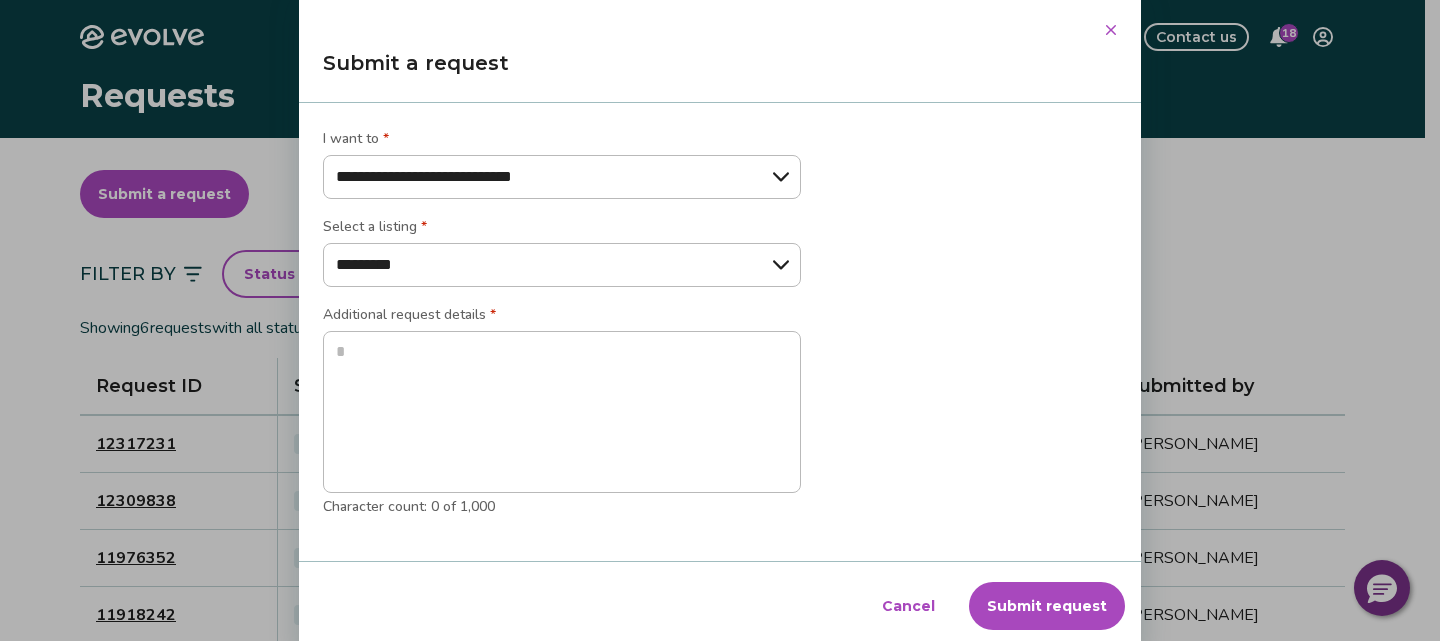 click on "**********" at bounding box center [562, 177] 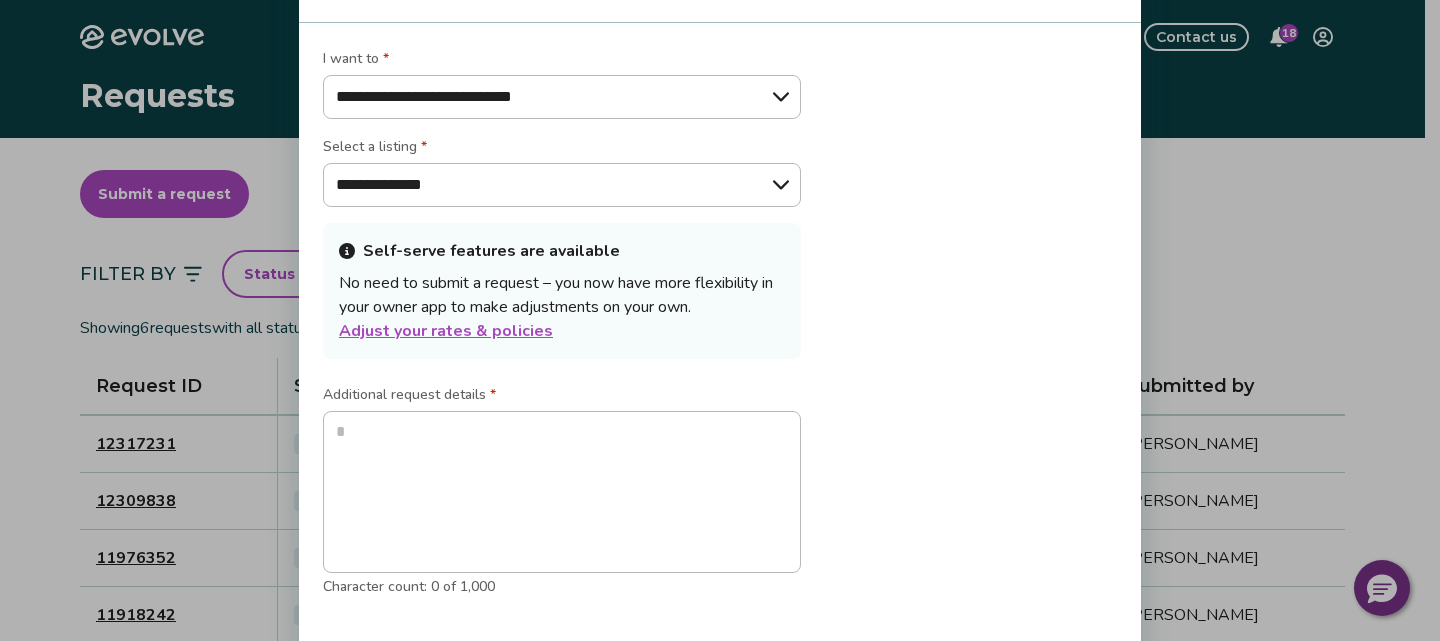 type on "*" 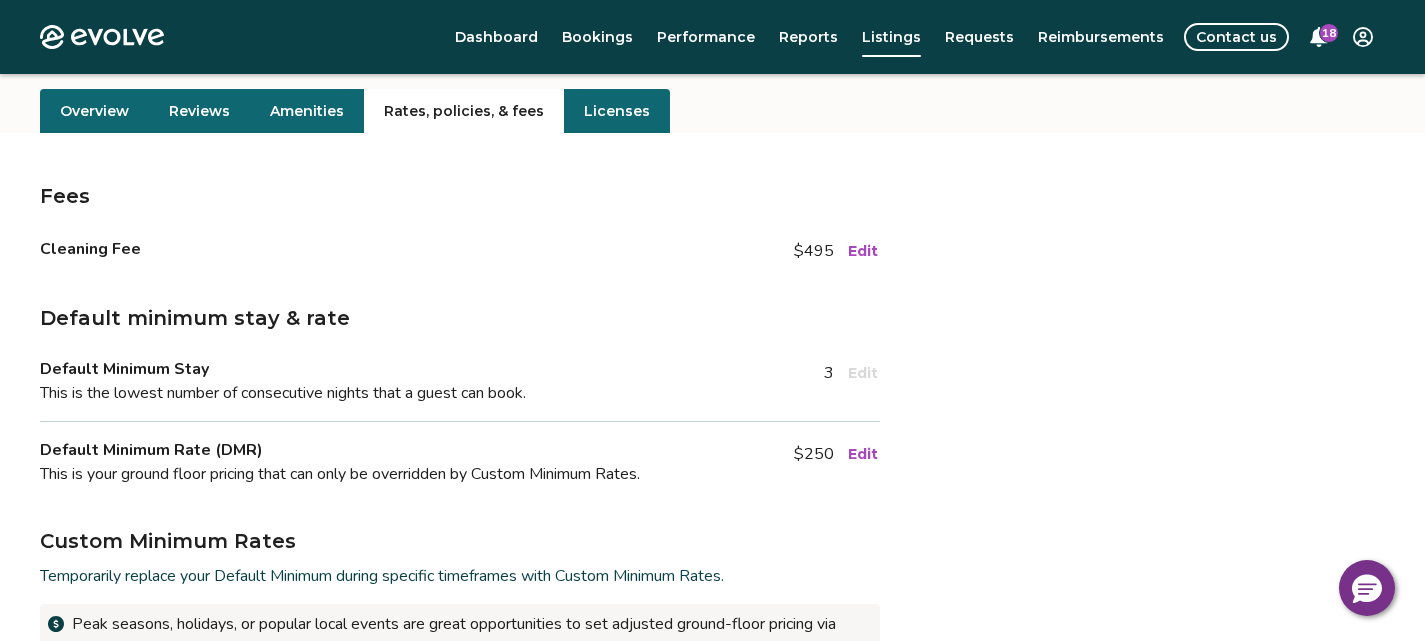 scroll, scrollTop: 294, scrollLeft: 0, axis: vertical 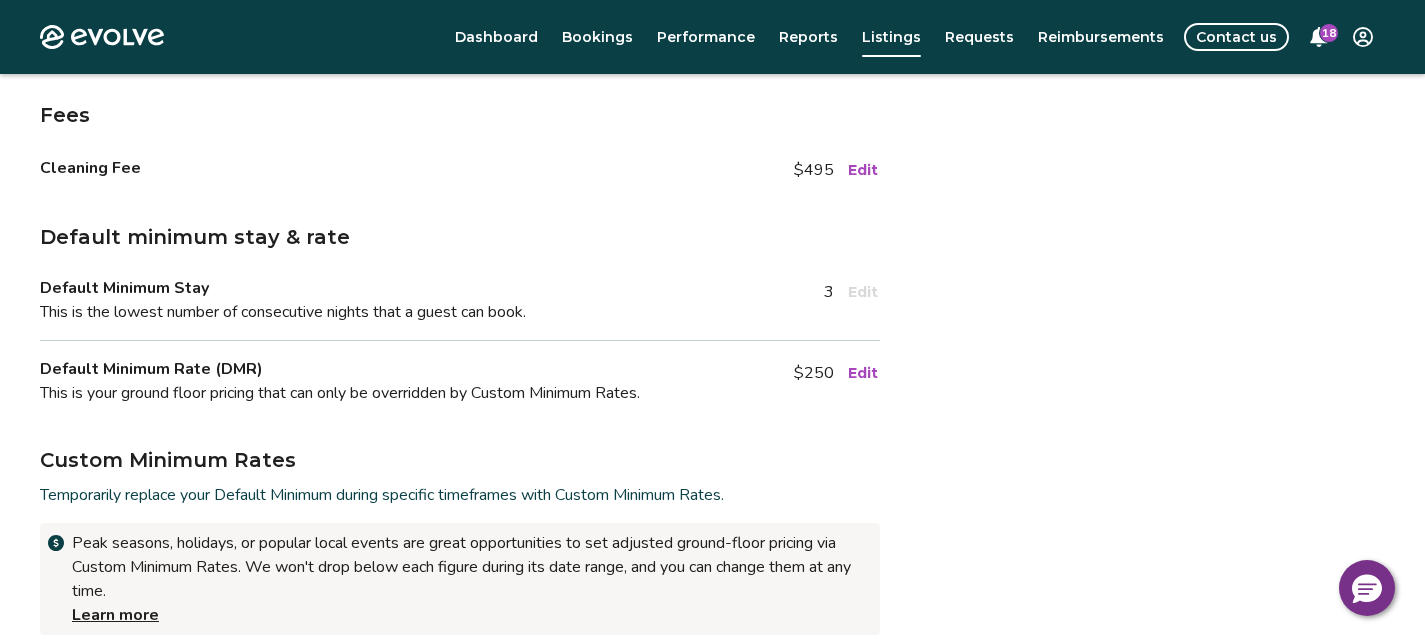 click on "Edit" at bounding box center (863, 373) 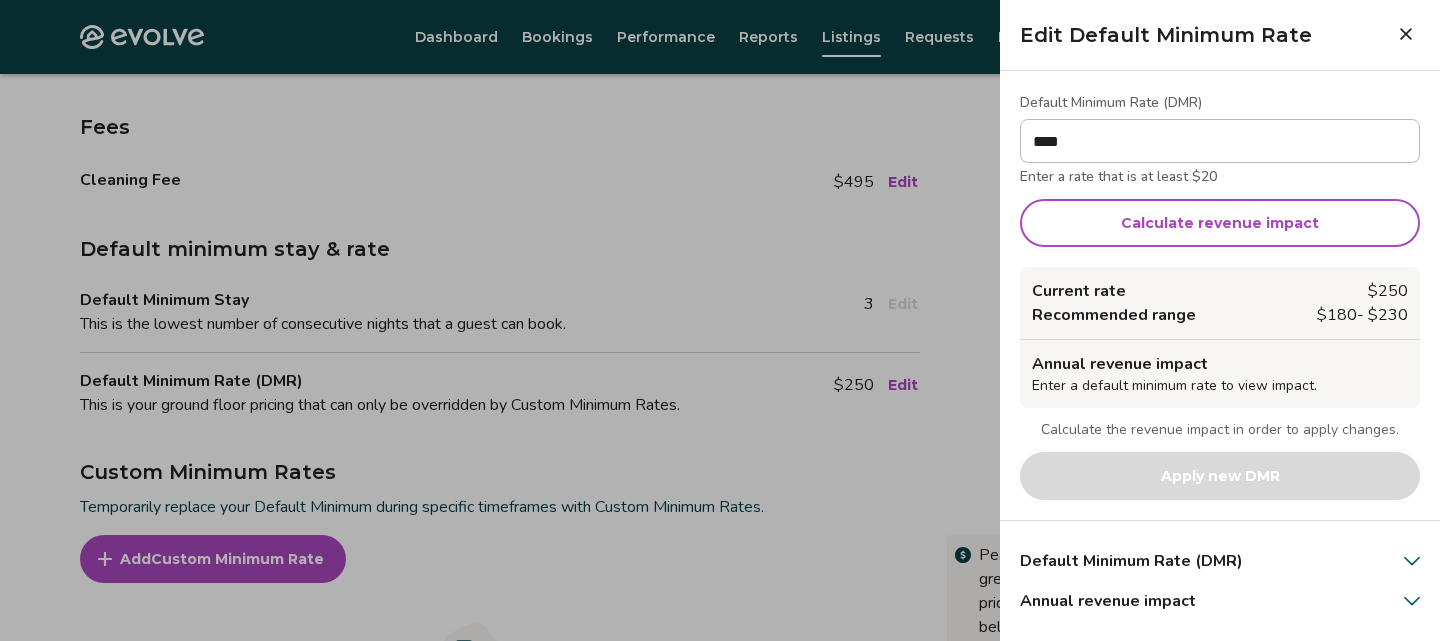 type on "****" 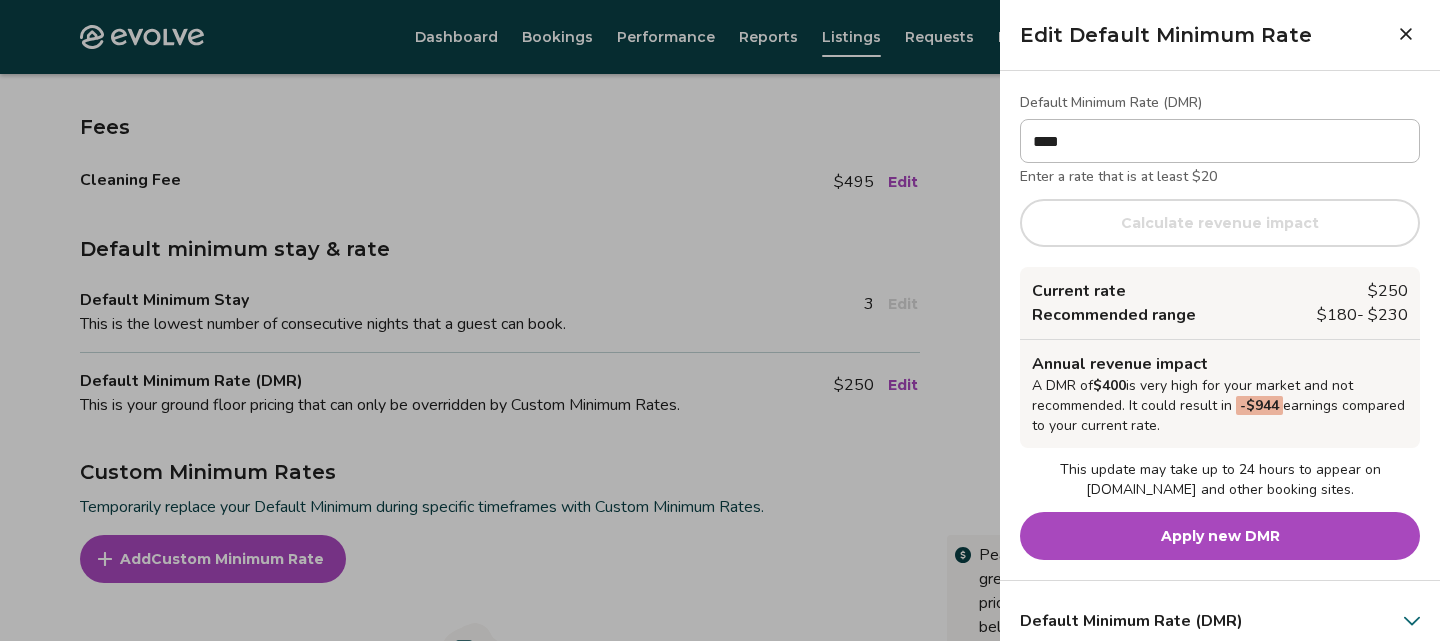 click on "Apply new DMR" at bounding box center [1220, 536] 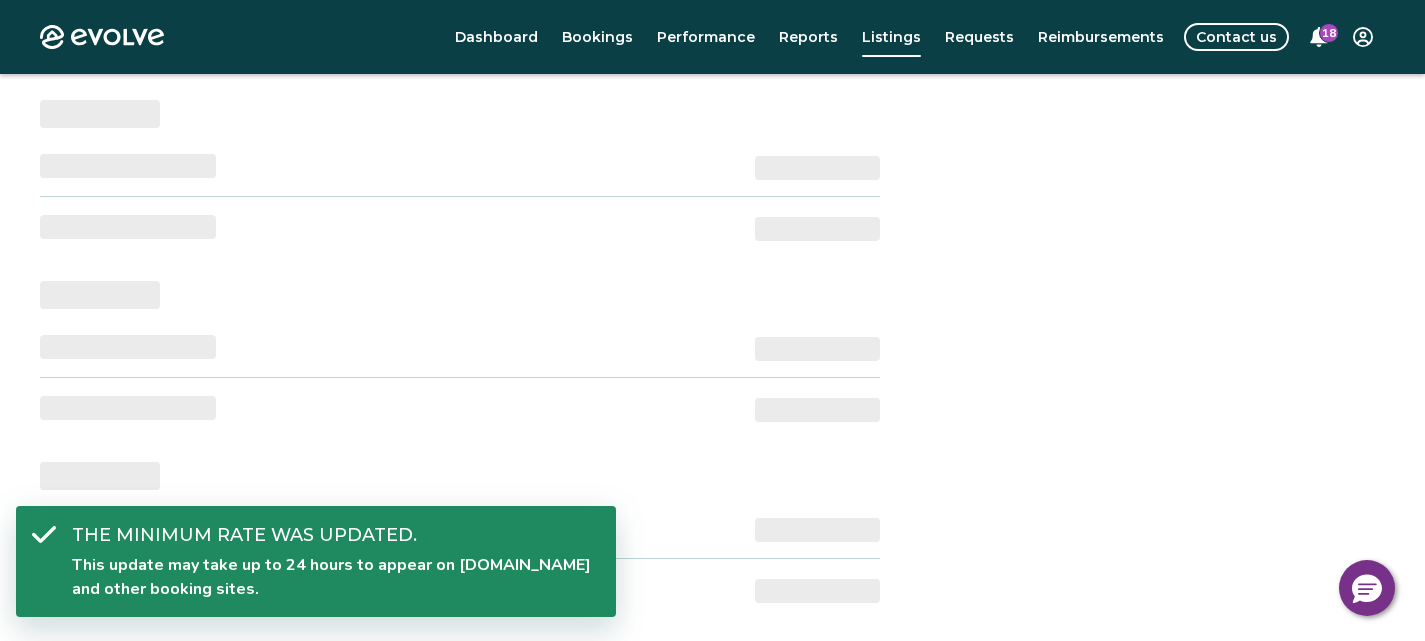 click on "‌ ‌ ‌ ‌ ‌" at bounding box center (460, 359) 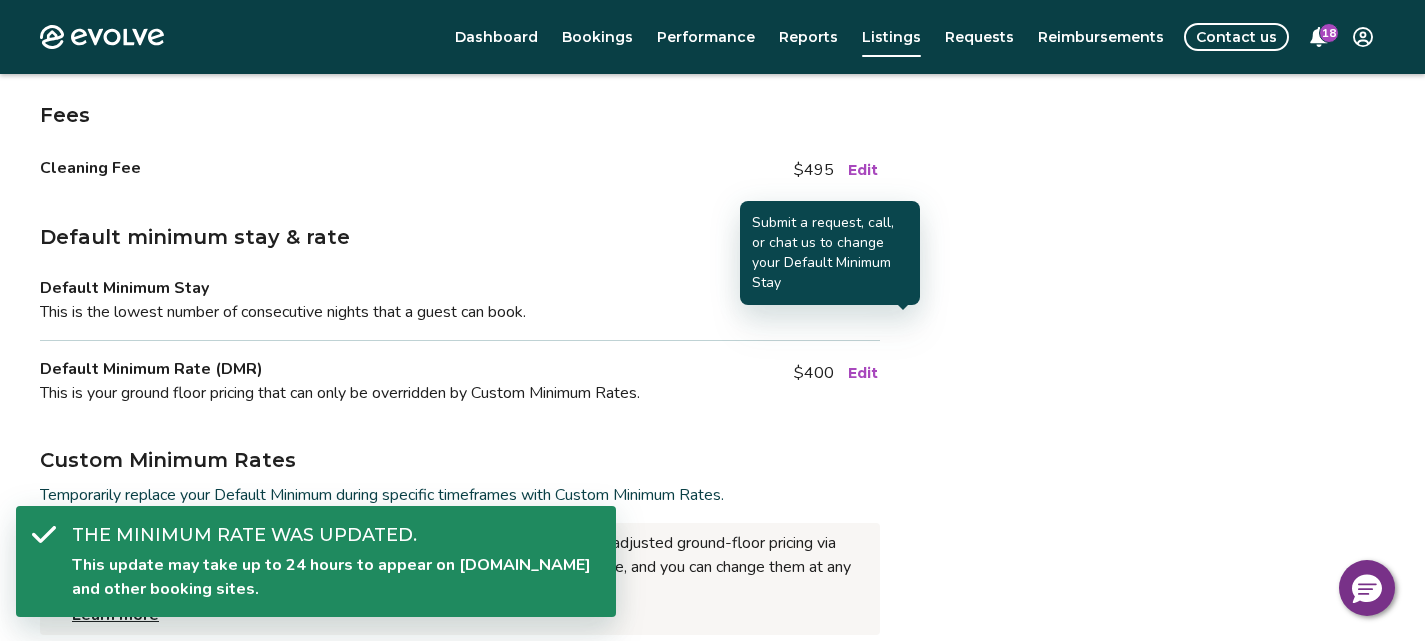 click on "Edit" at bounding box center [863, 292] 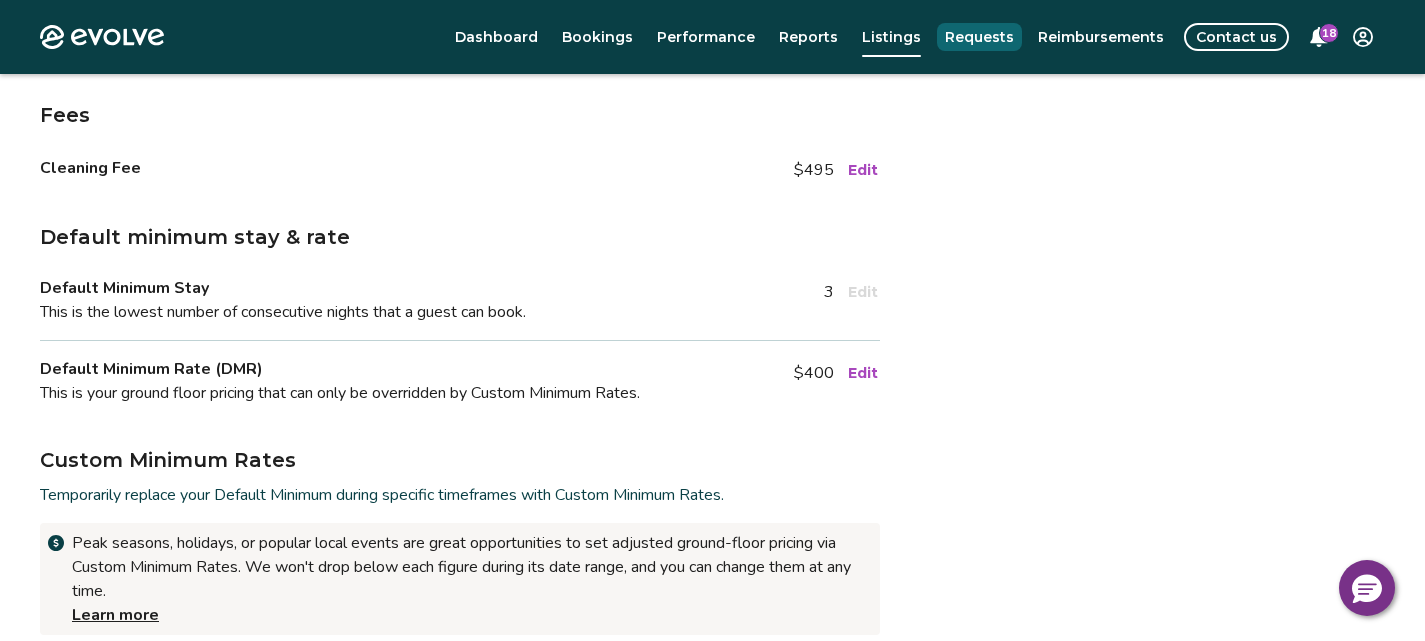 click on "Requests" at bounding box center (979, 37) 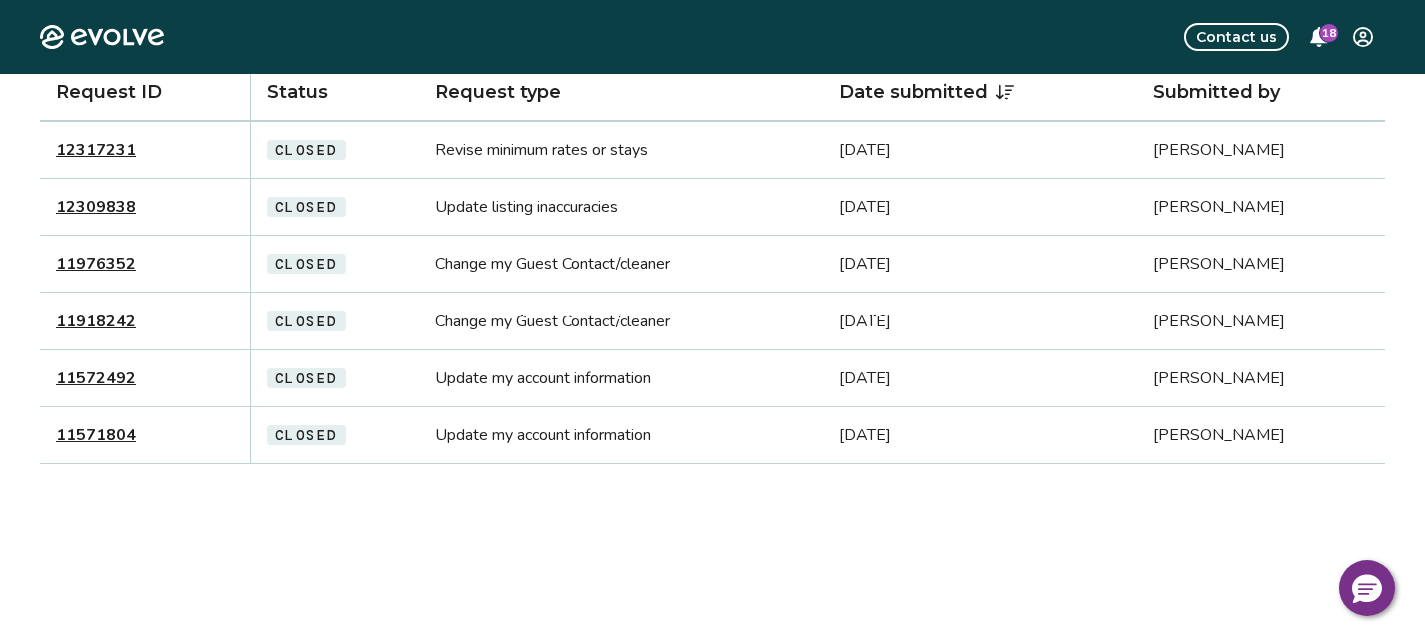 scroll, scrollTop: 0, scrollLeft: 0, axis: both 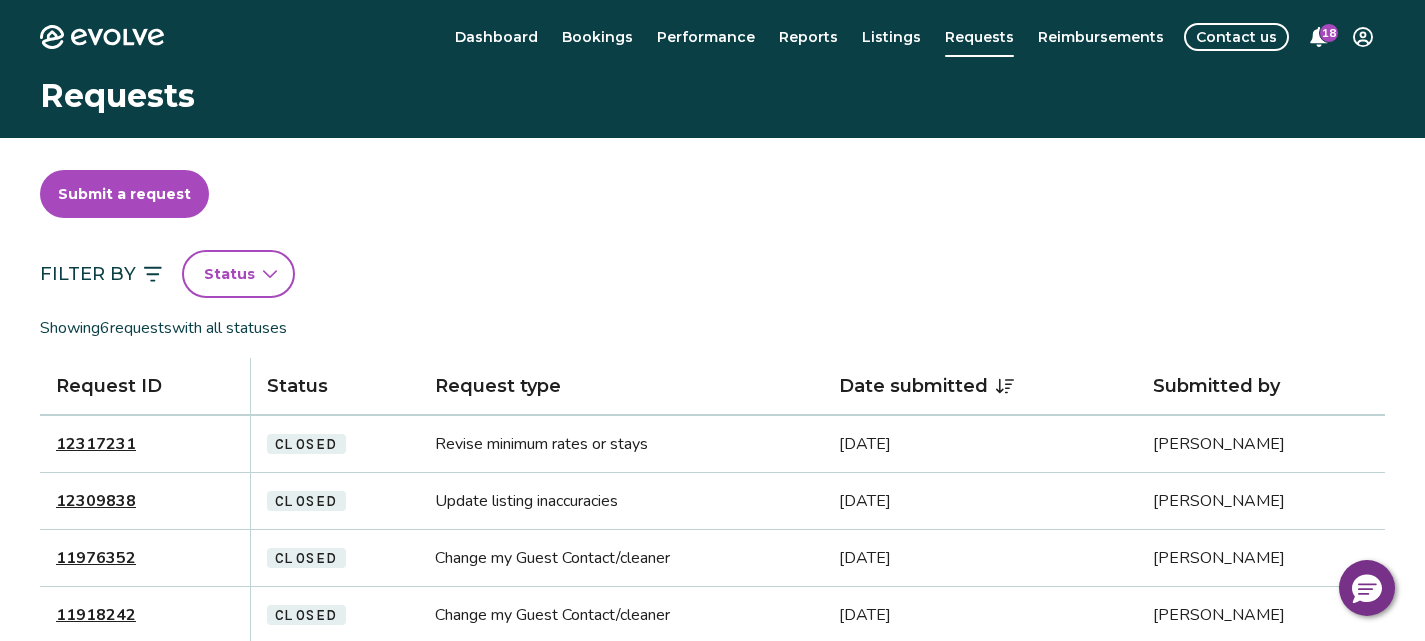 click on "Submit a request" at bounding box center (124, 194) 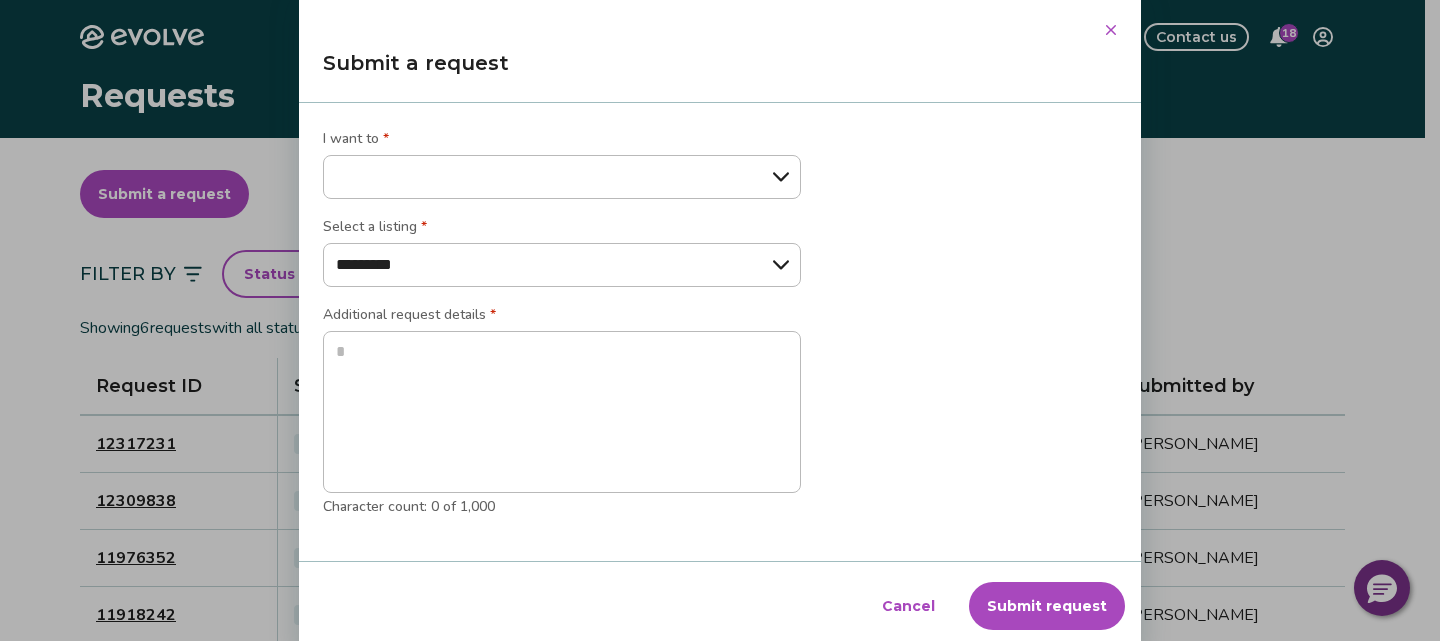 click on "**********" at bounding box center [562, 177] 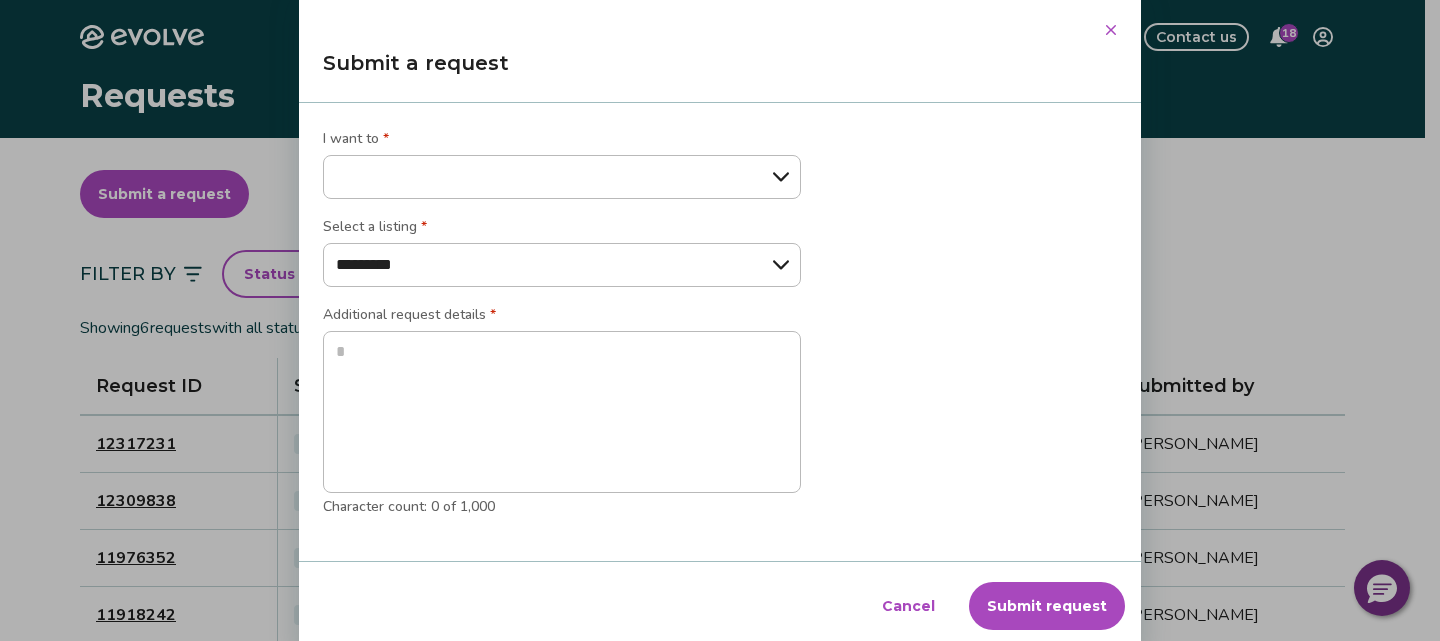 select on "*********" 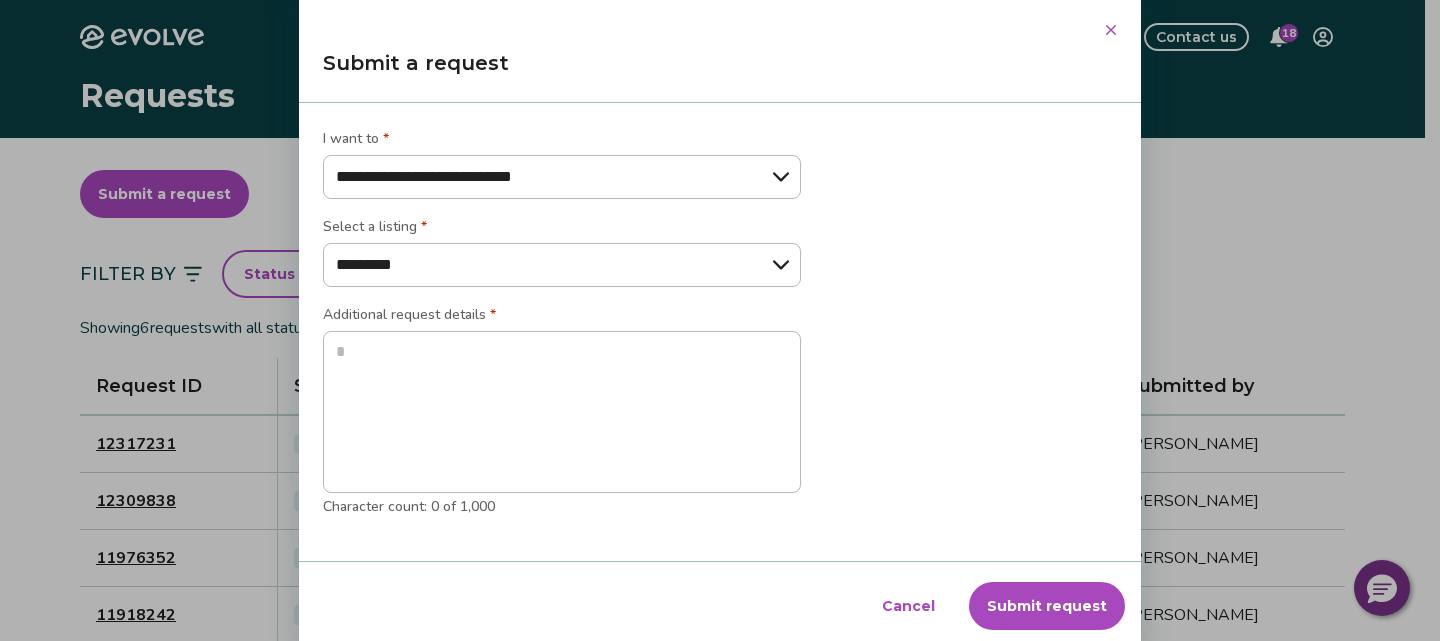 click on "**********" at bounding box center (562, 177) 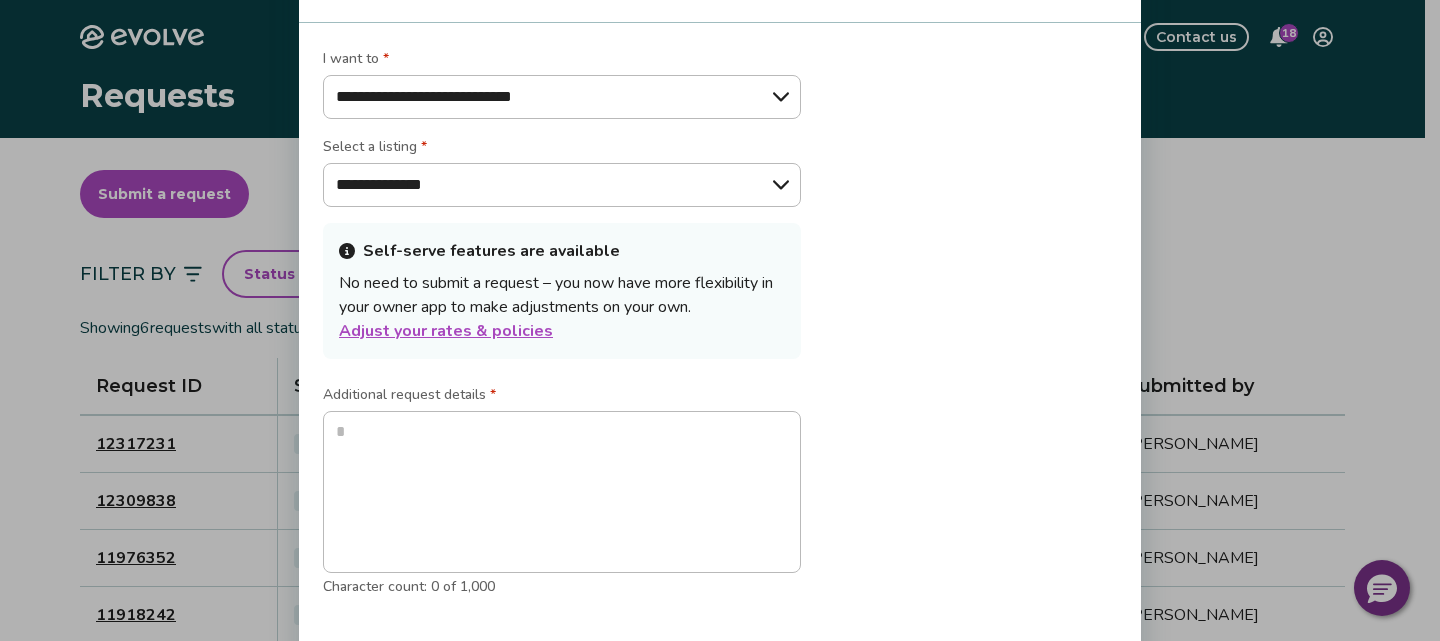 click on "Self-serve features are available" at bounding box center [562, 251] 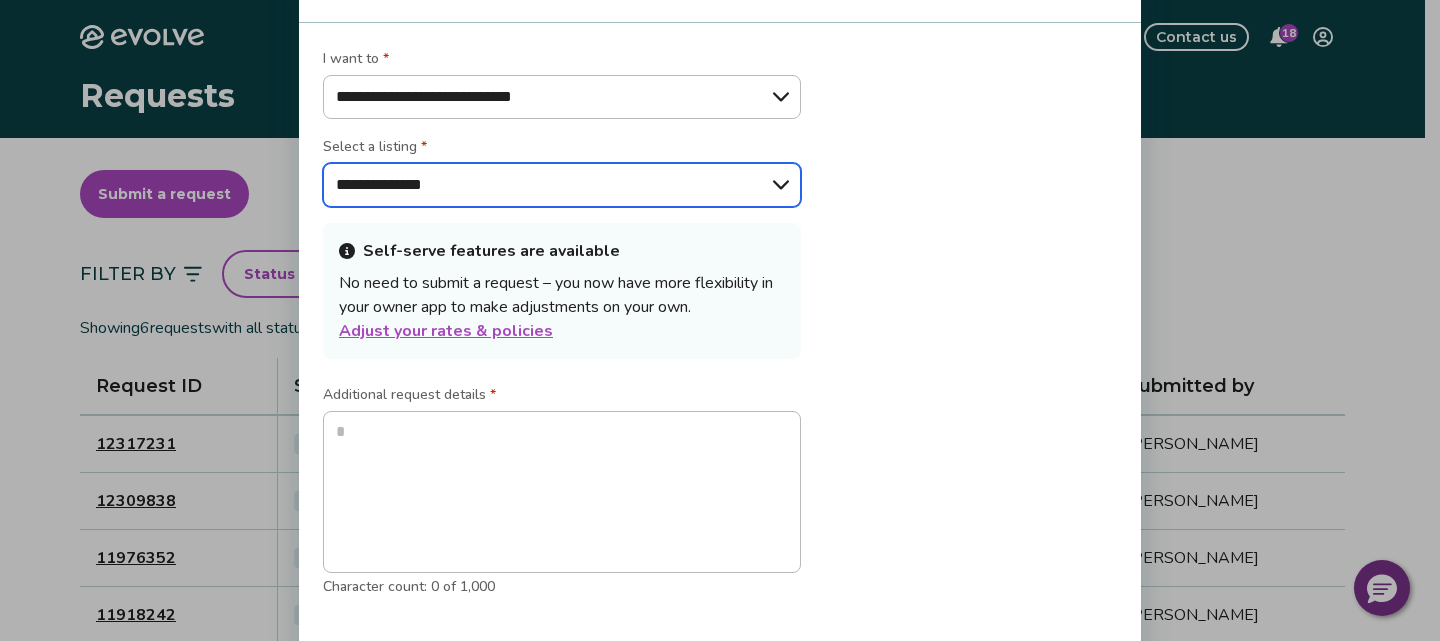 click on "**********" at bounding box center [562, 185] 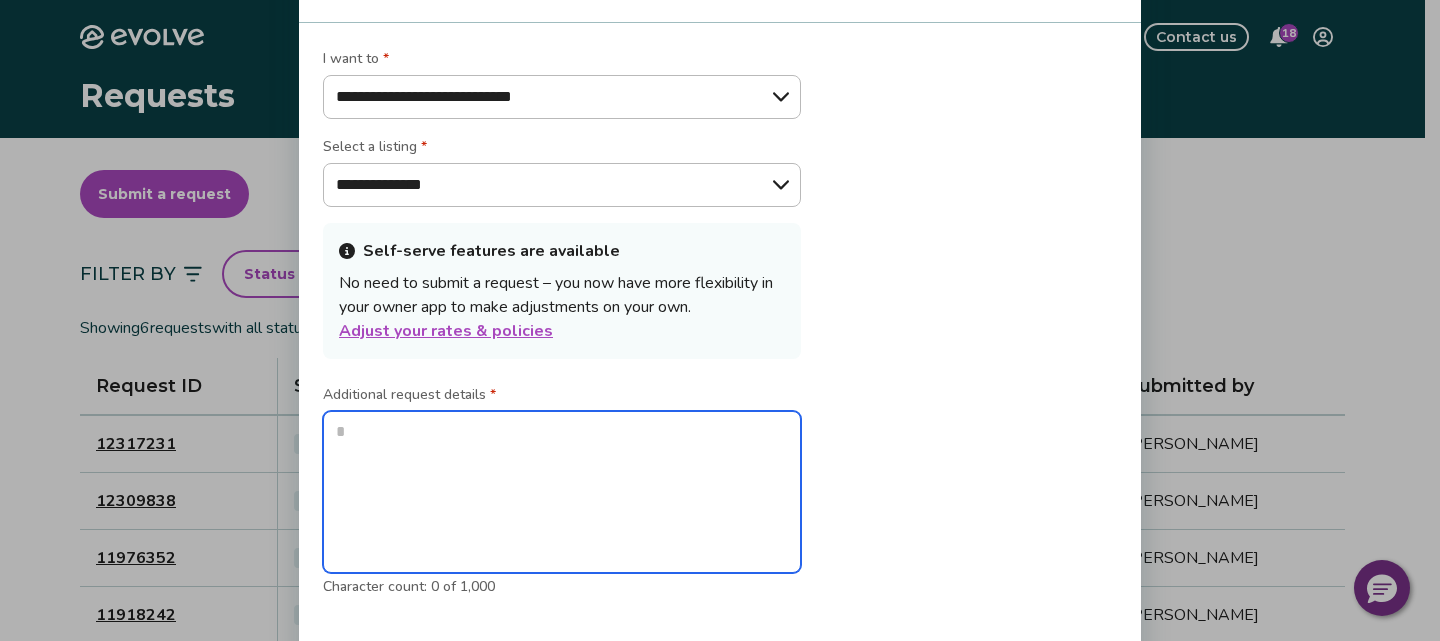 click at bounding box center (562, 492) 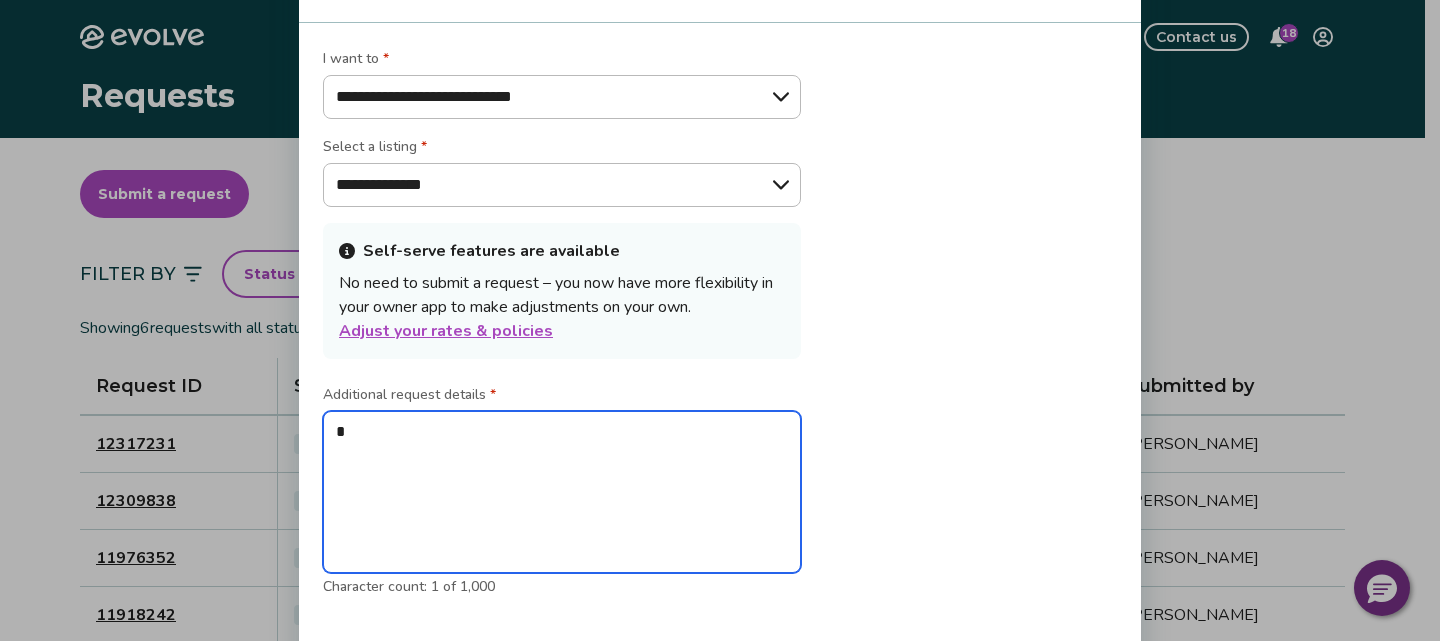 type on "*" 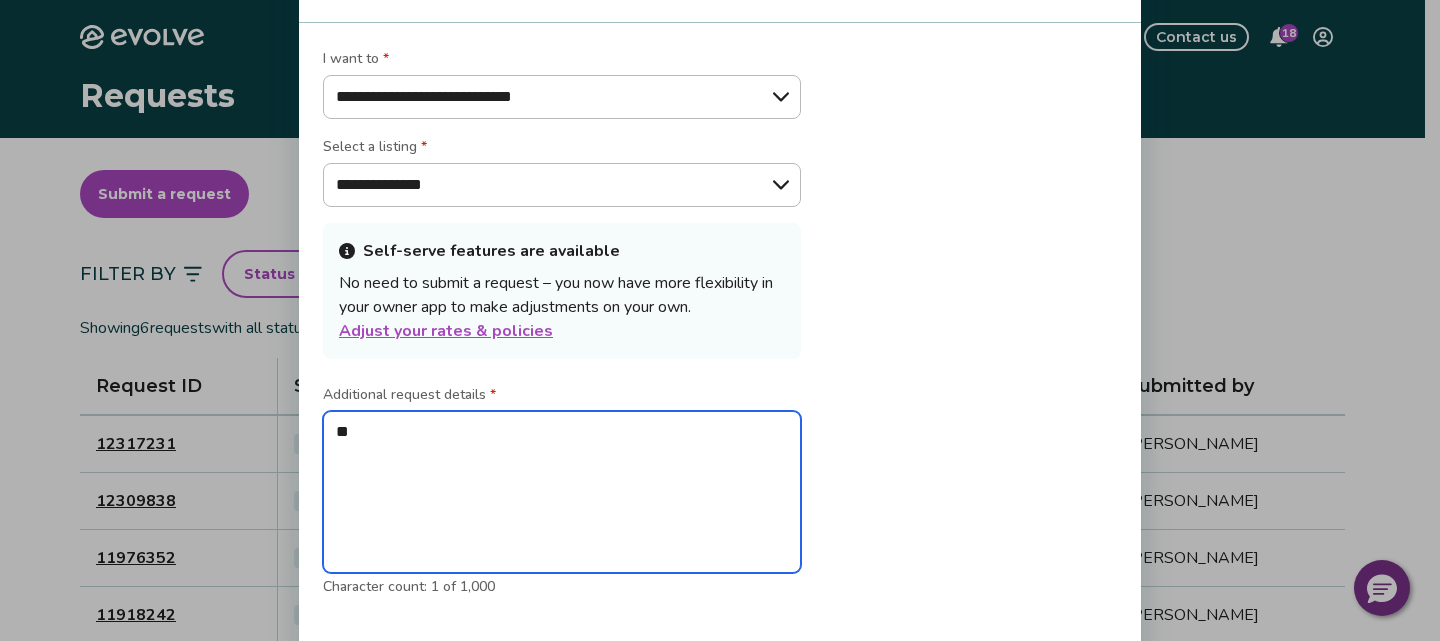 type on "*" 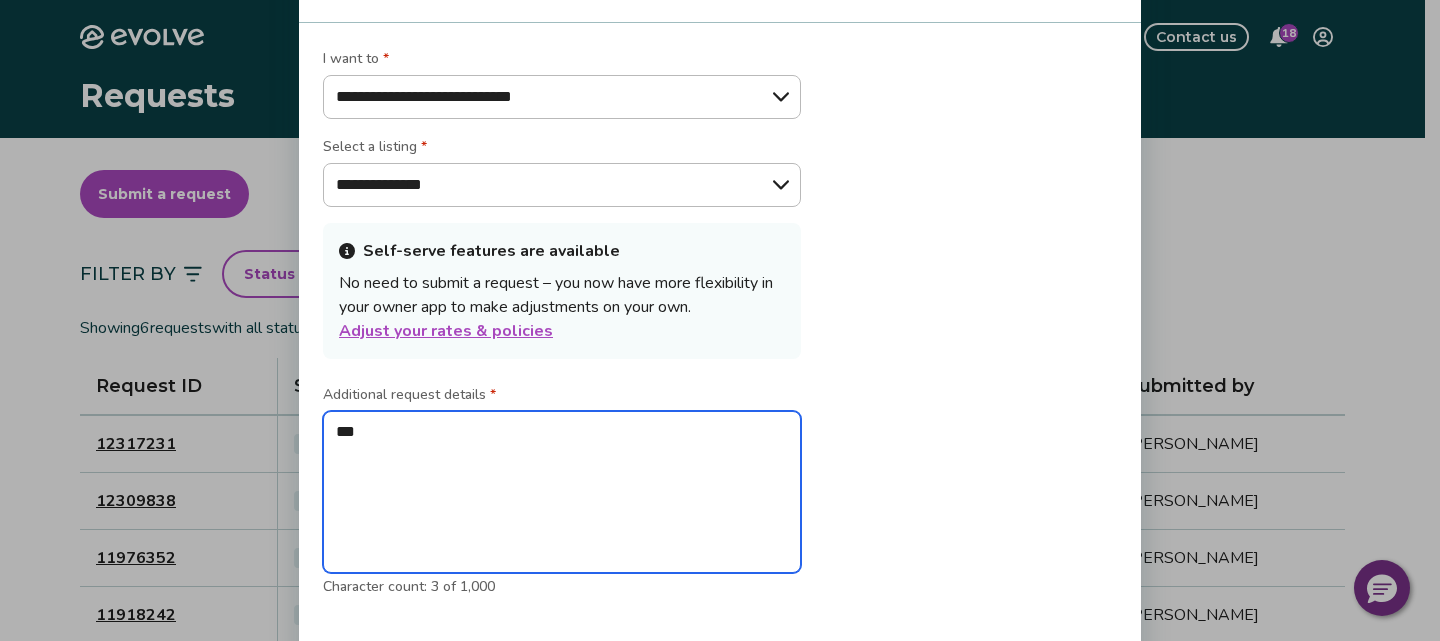 type on "*" 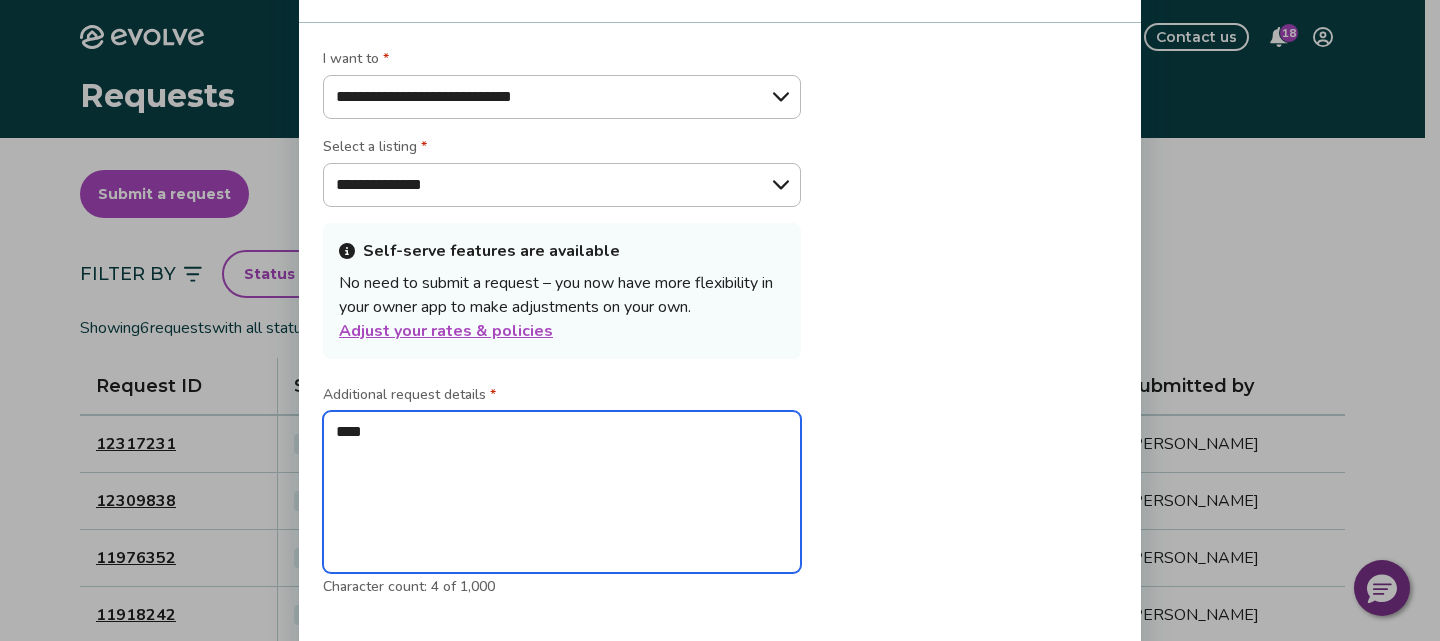 type on "*" 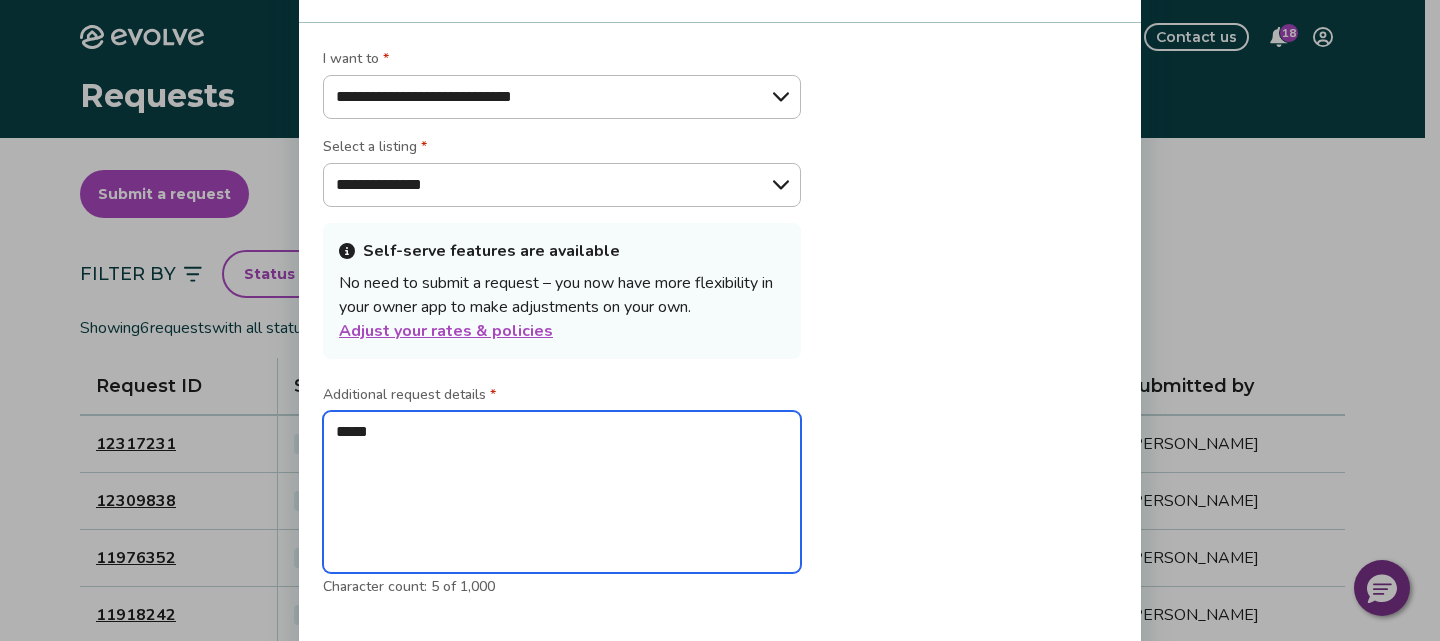 type on "*" 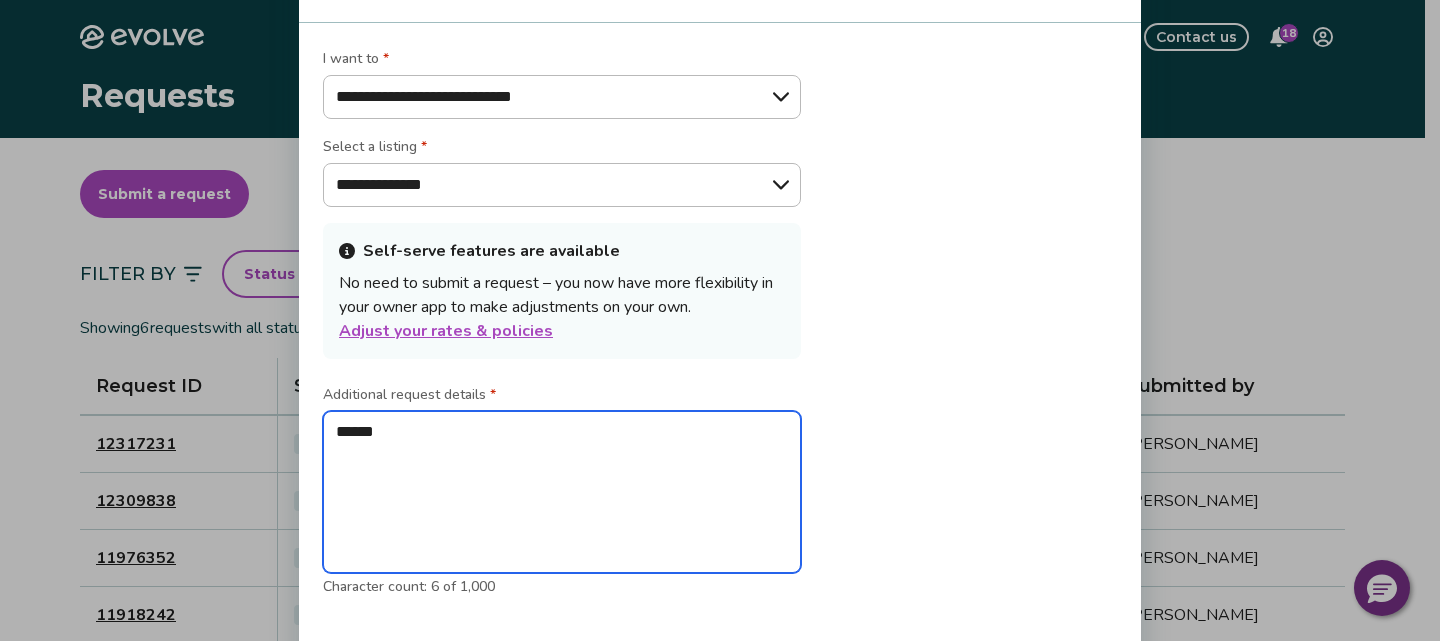 type on "*" 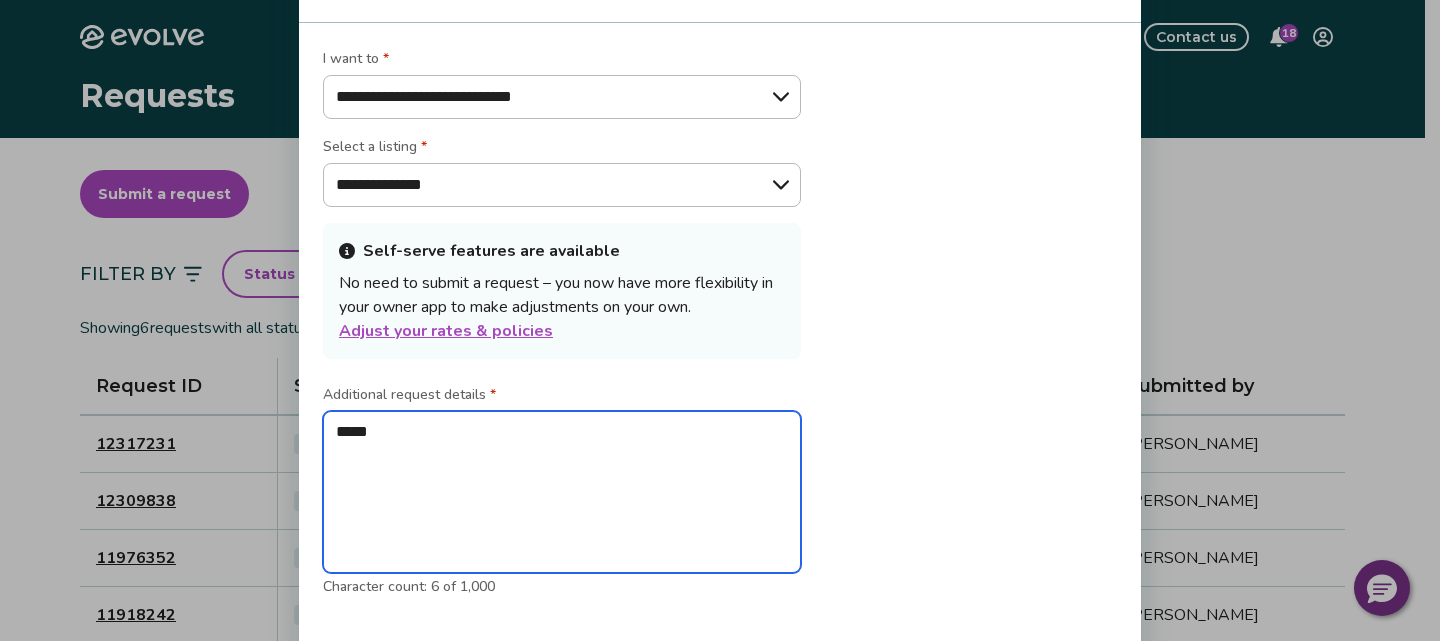 type on "*" 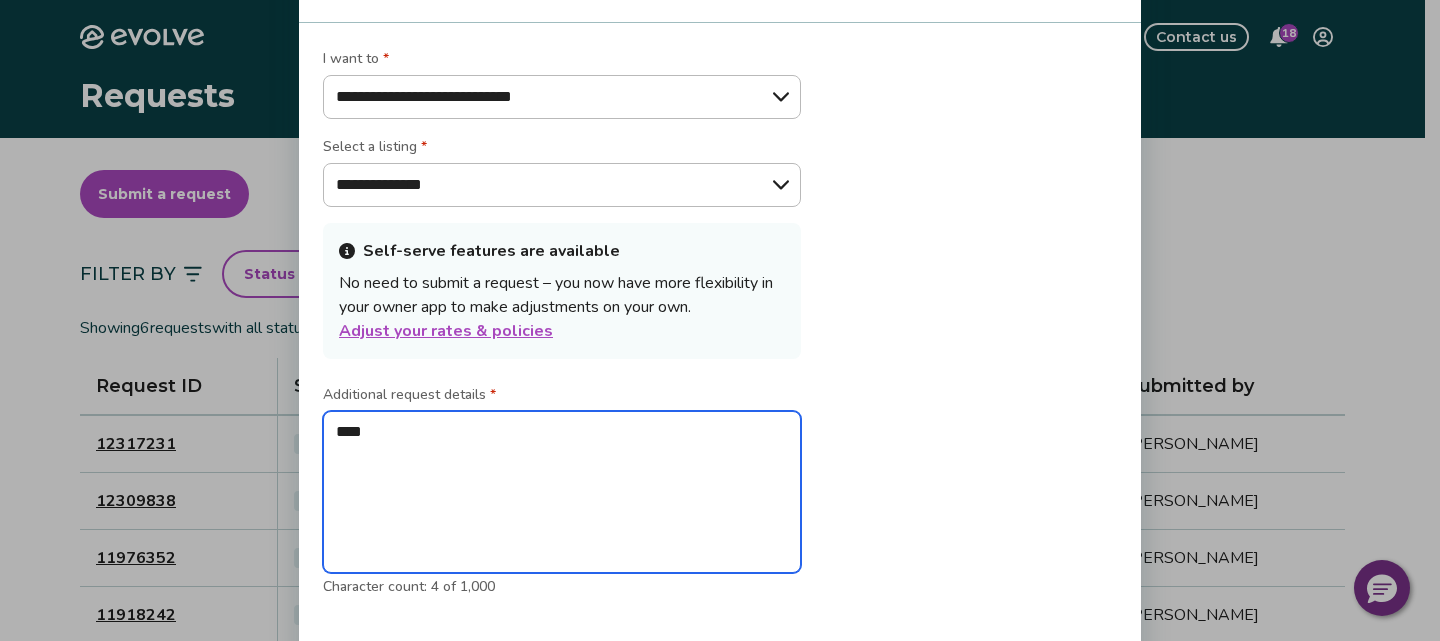 type on "*" 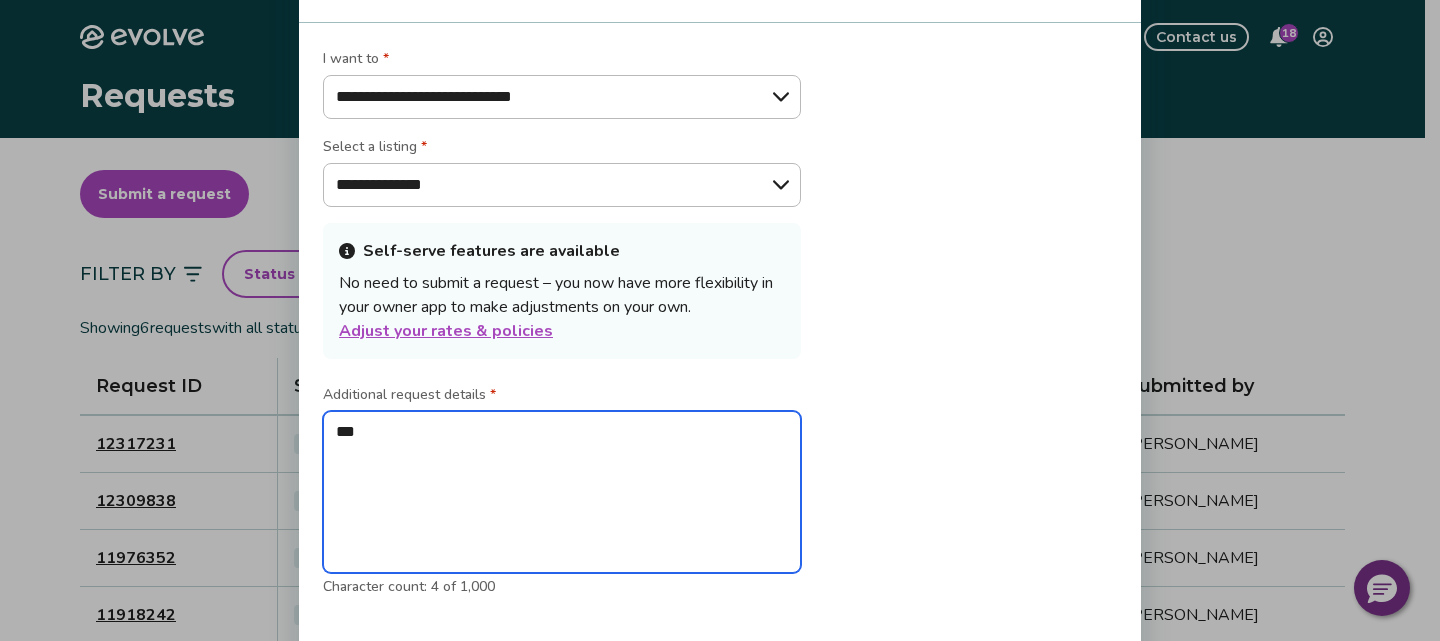 type on "*" 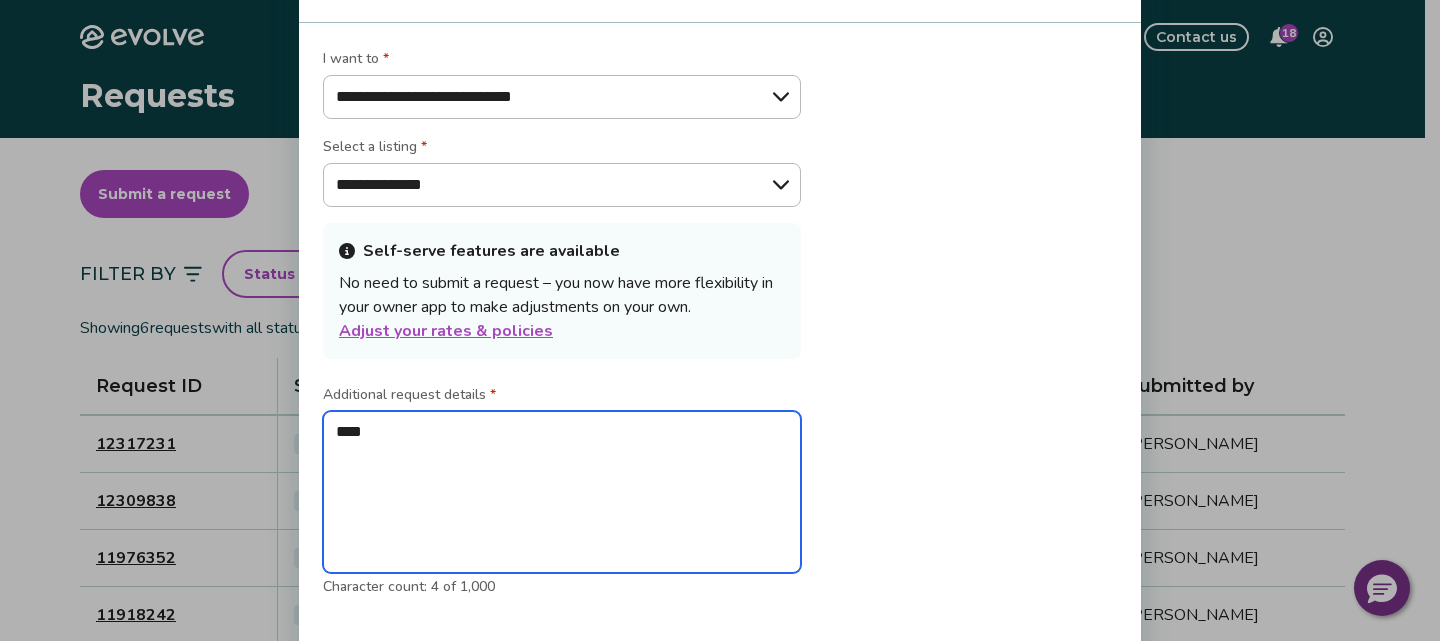 type on "*" 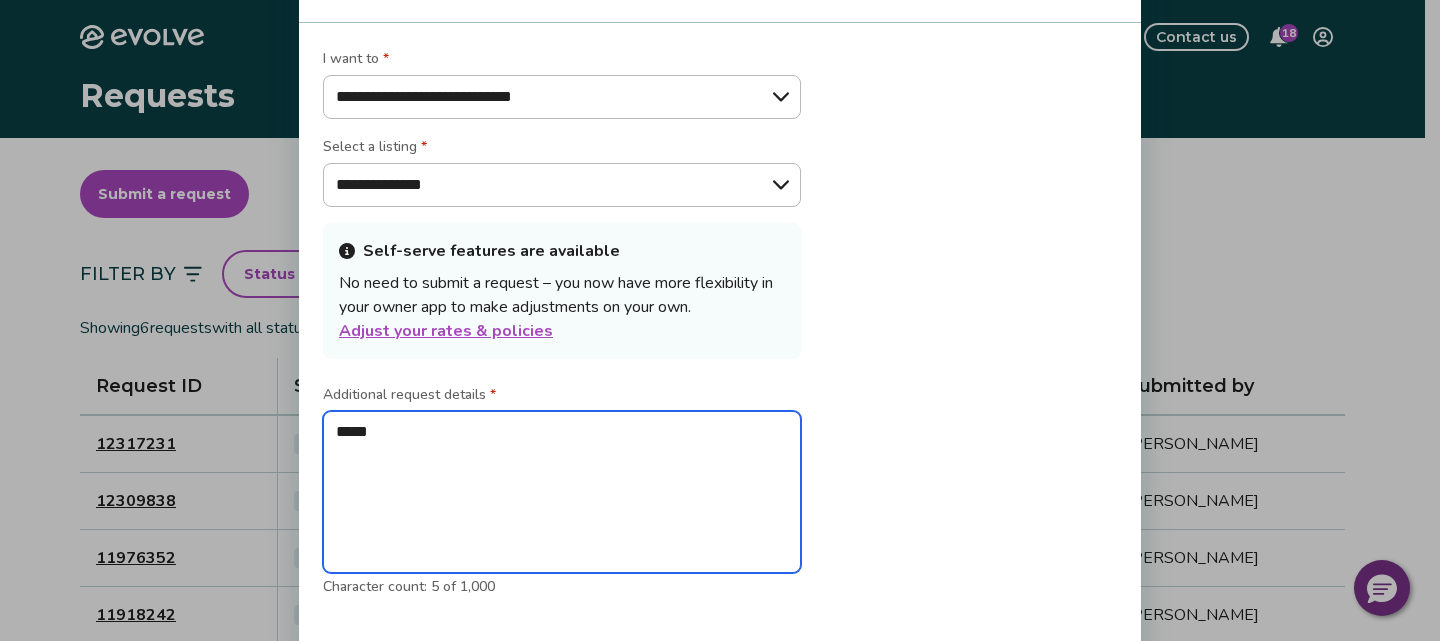 type on "*" 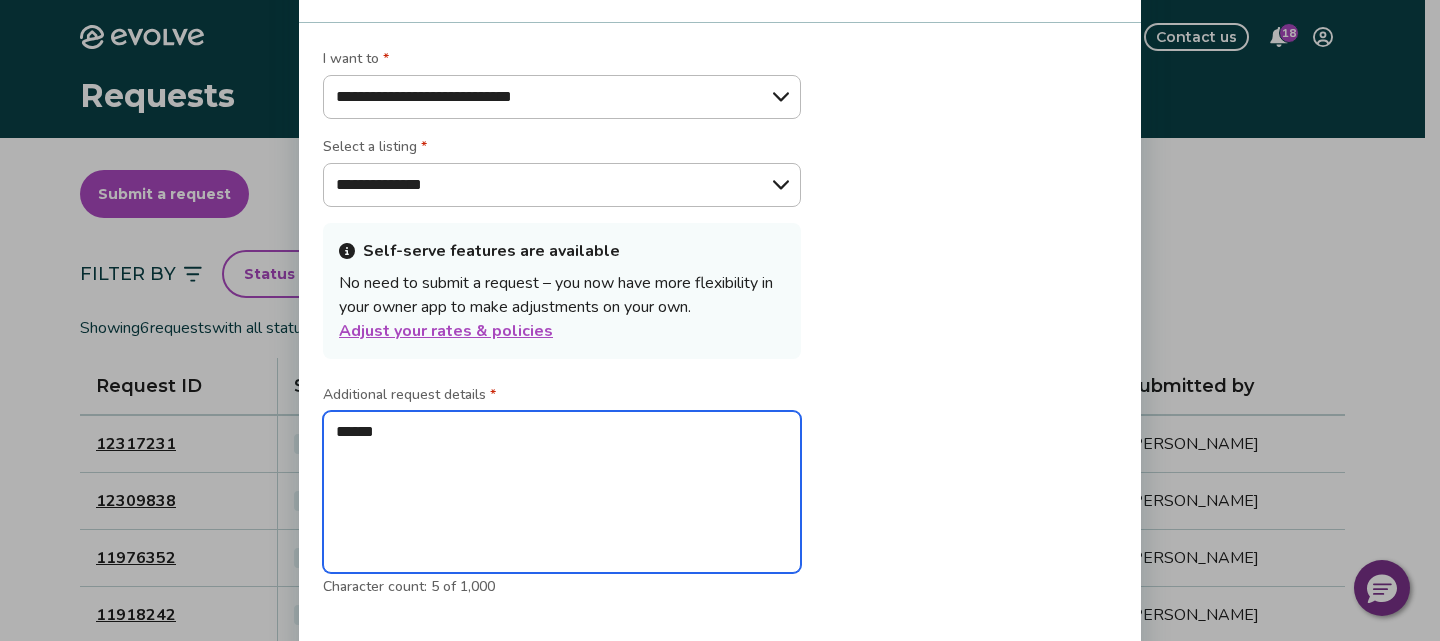 type on "*" 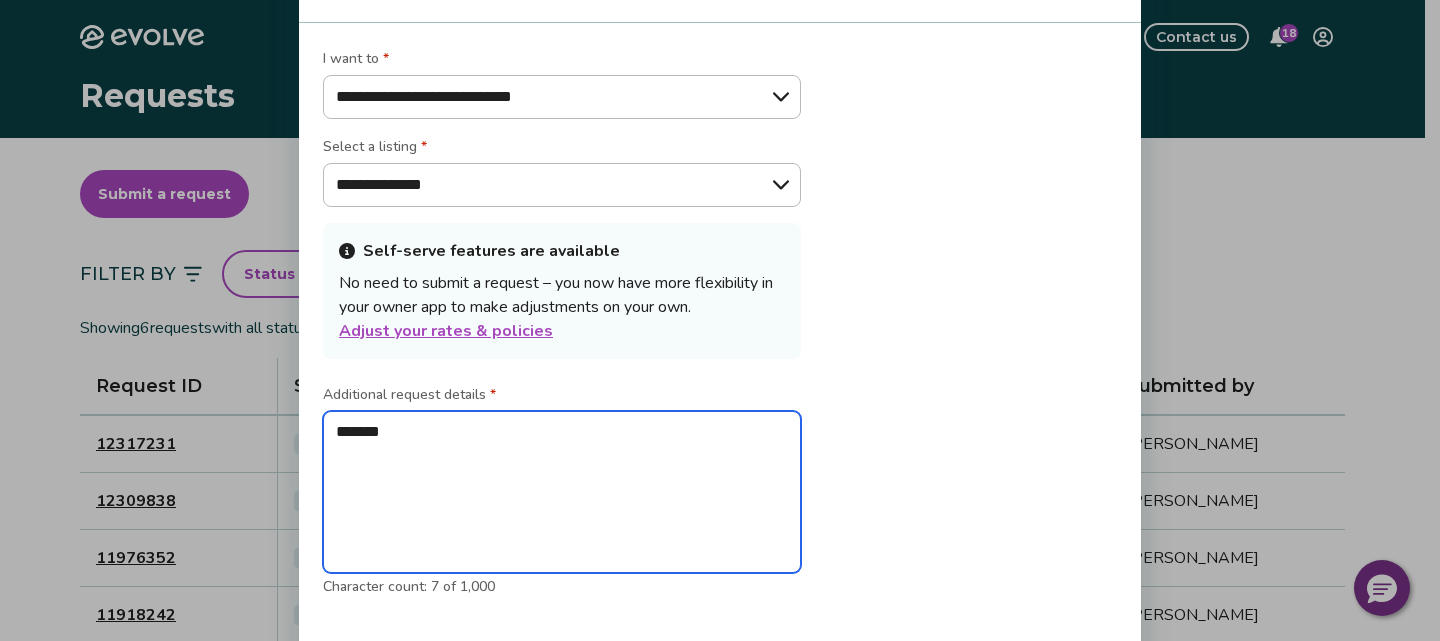type on "*" 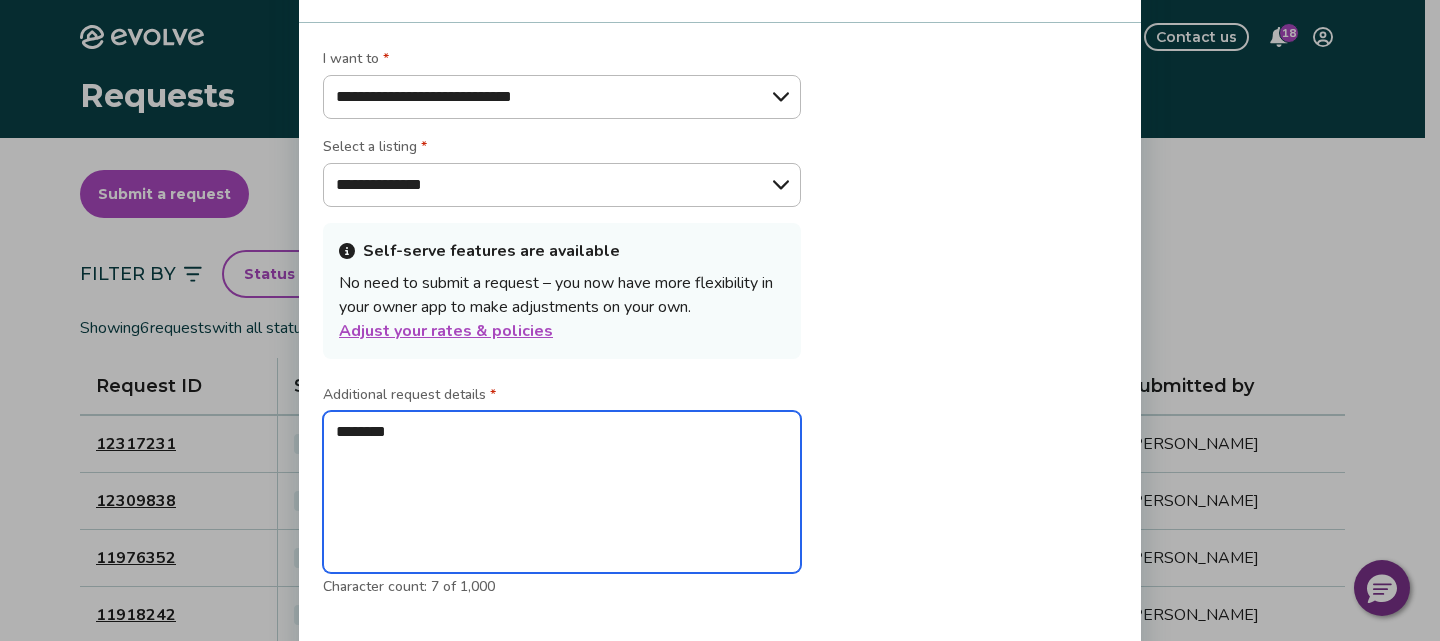 type on "*" 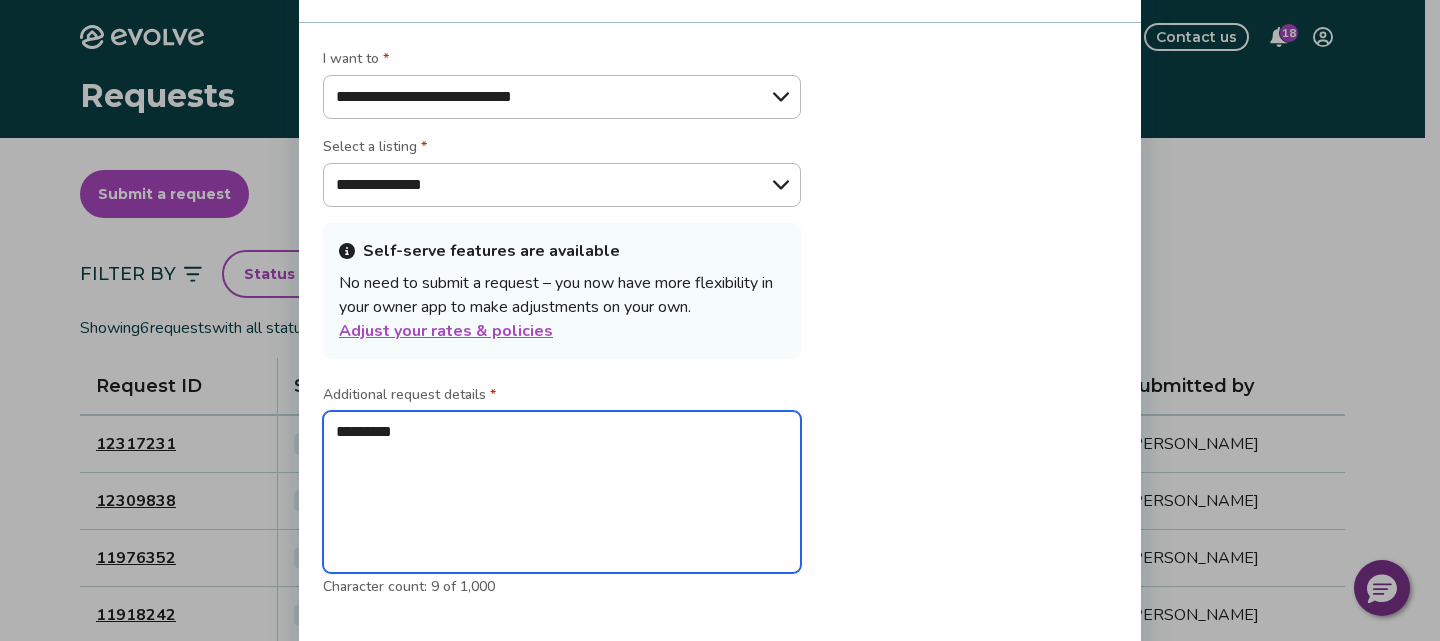 type on "*" 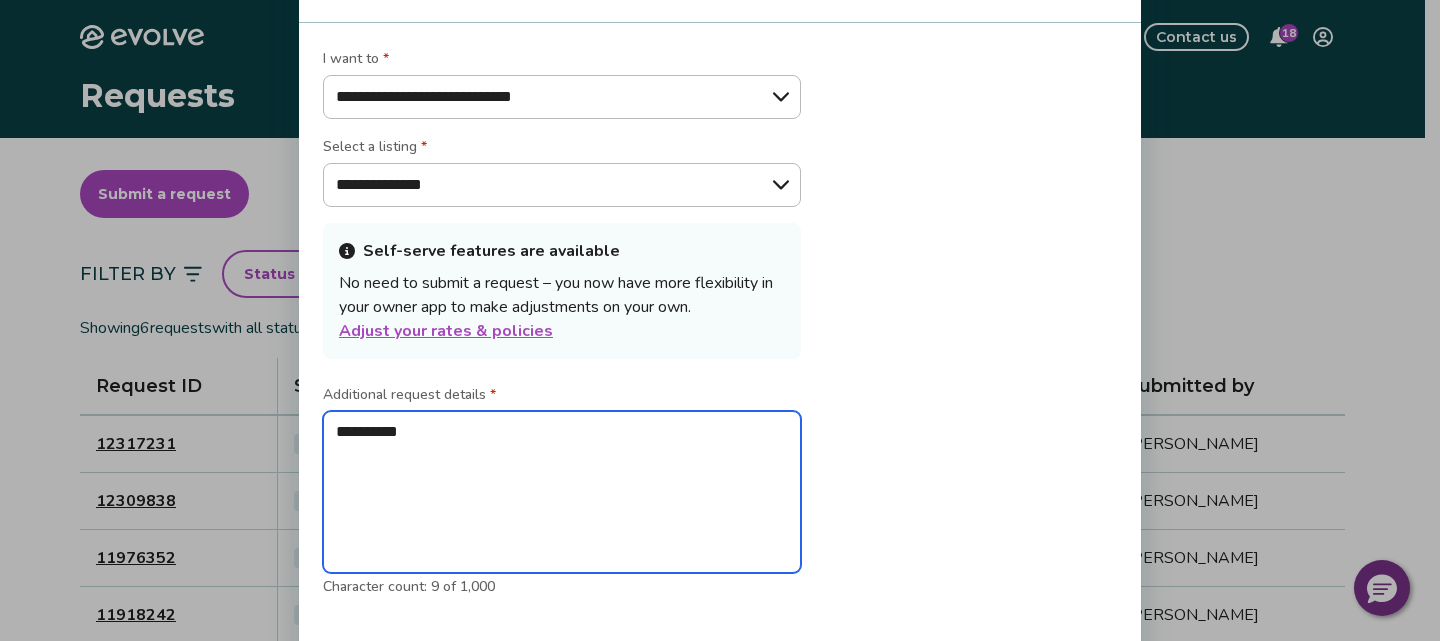 type on "*" 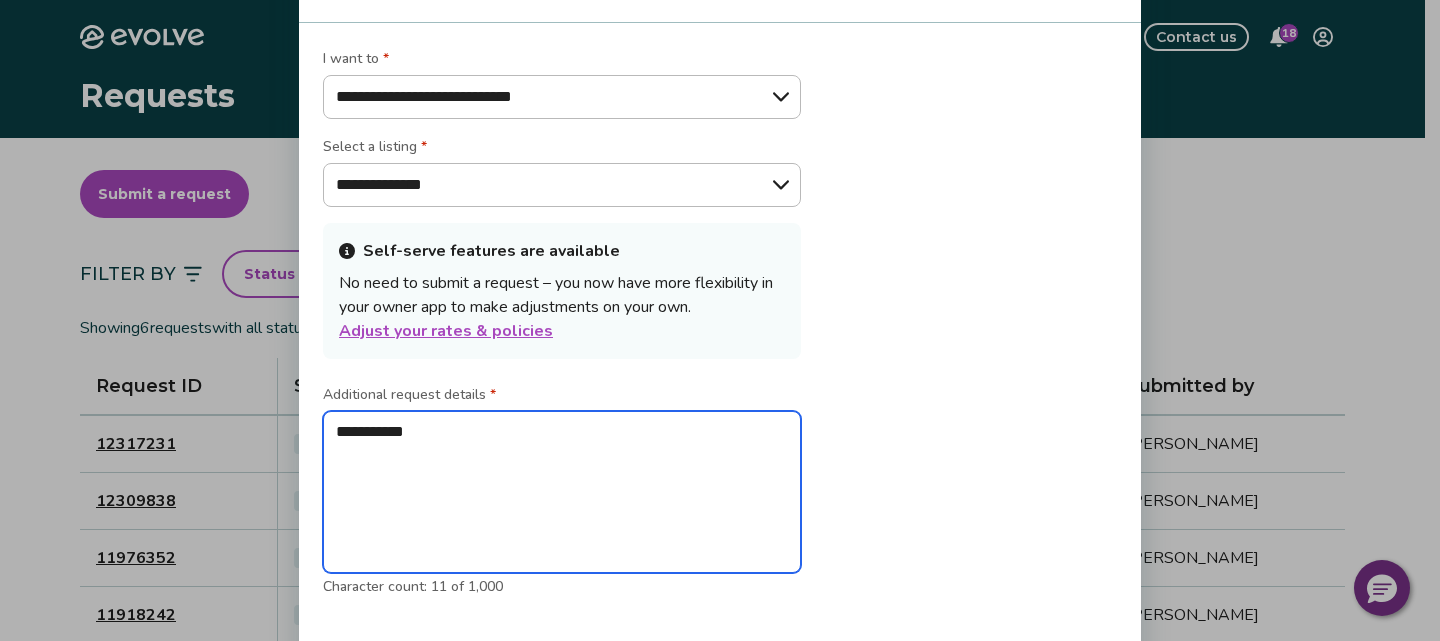 type on "*" 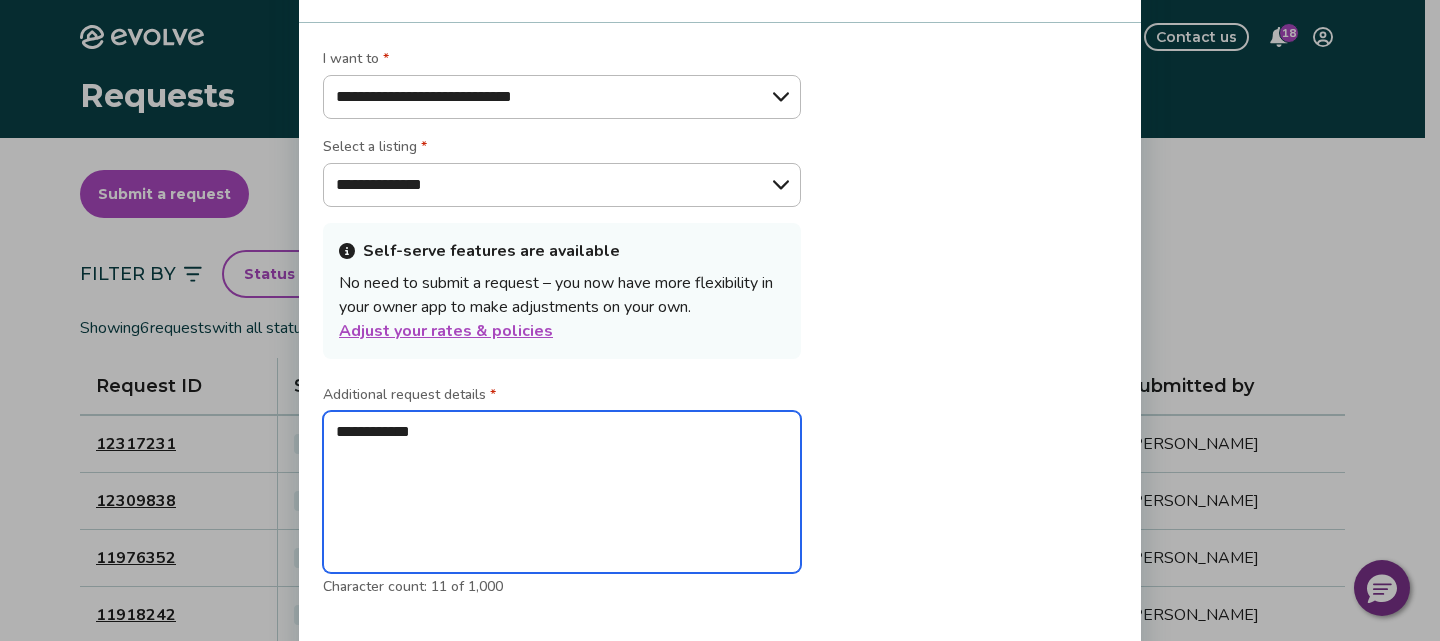type on "*" 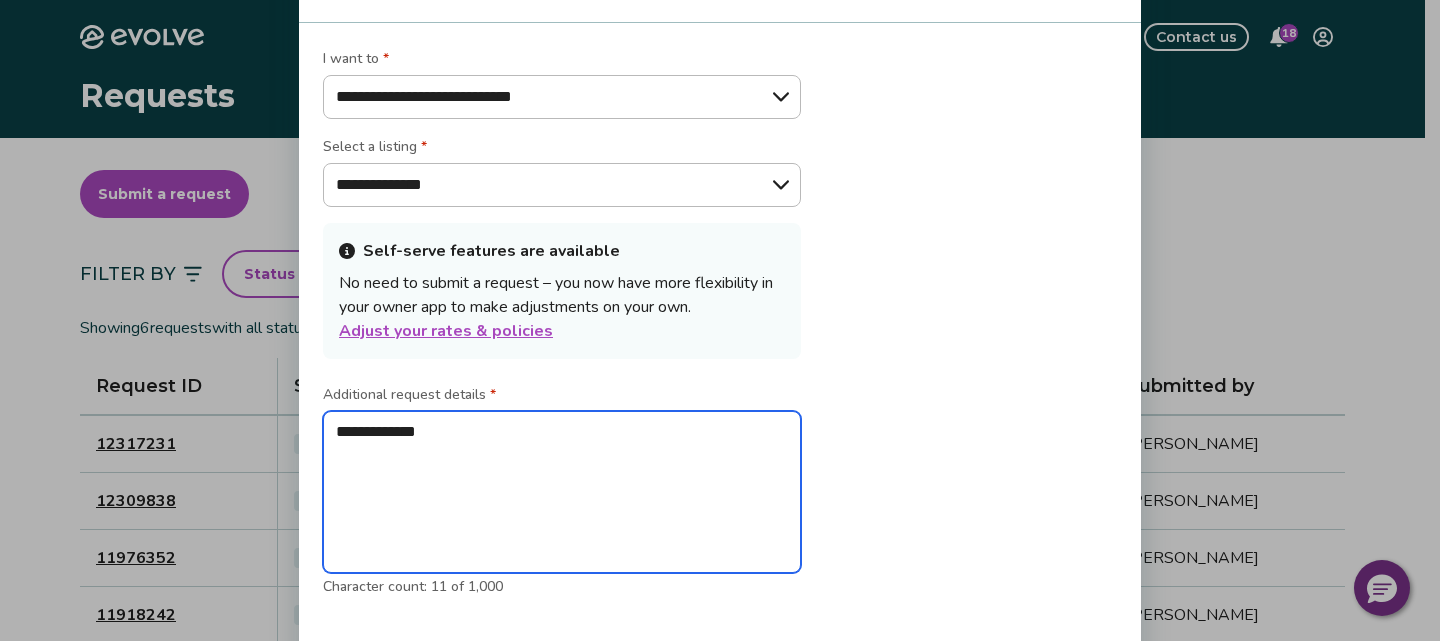 type on "*" 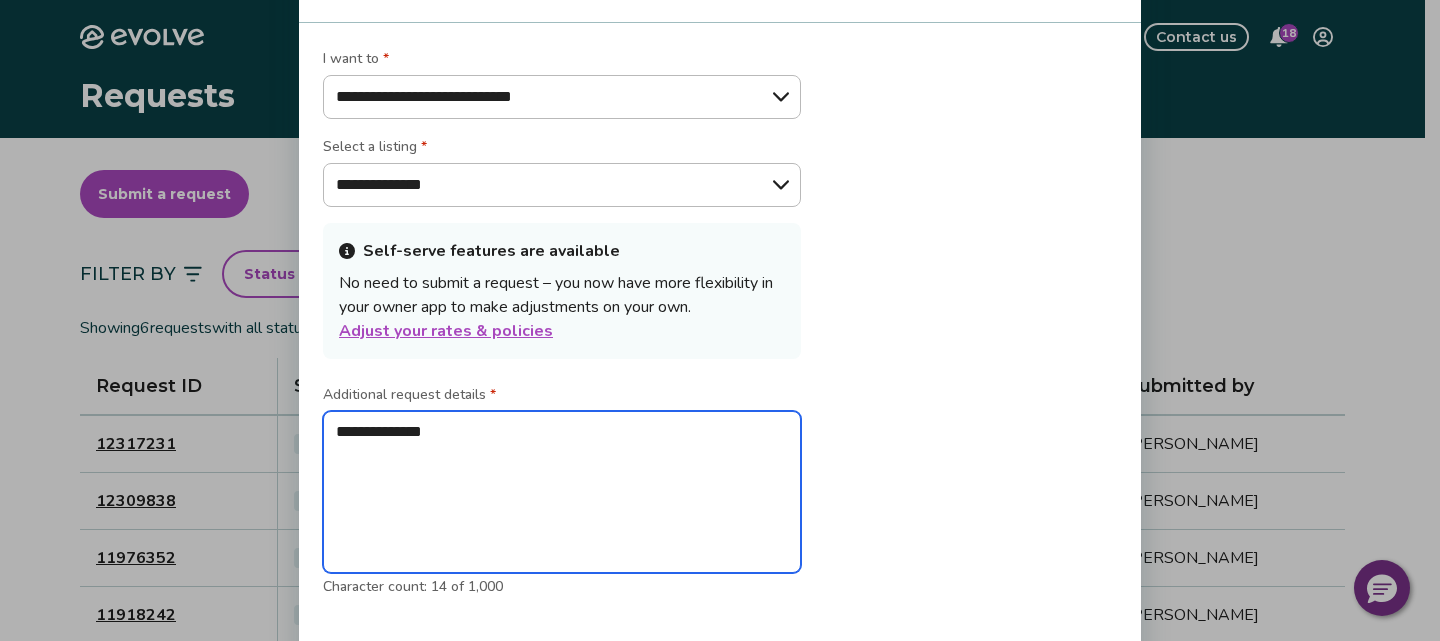 type on "*" 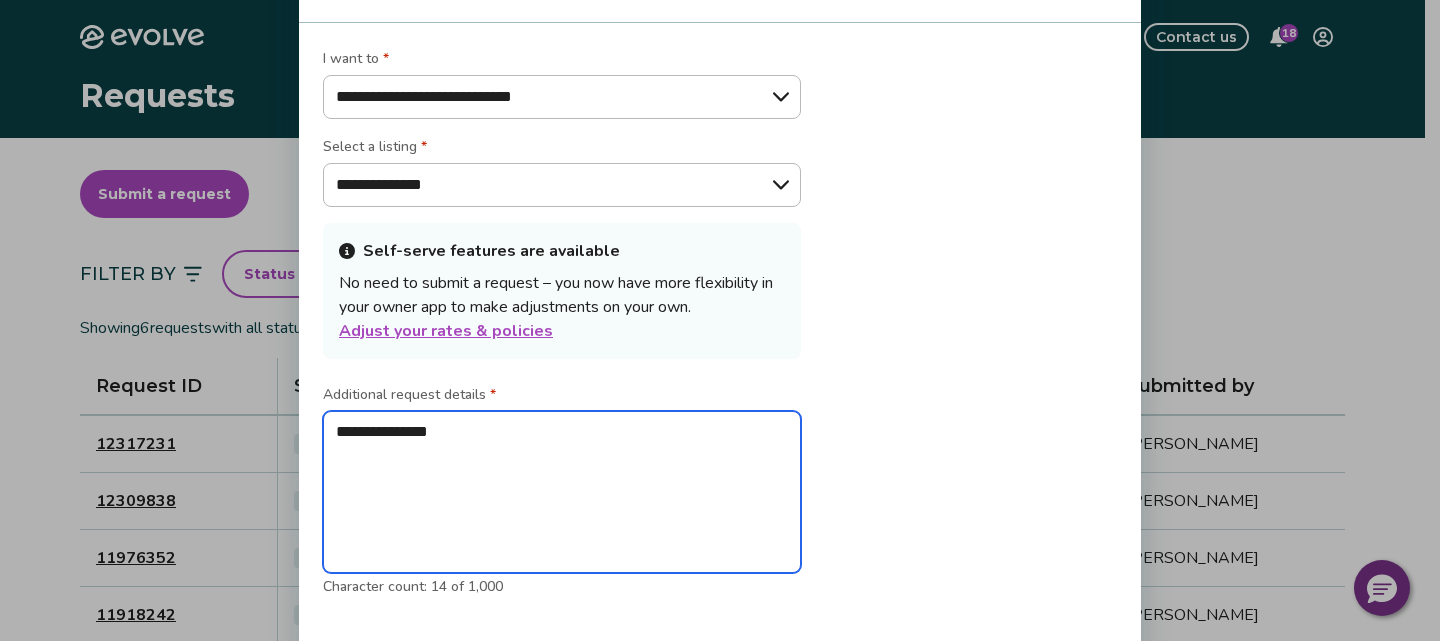 type on "*" 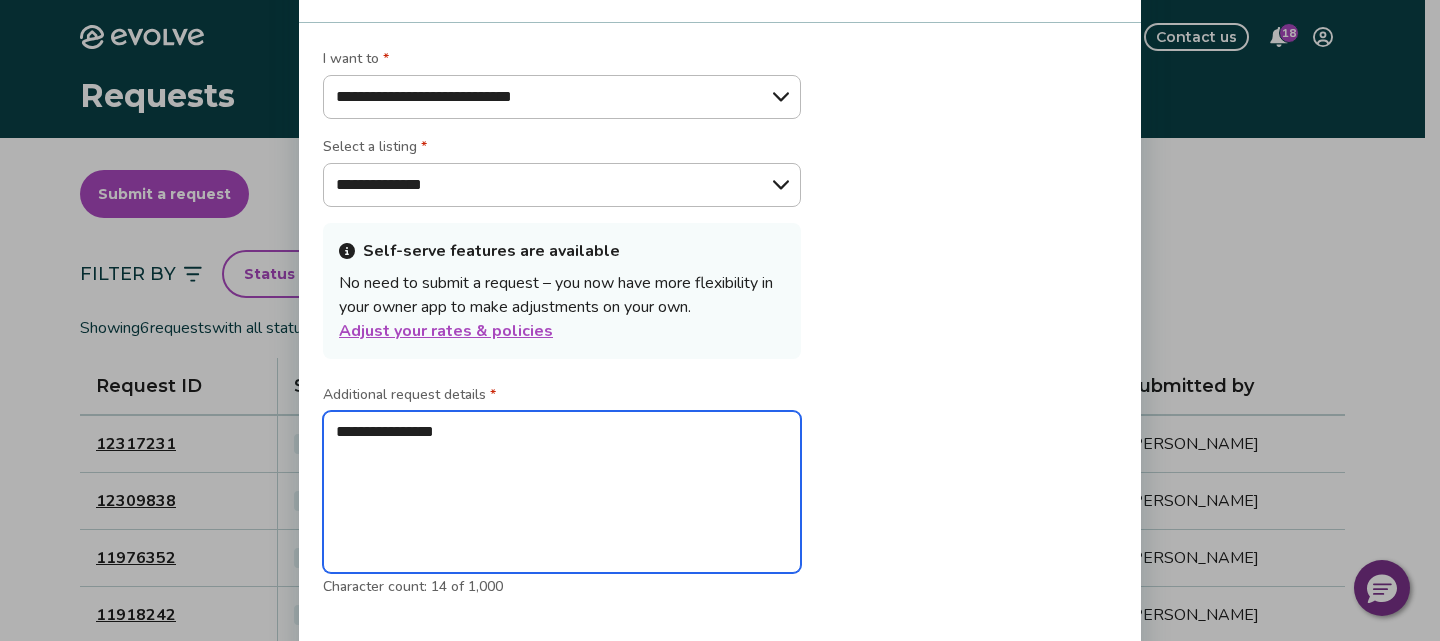 type on "*" 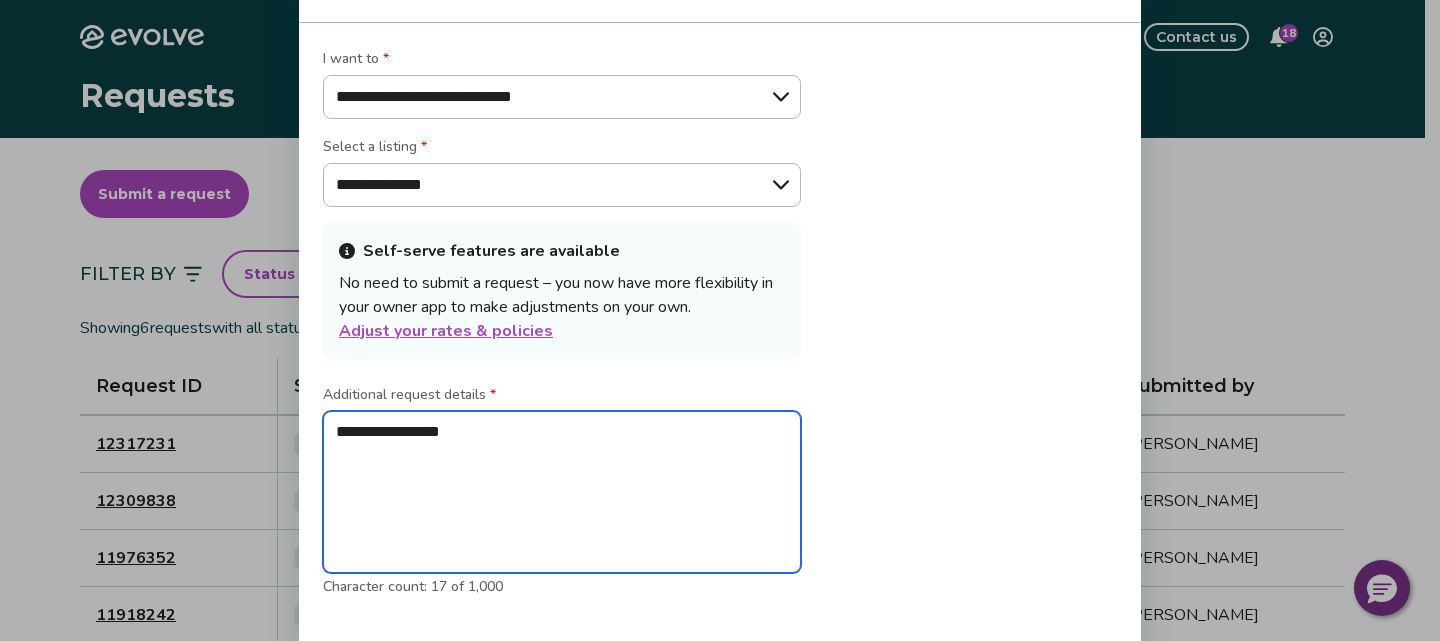 type on "*" 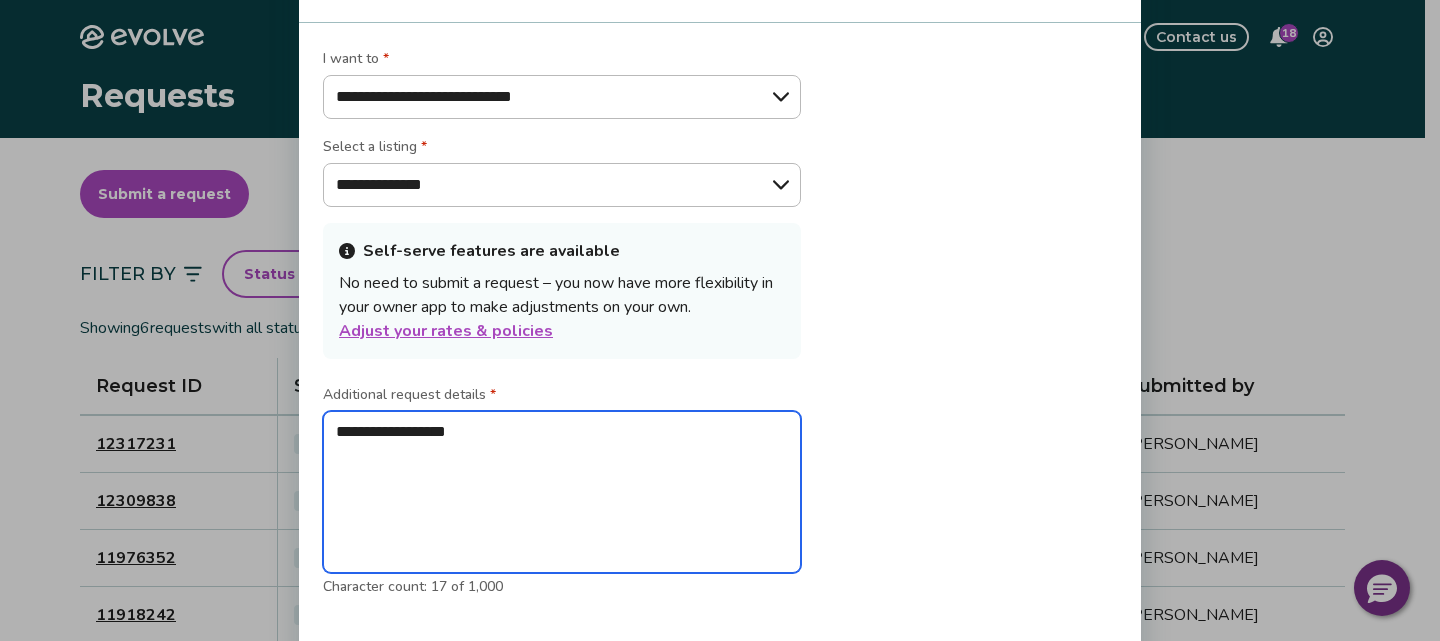 type on "*" 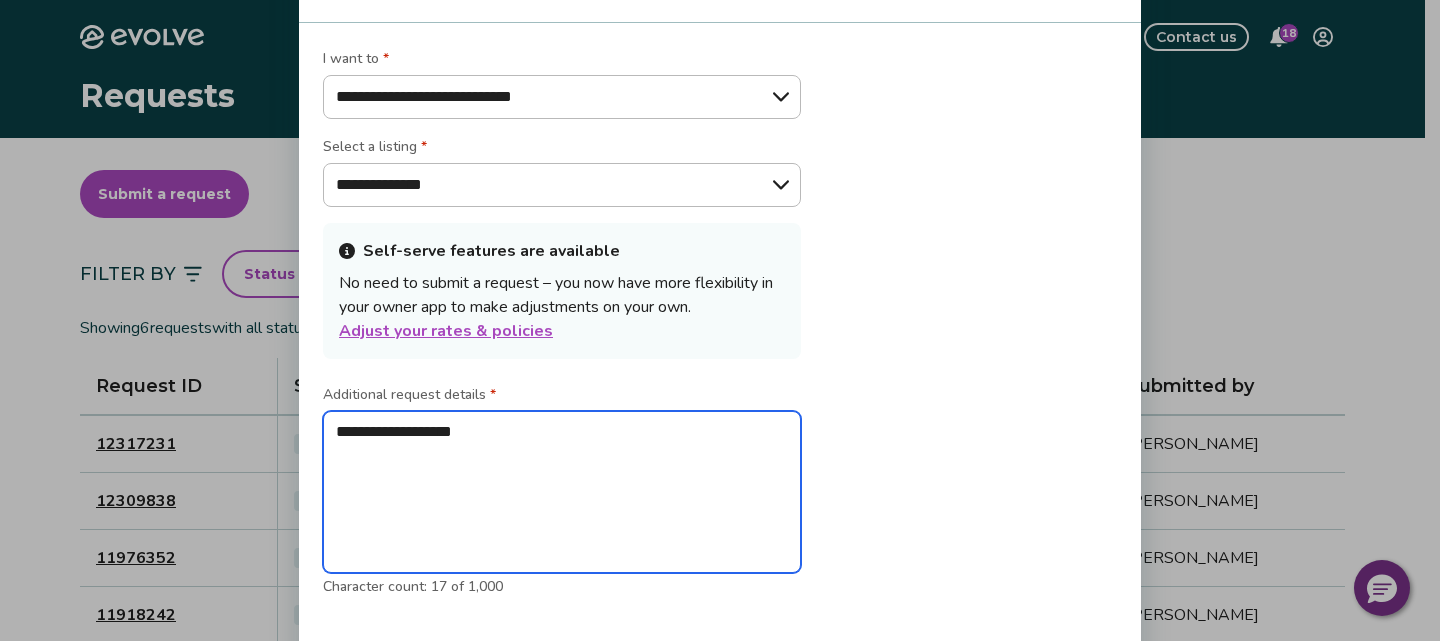 type on "*" 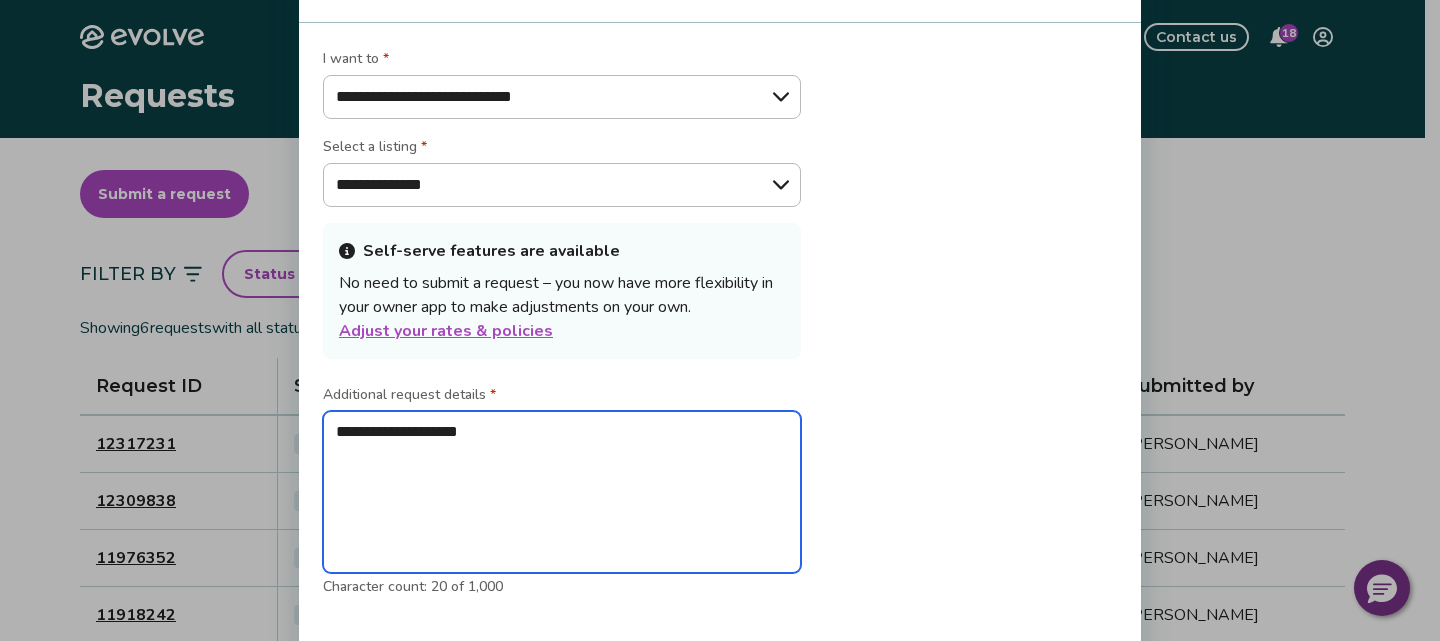 type on "*" 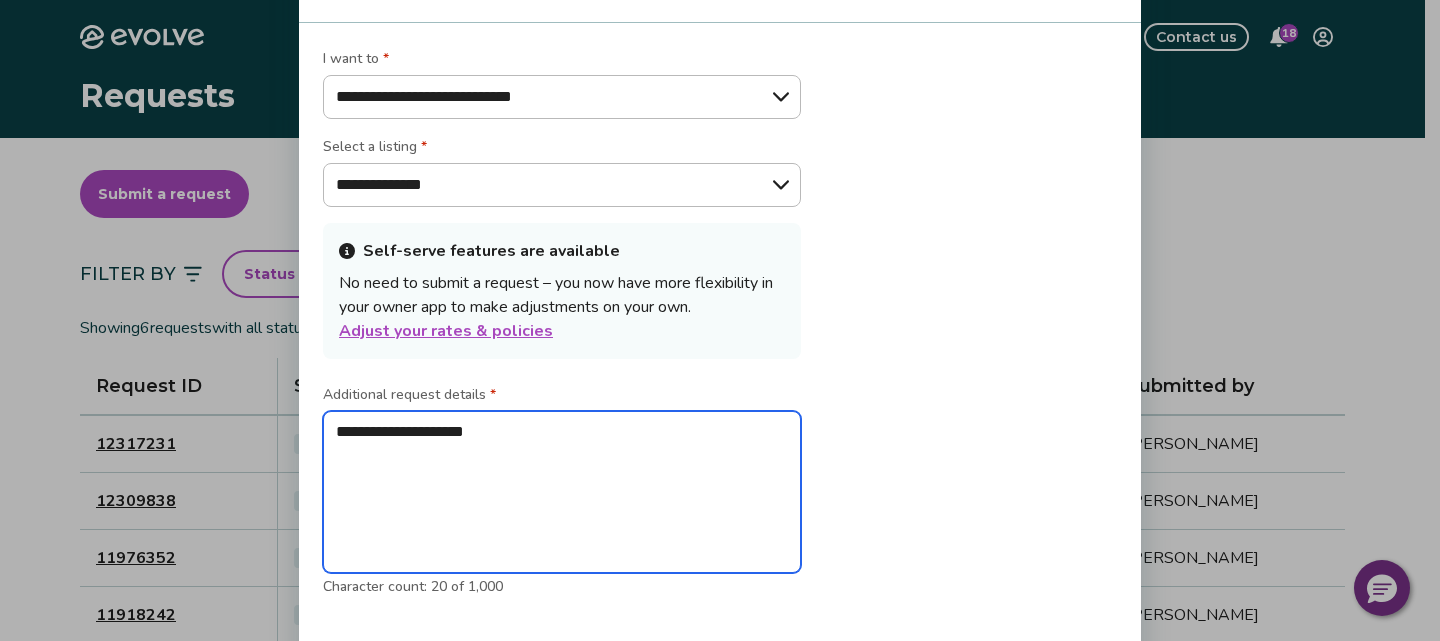 type on "**********" 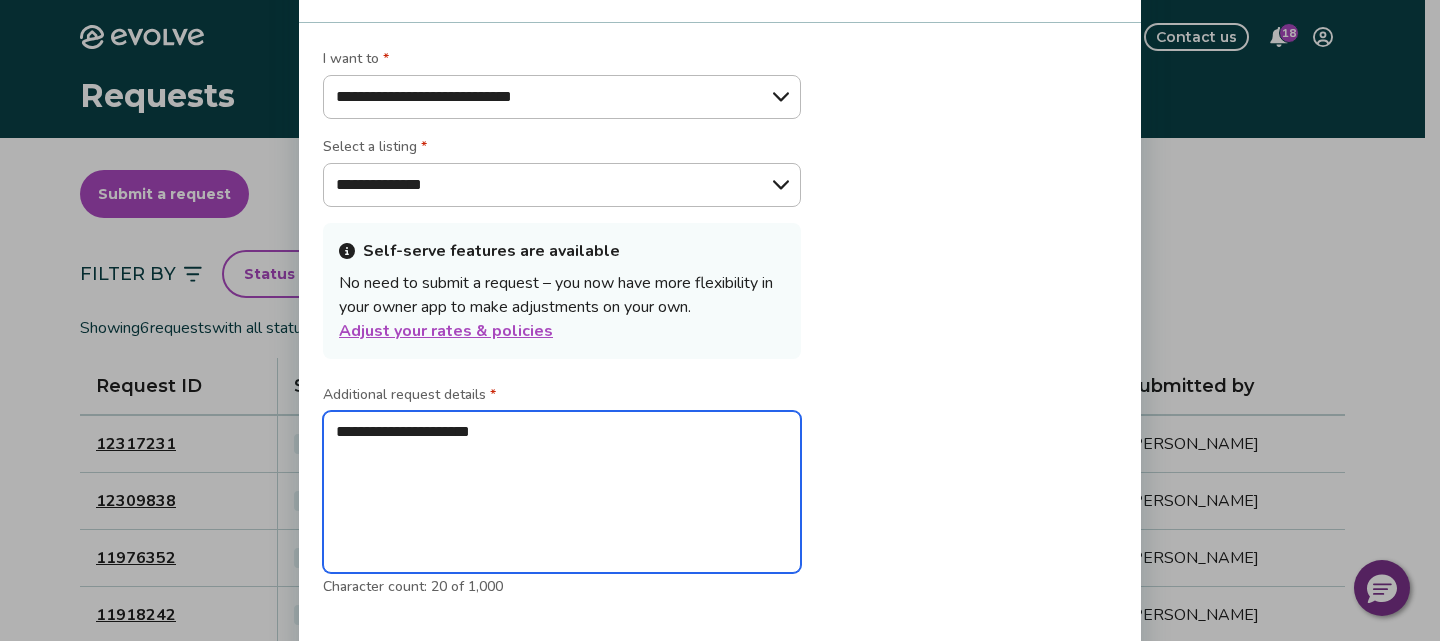 type on "*" 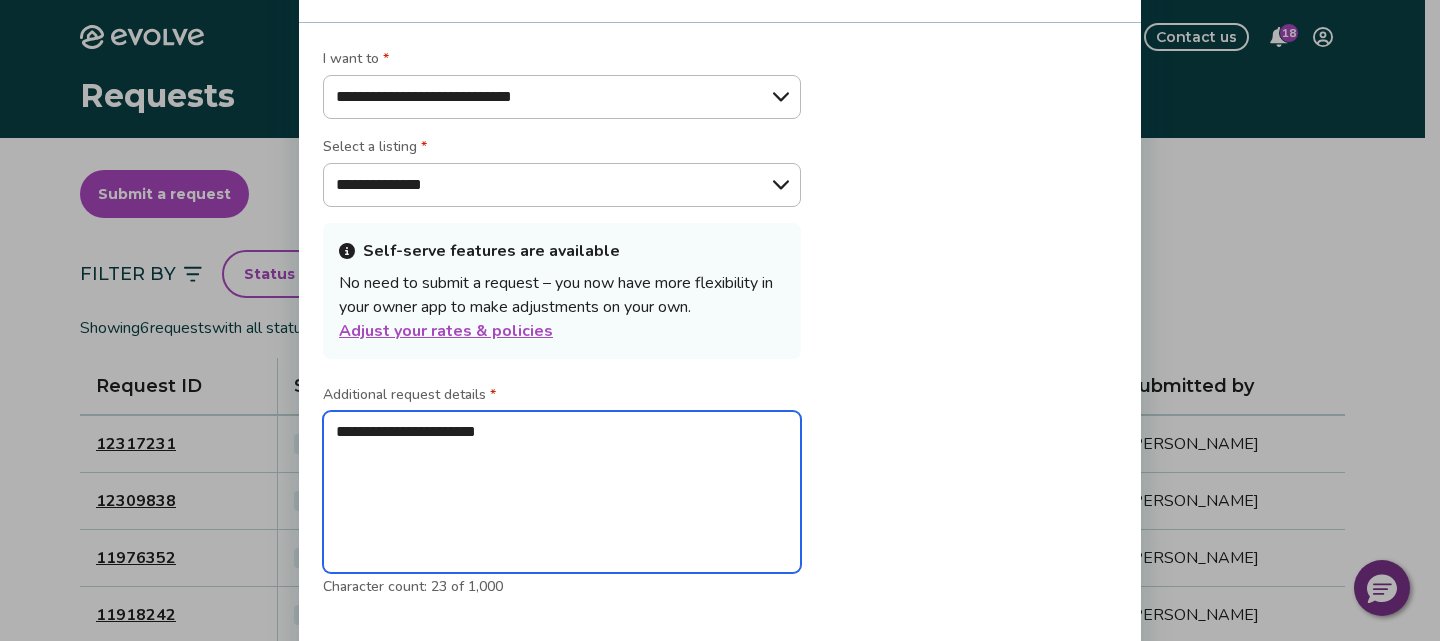 type on "*" 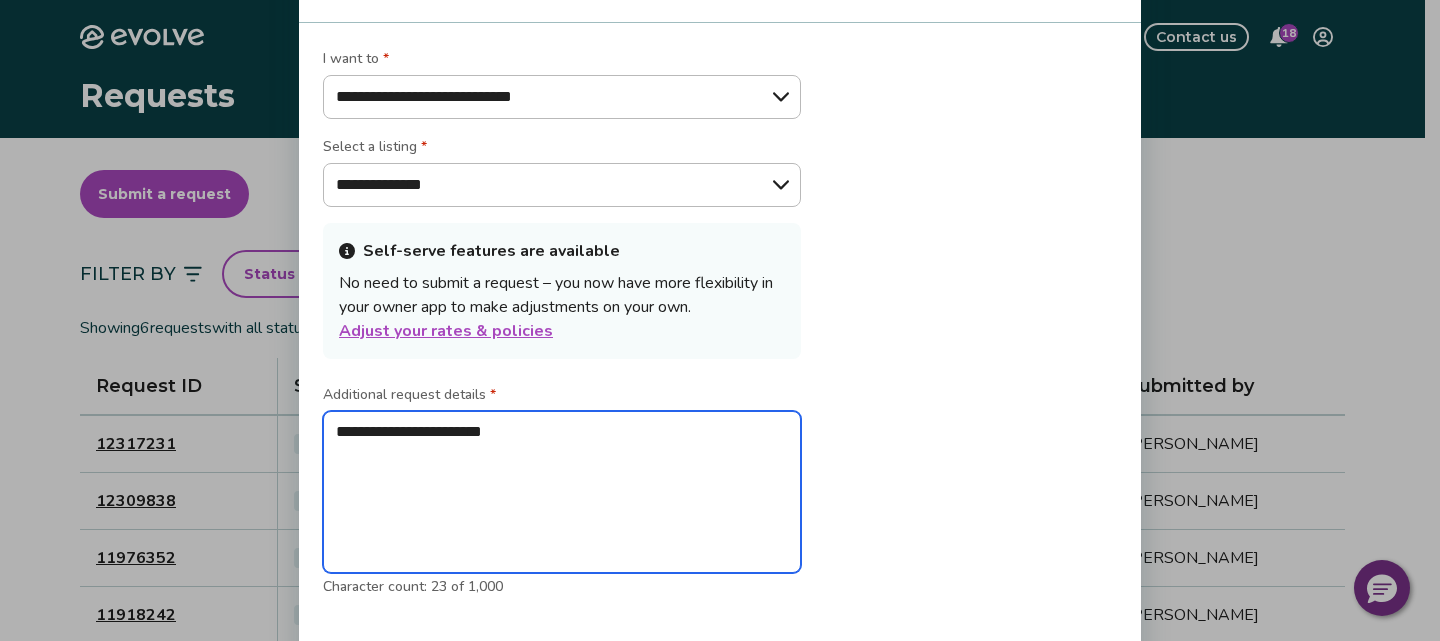 type on "**********" 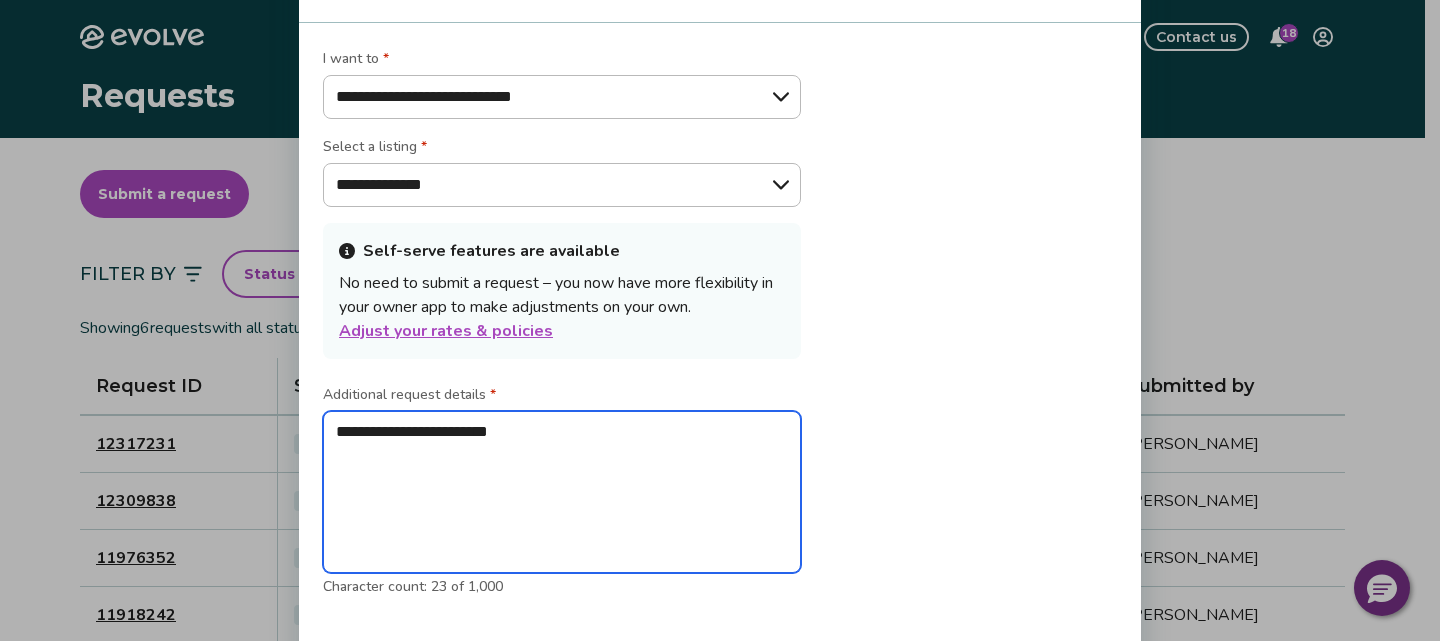 type on "*" 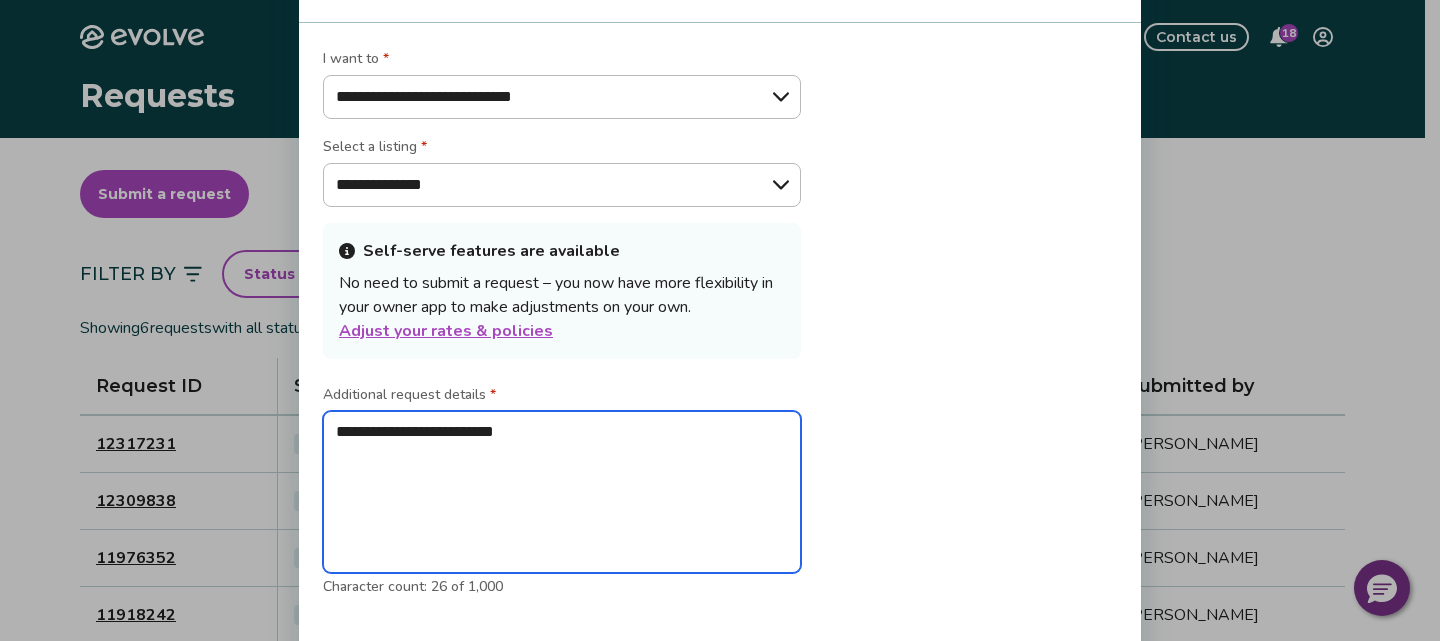type on "*" 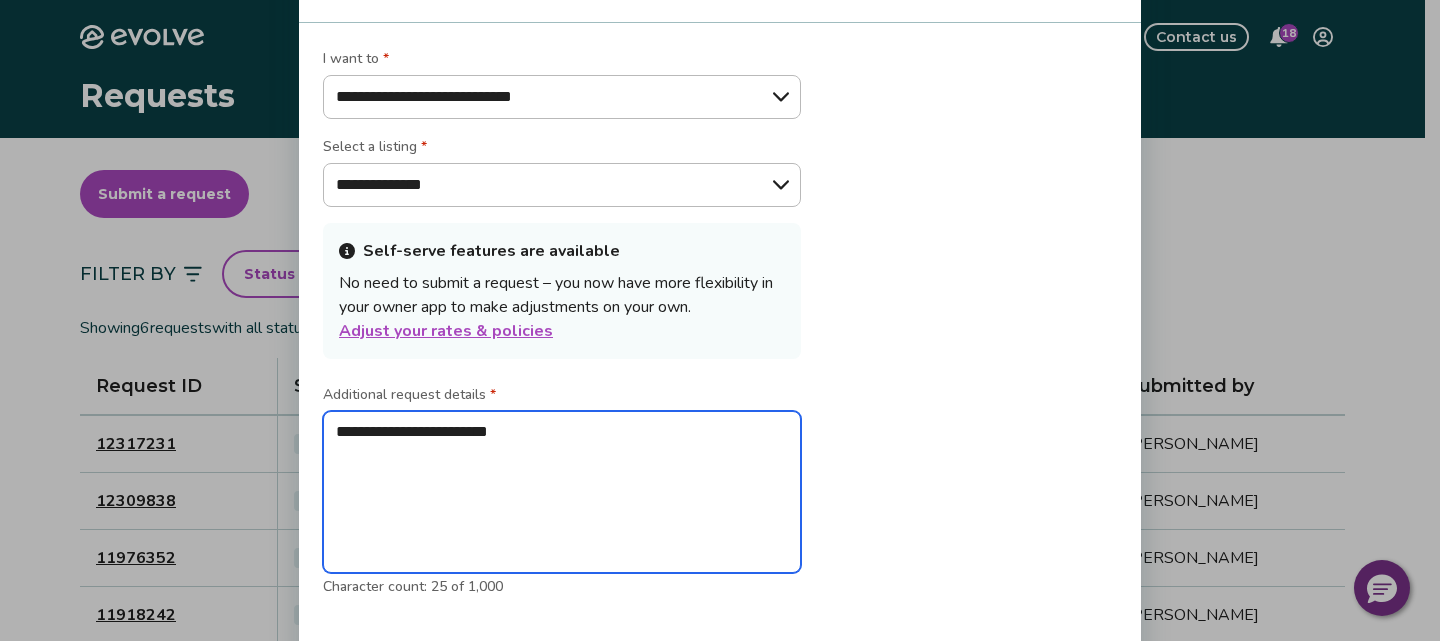type on "*" 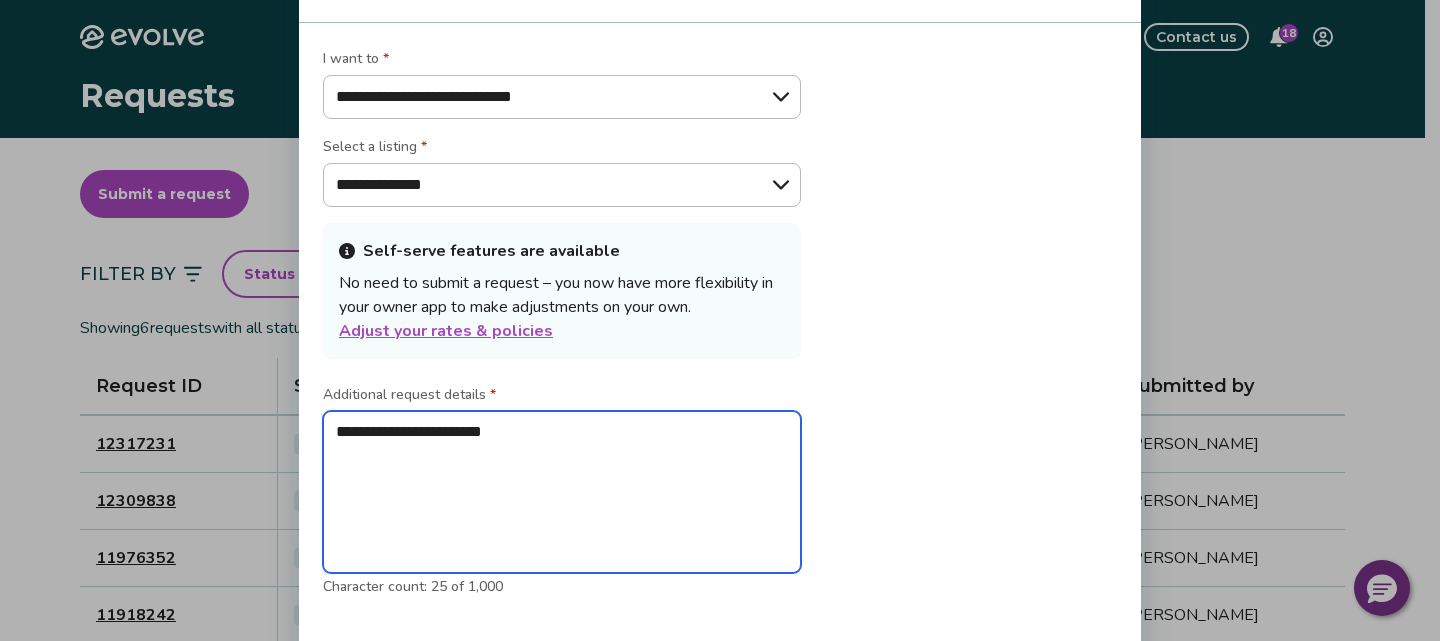 type on "*" 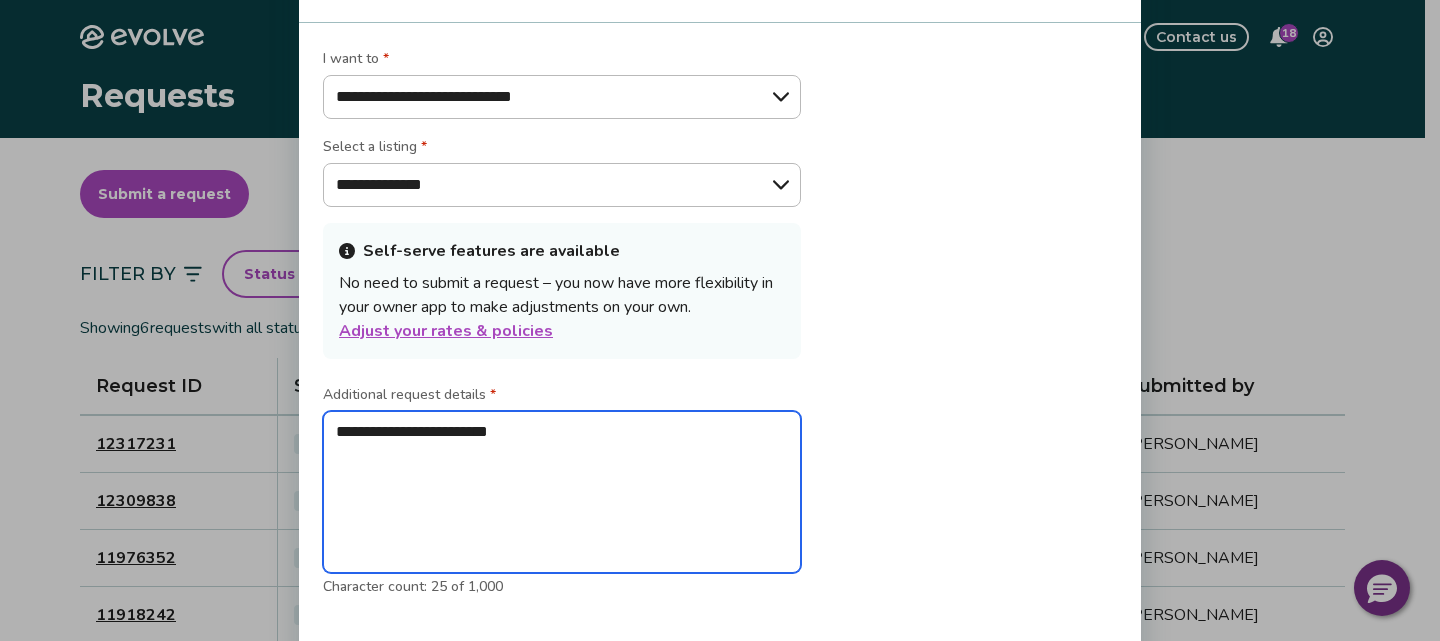 type on "*" 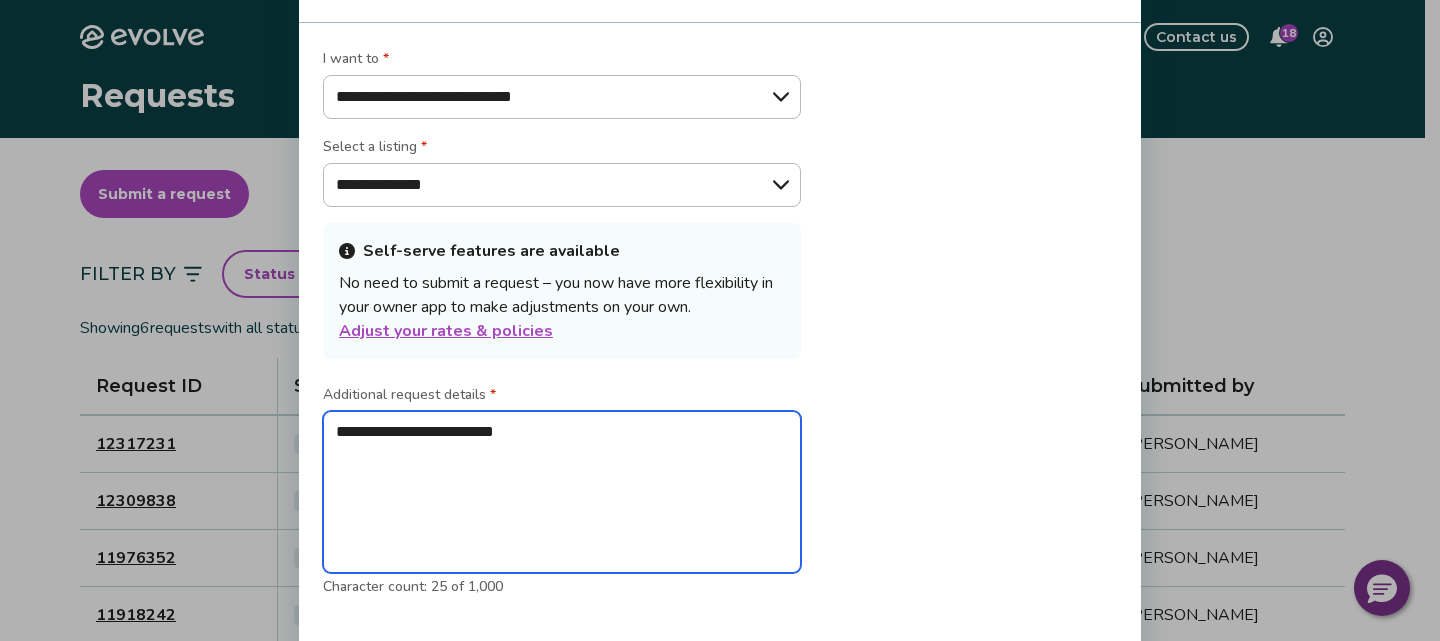 type on "*" 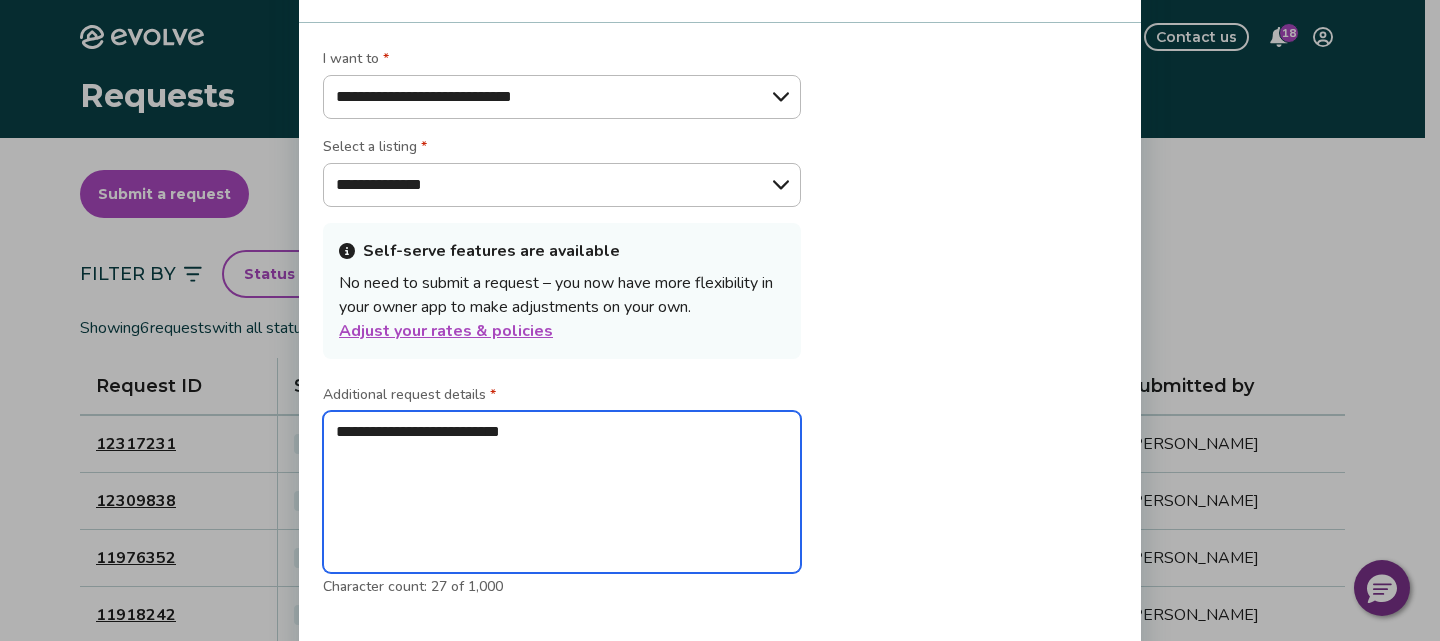 type on "*" 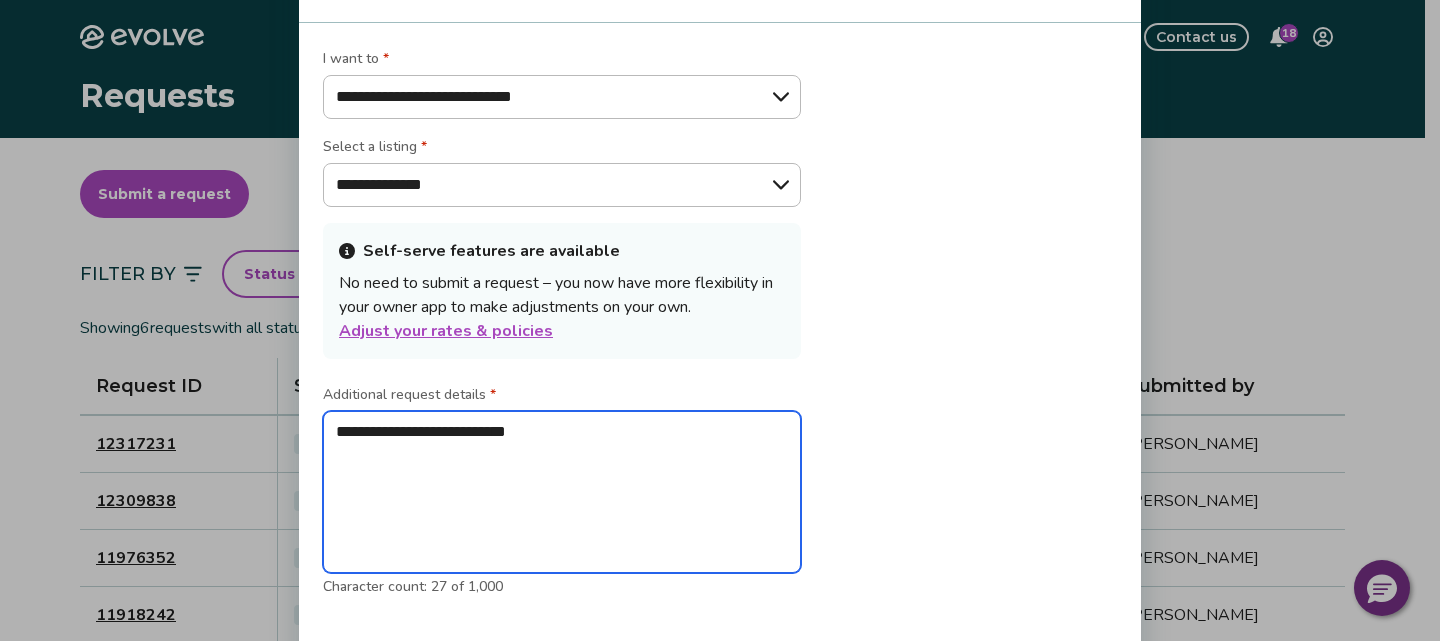type on "*" 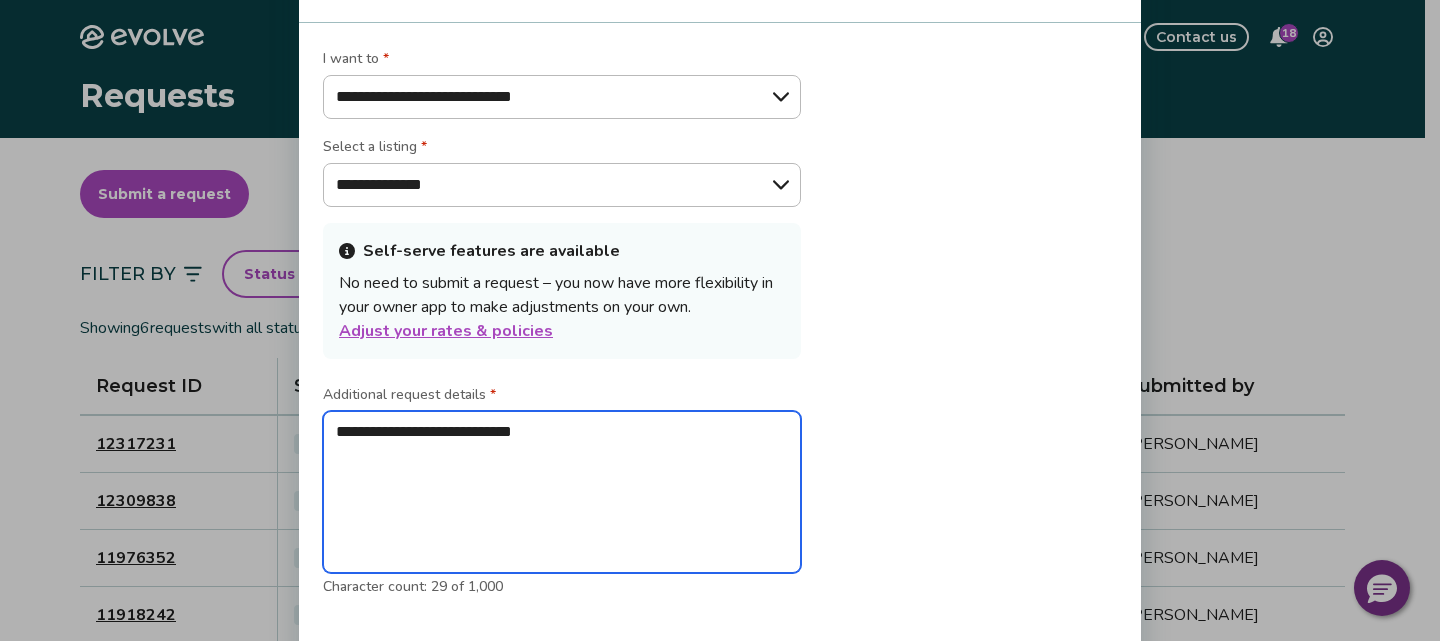 type on "*" 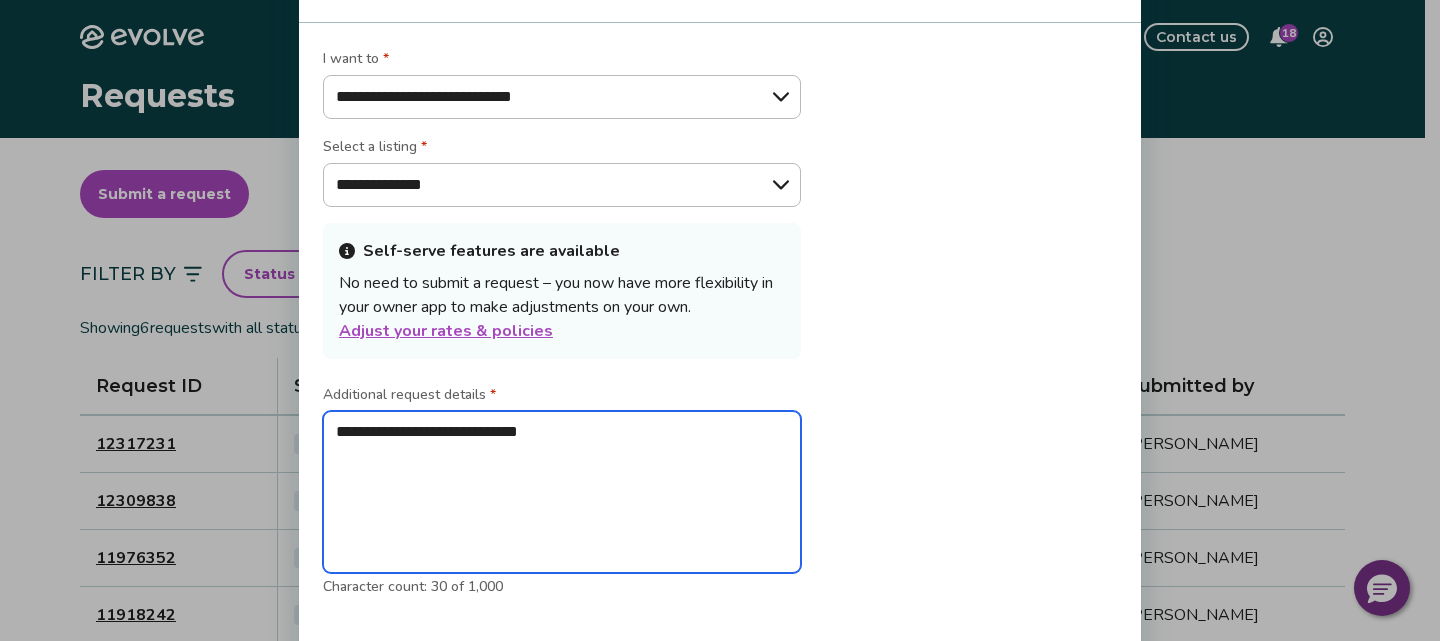 type on "*" 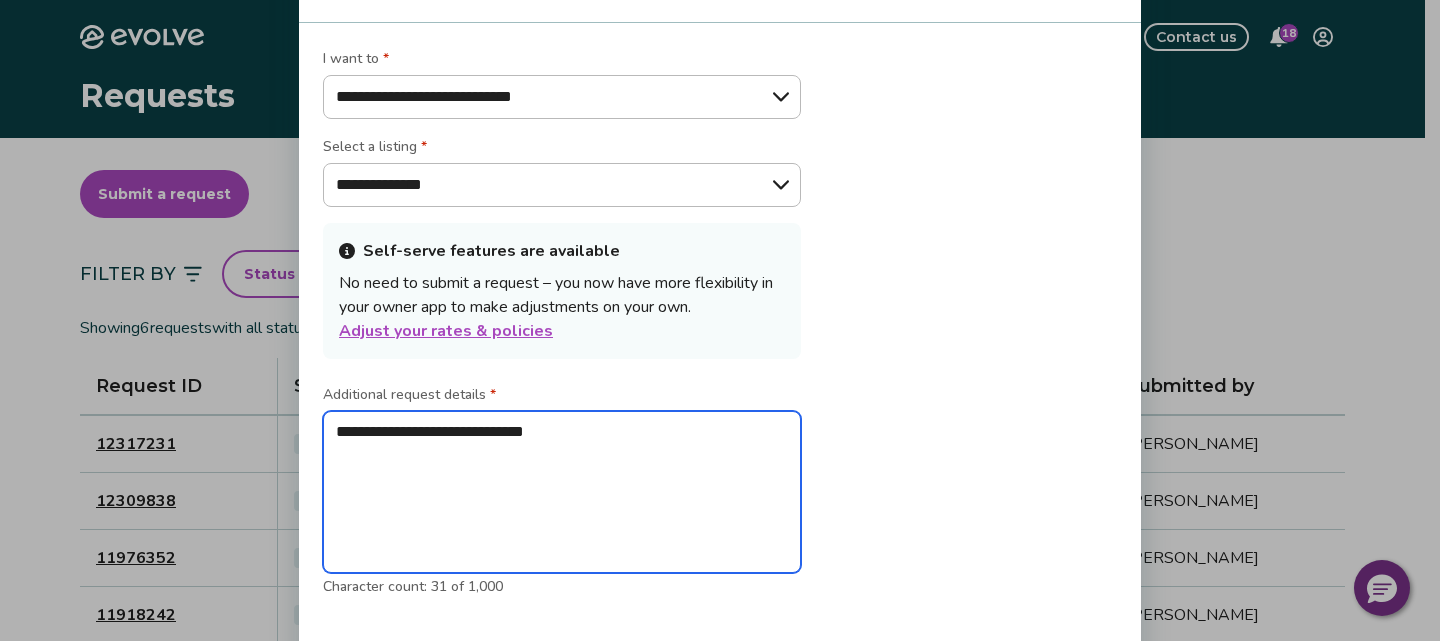 type on "*" 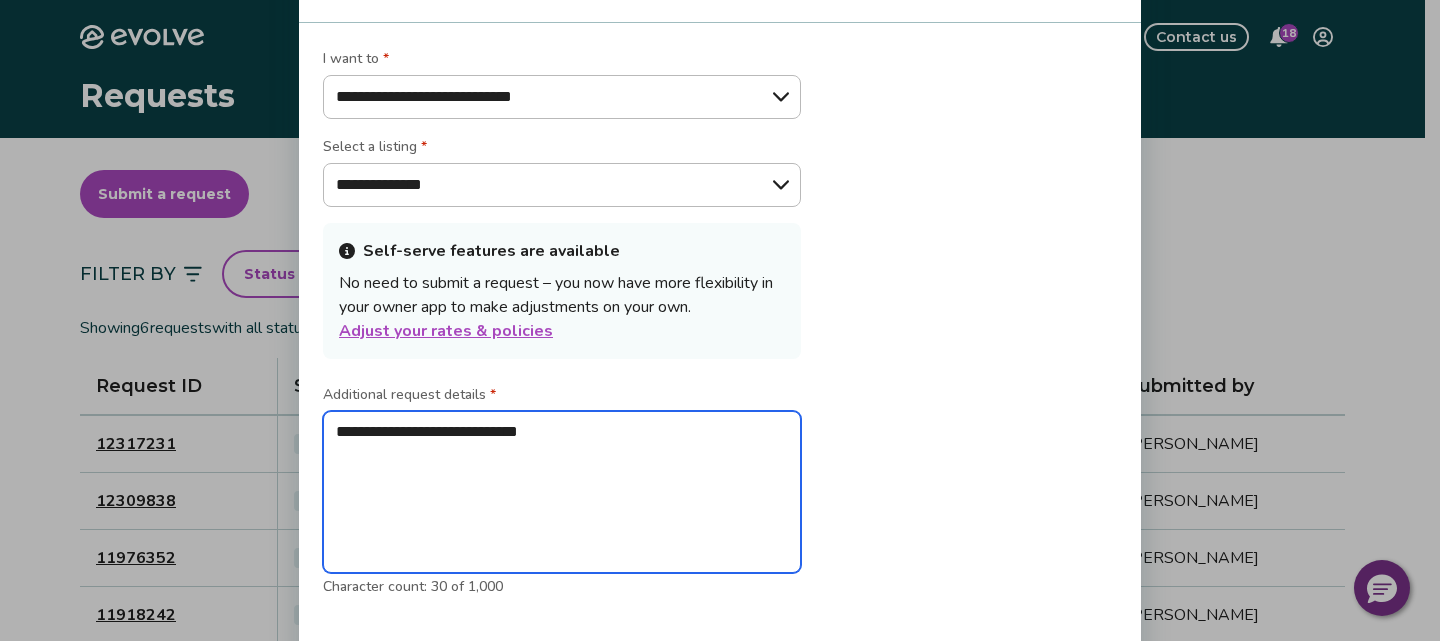 type on "*" 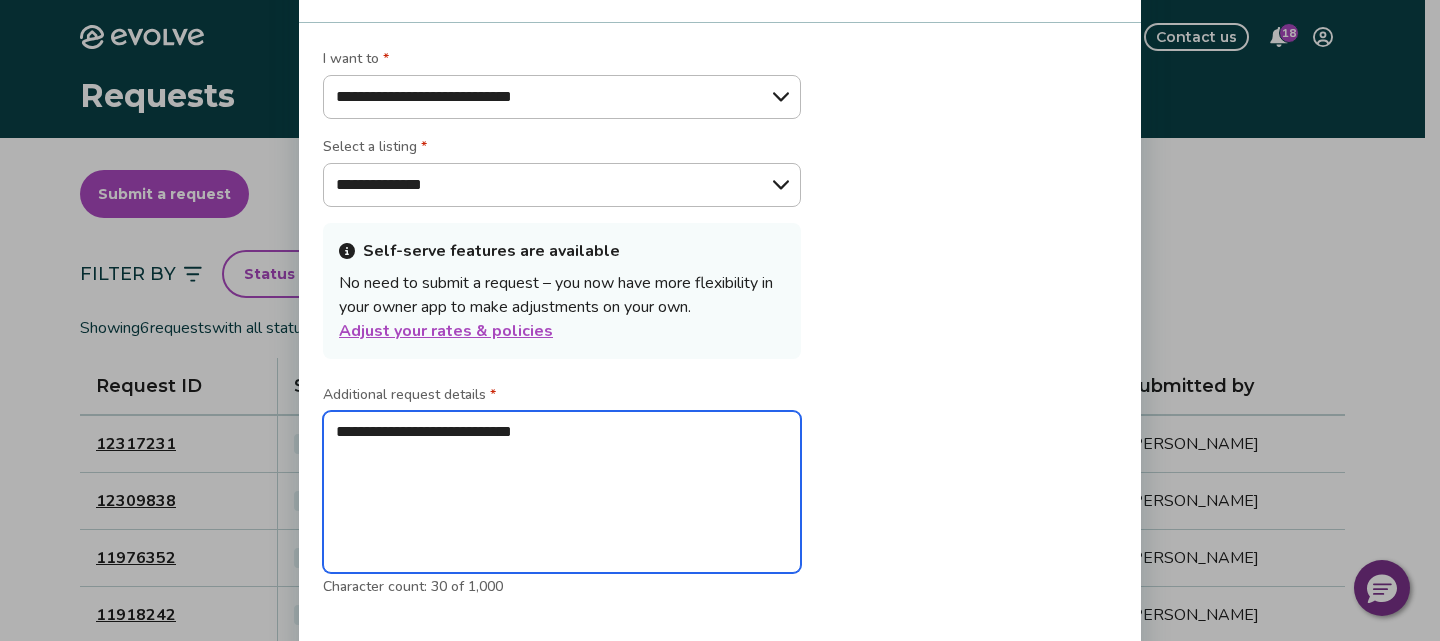 type on "*" 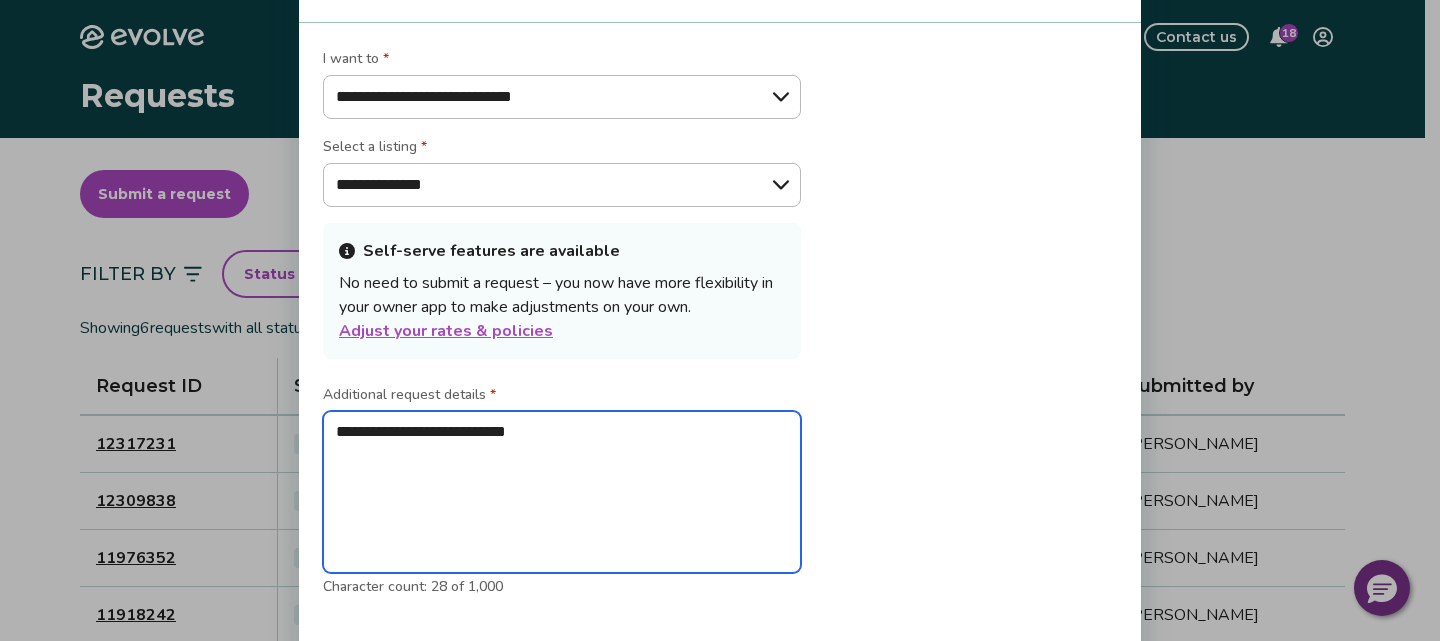 type on "*" 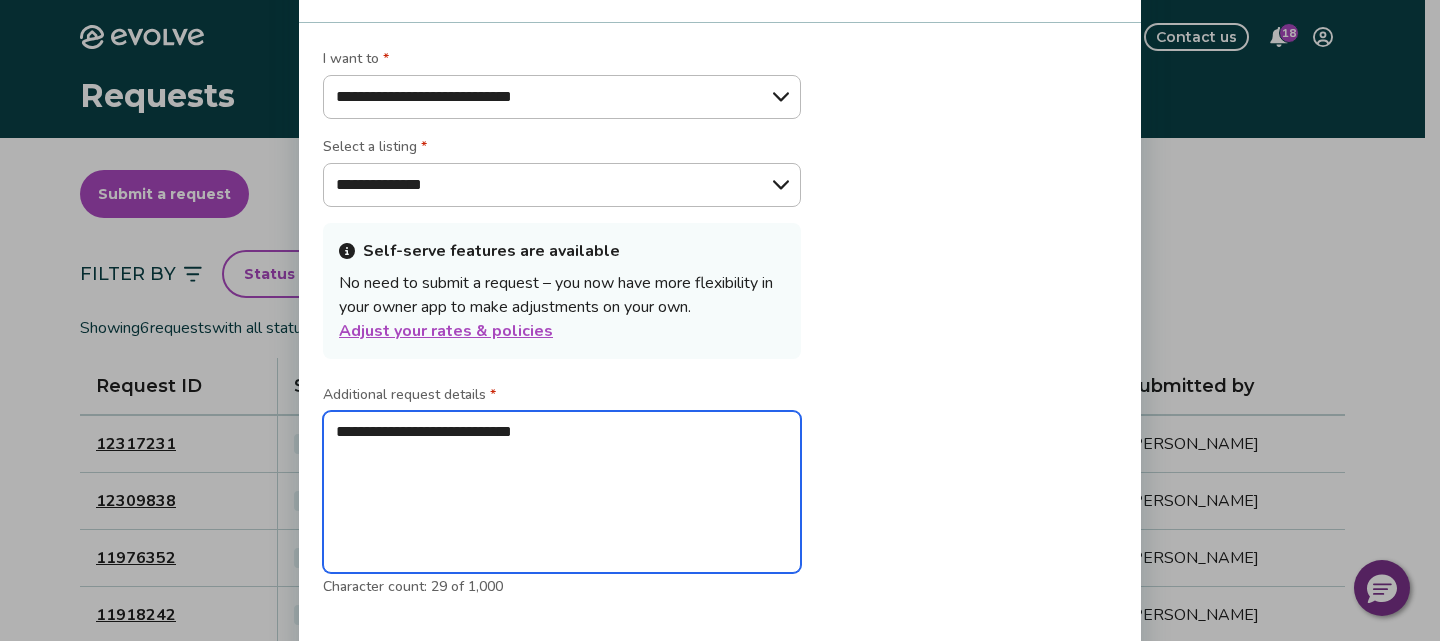 type on "*" 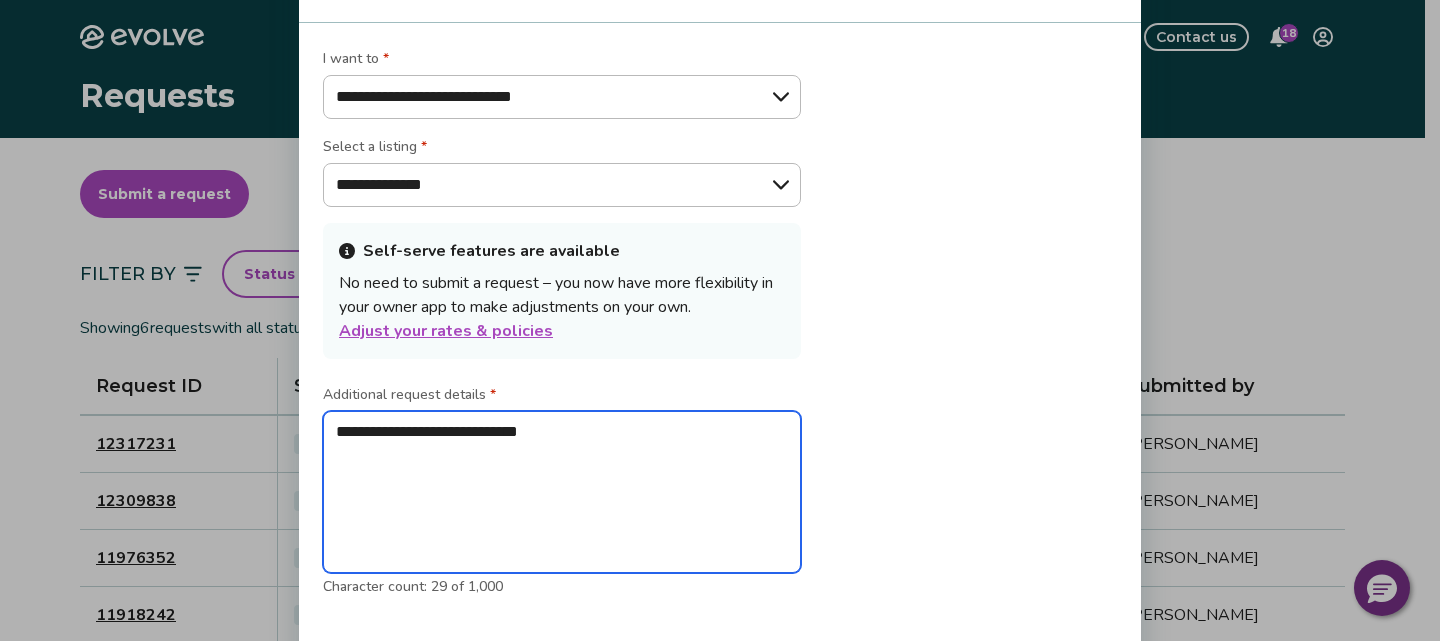 type on "**********" 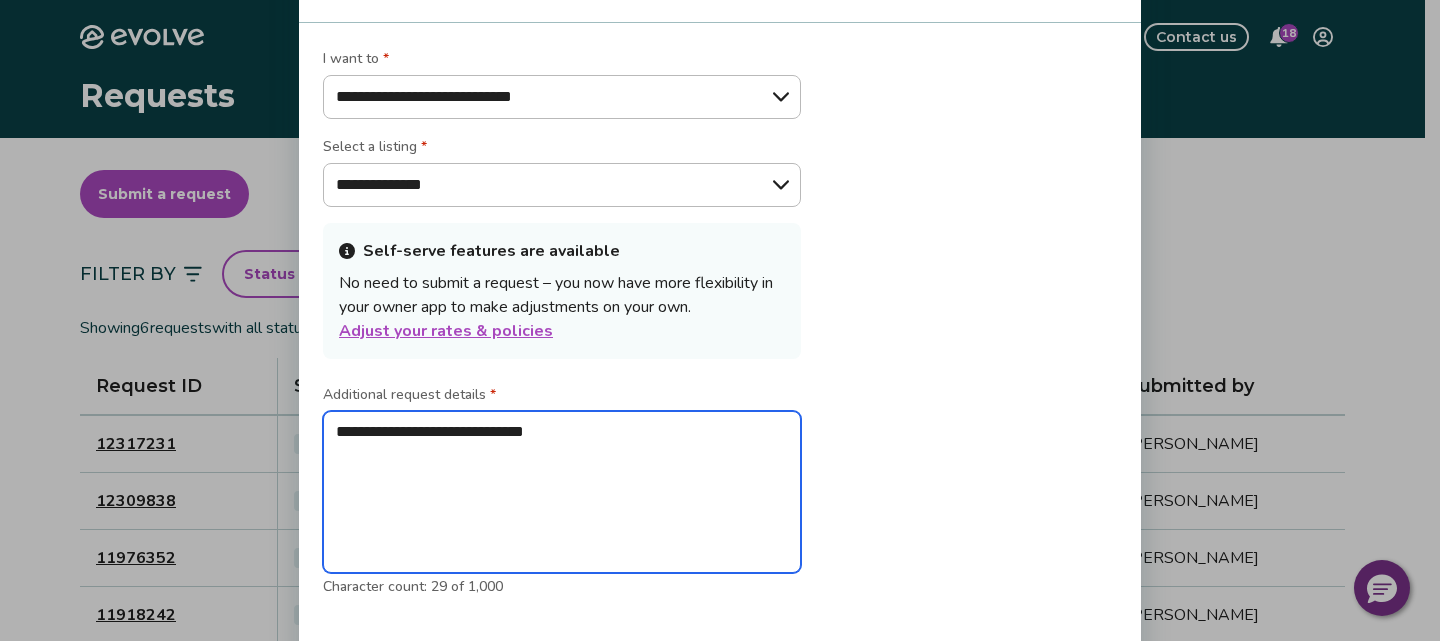 type on "*" 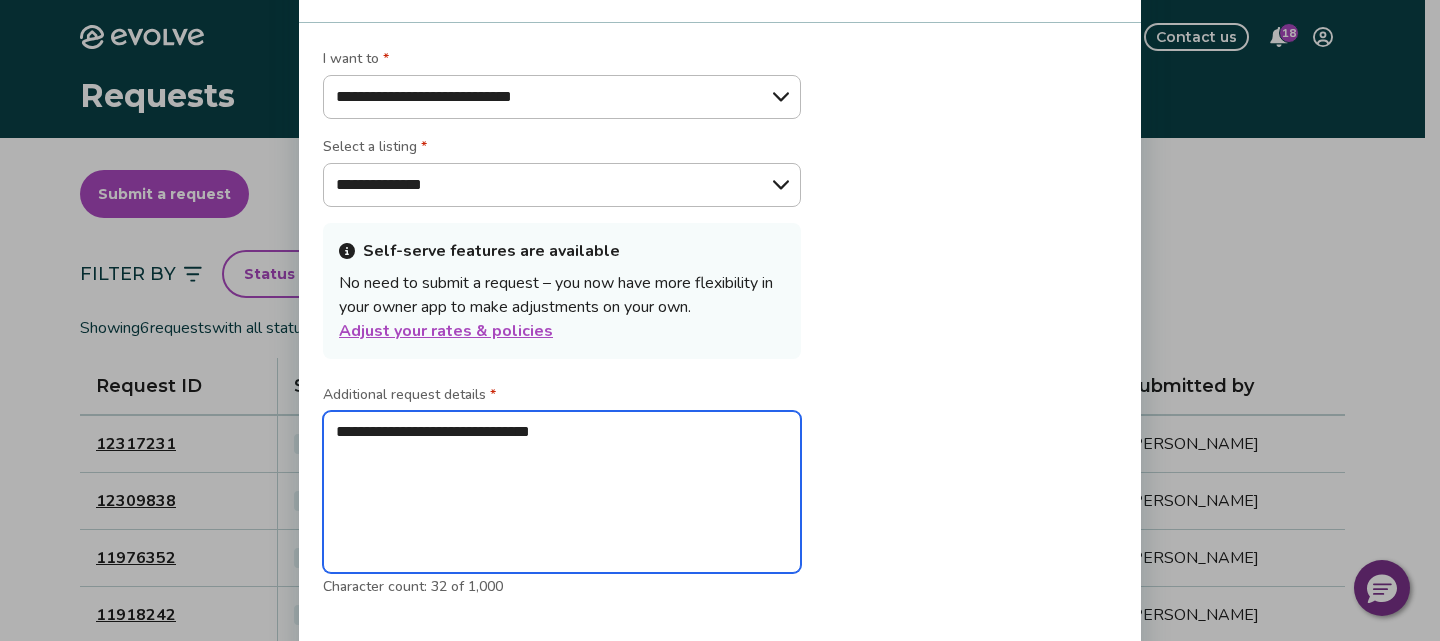 type on "*" 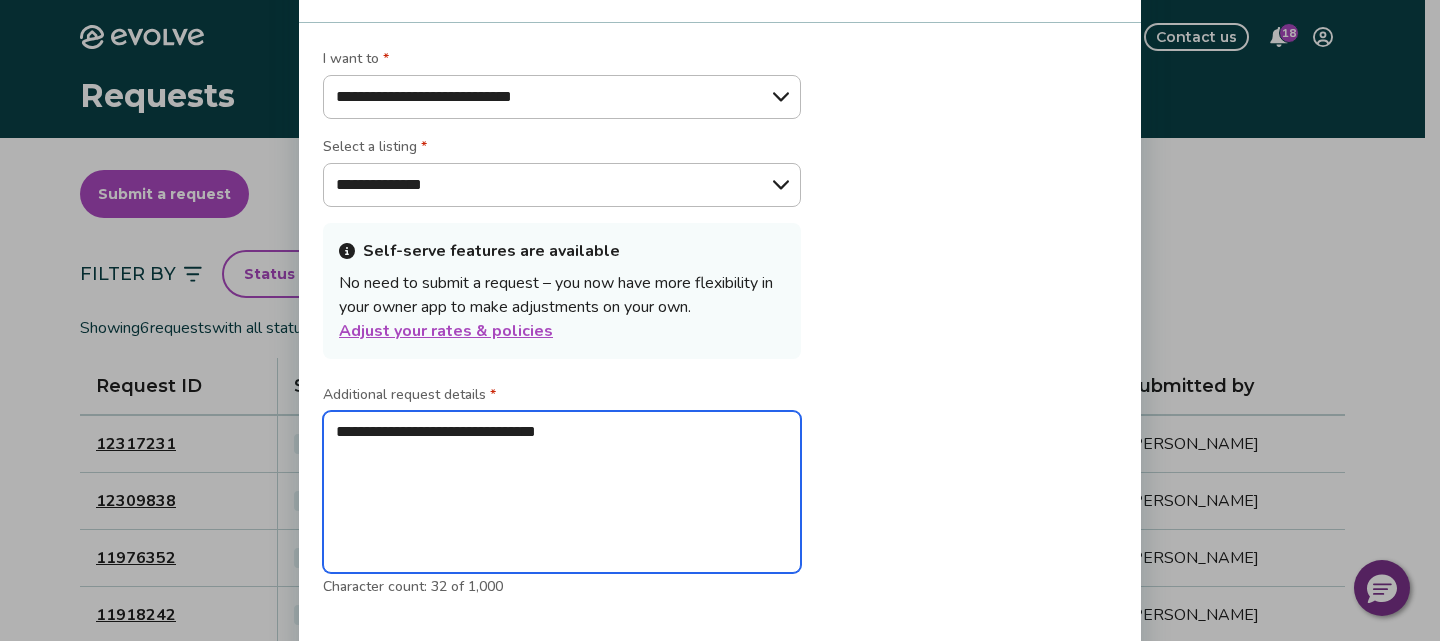 type on "*" 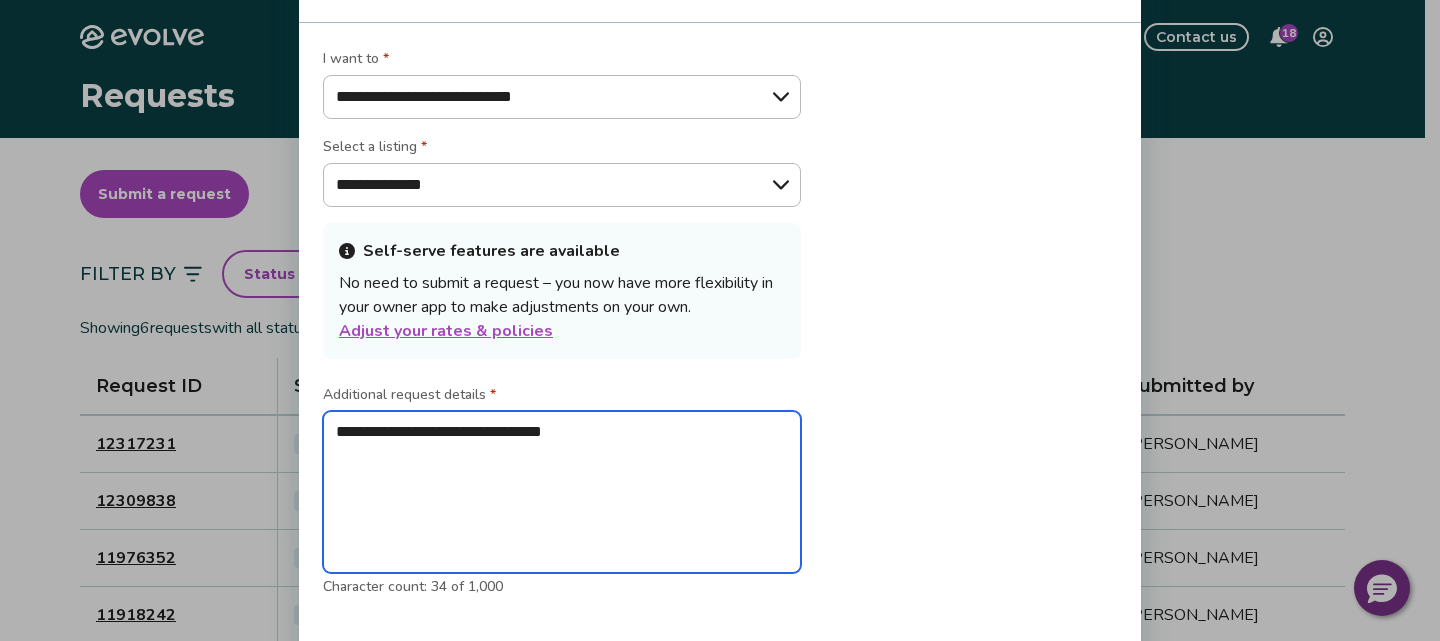 type on "*" 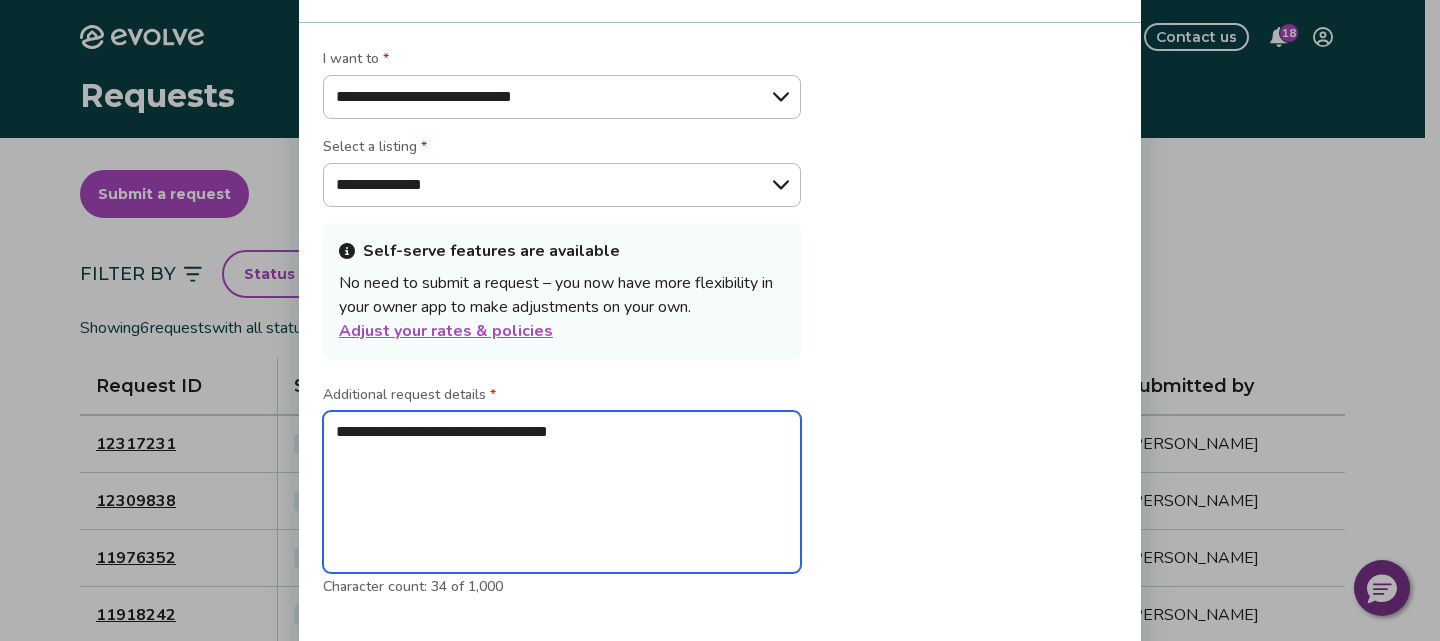type on "*" 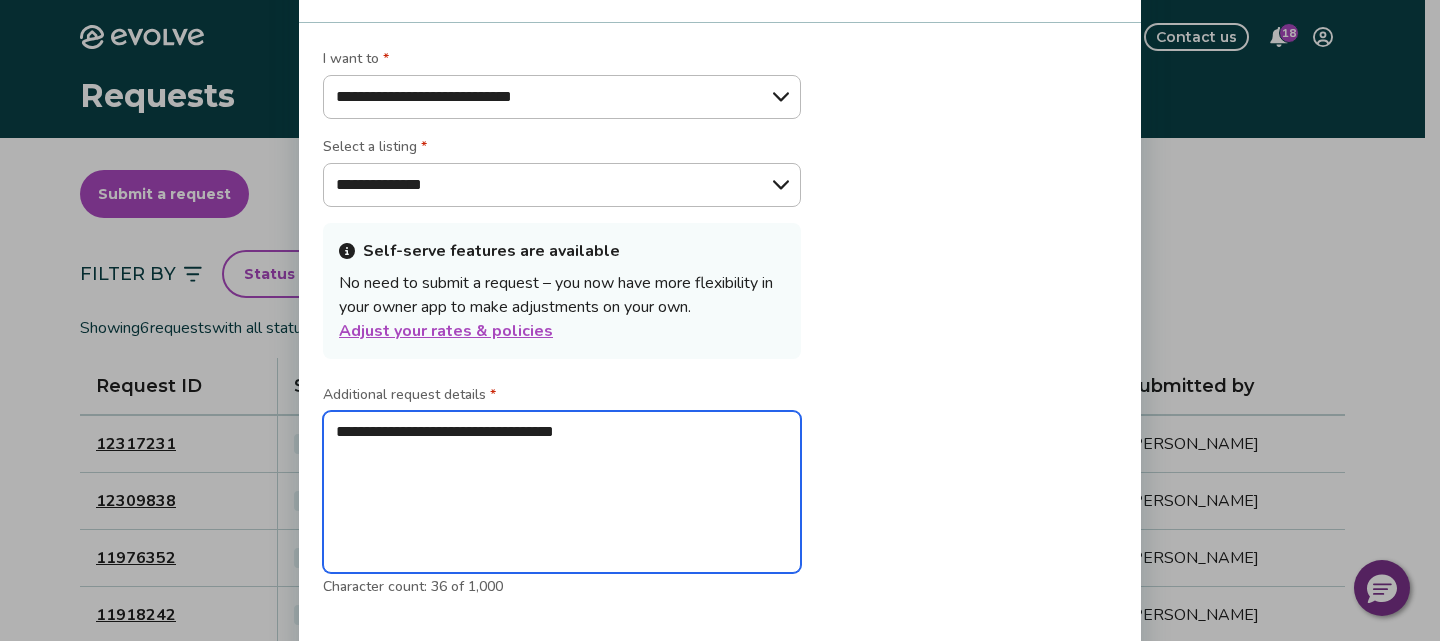 type on "*" 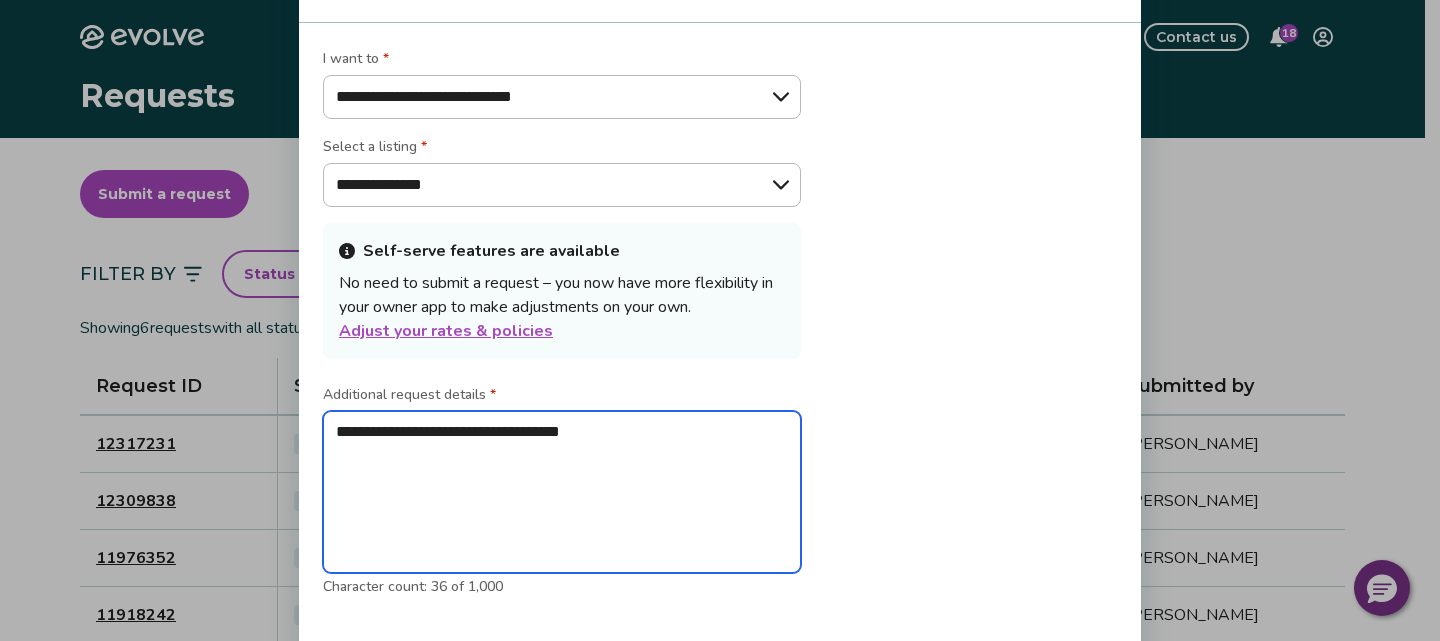 type on "*" 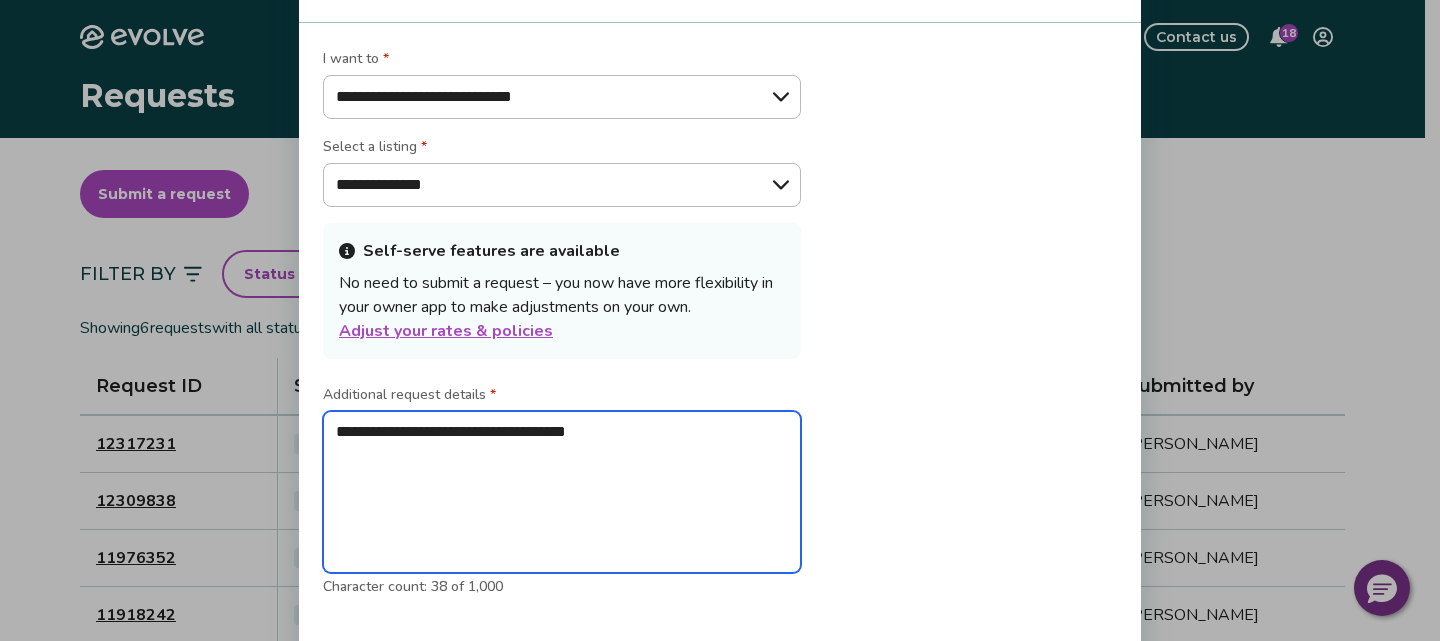 type on "*" 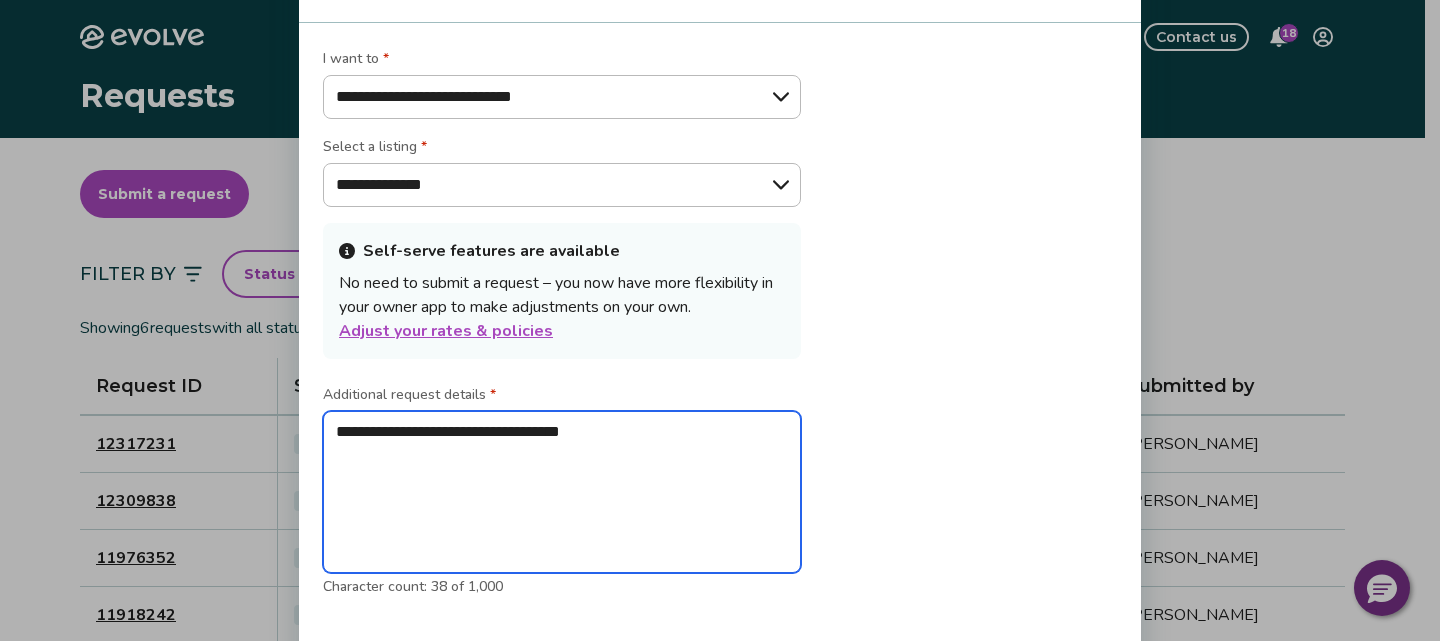 type on "*" 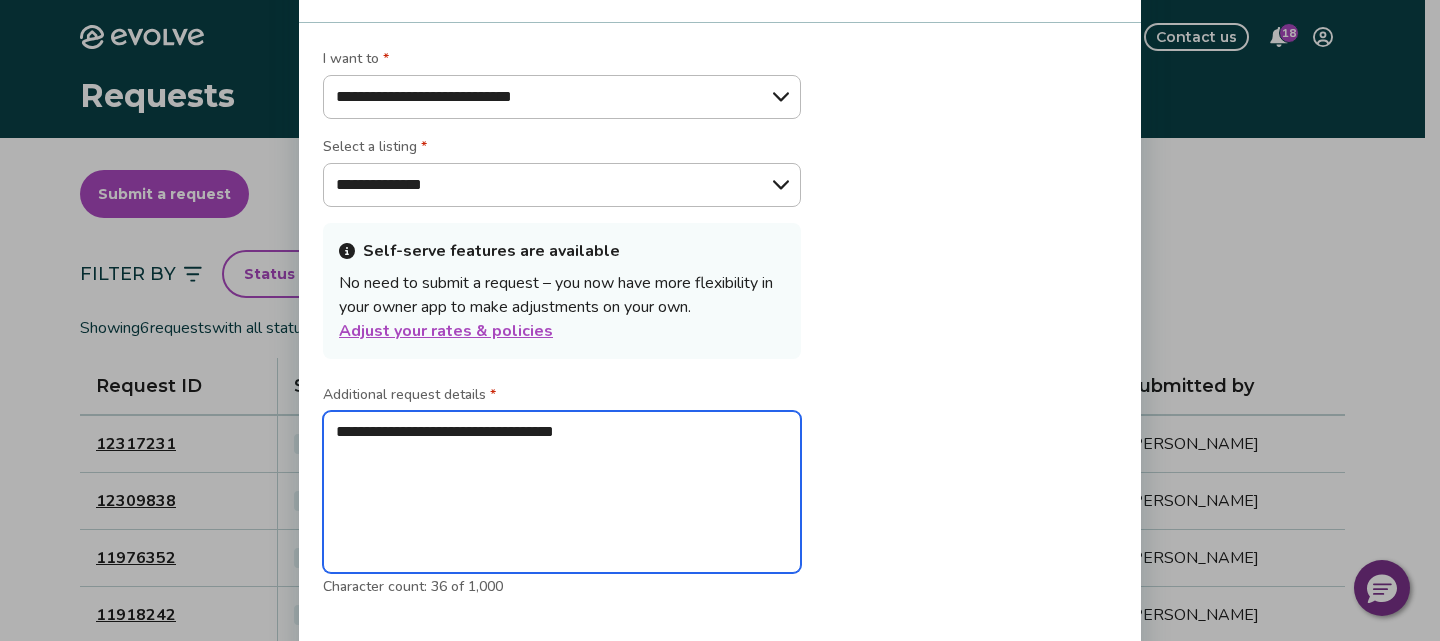 type on "*" 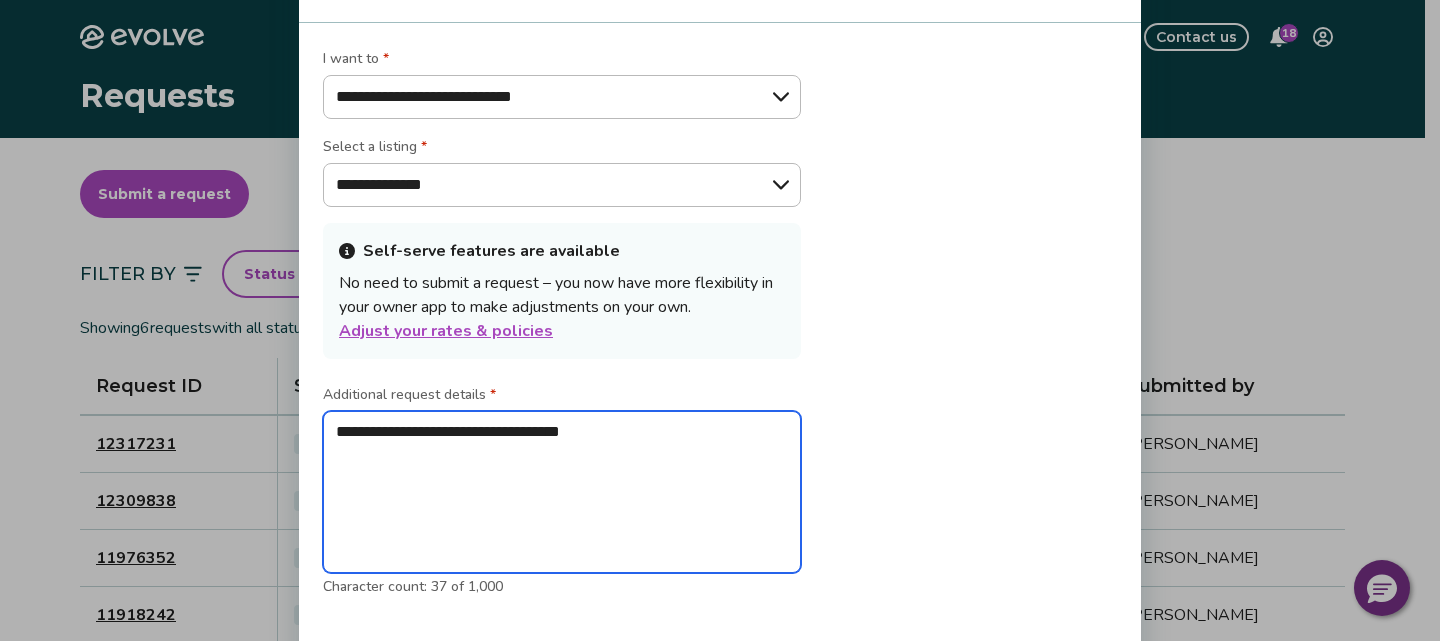 type on "*" 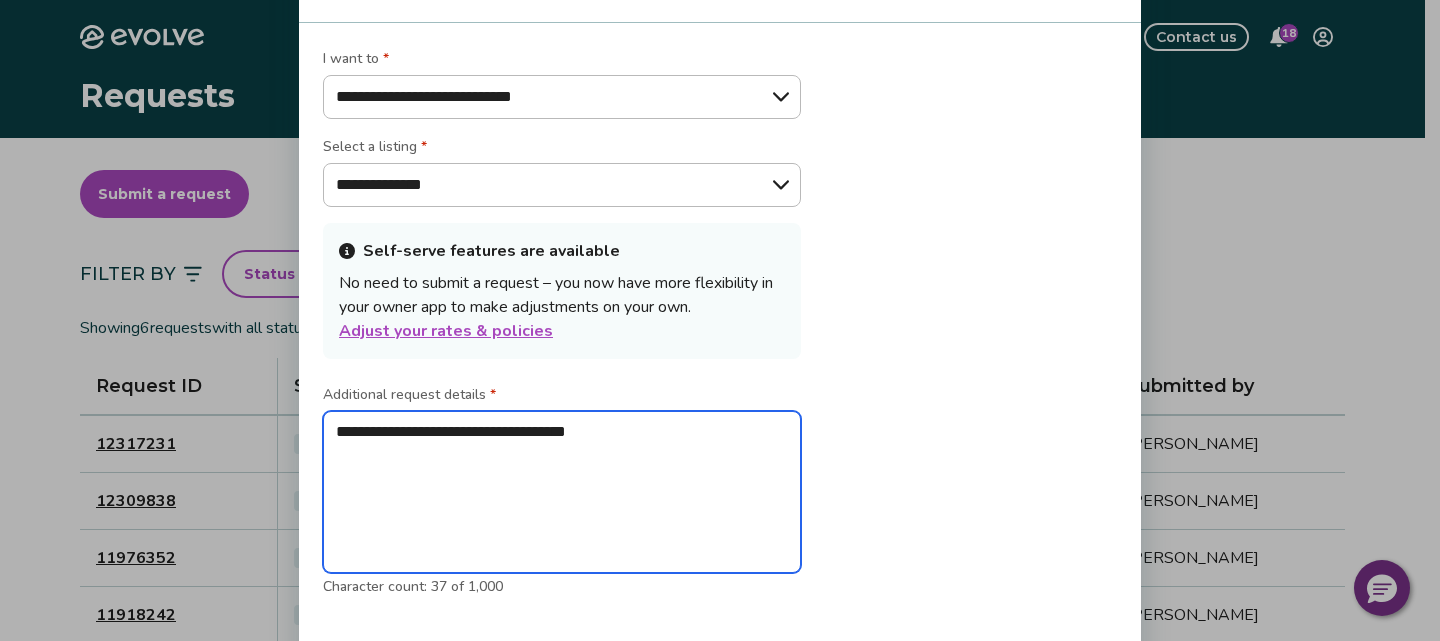 type on "*" 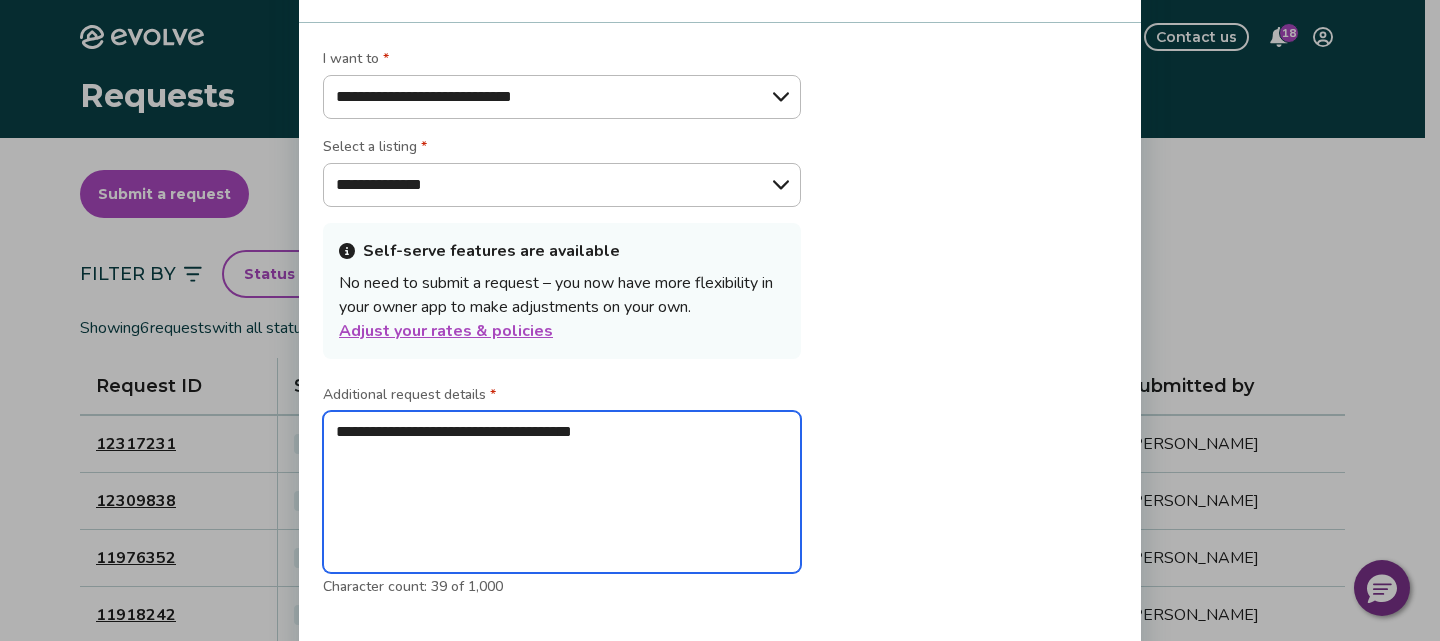 type on "*" 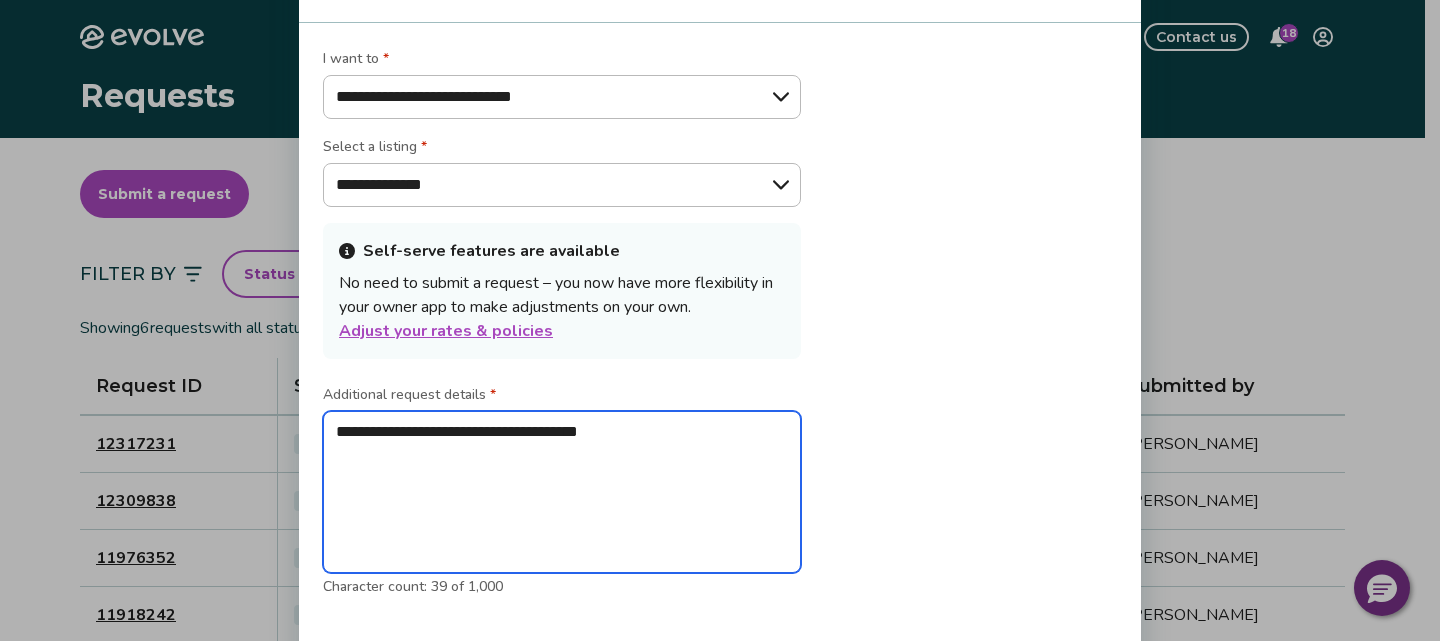 type on "*" 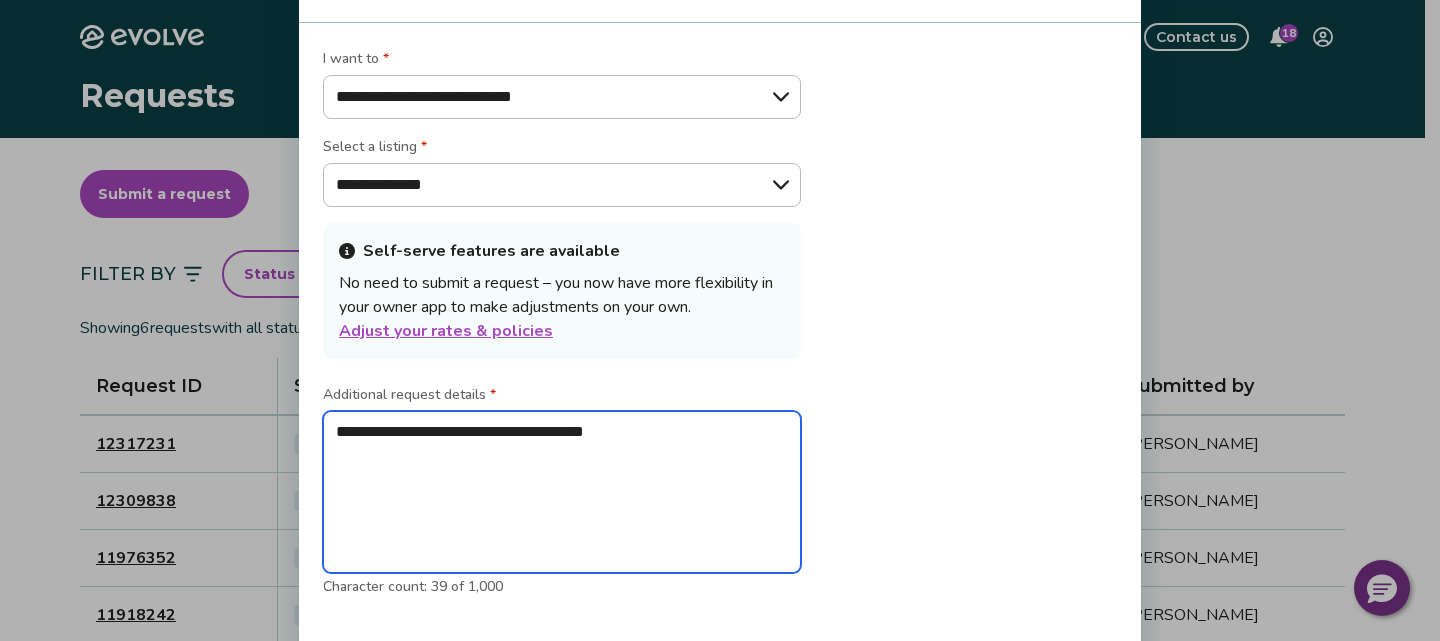 type on "*" 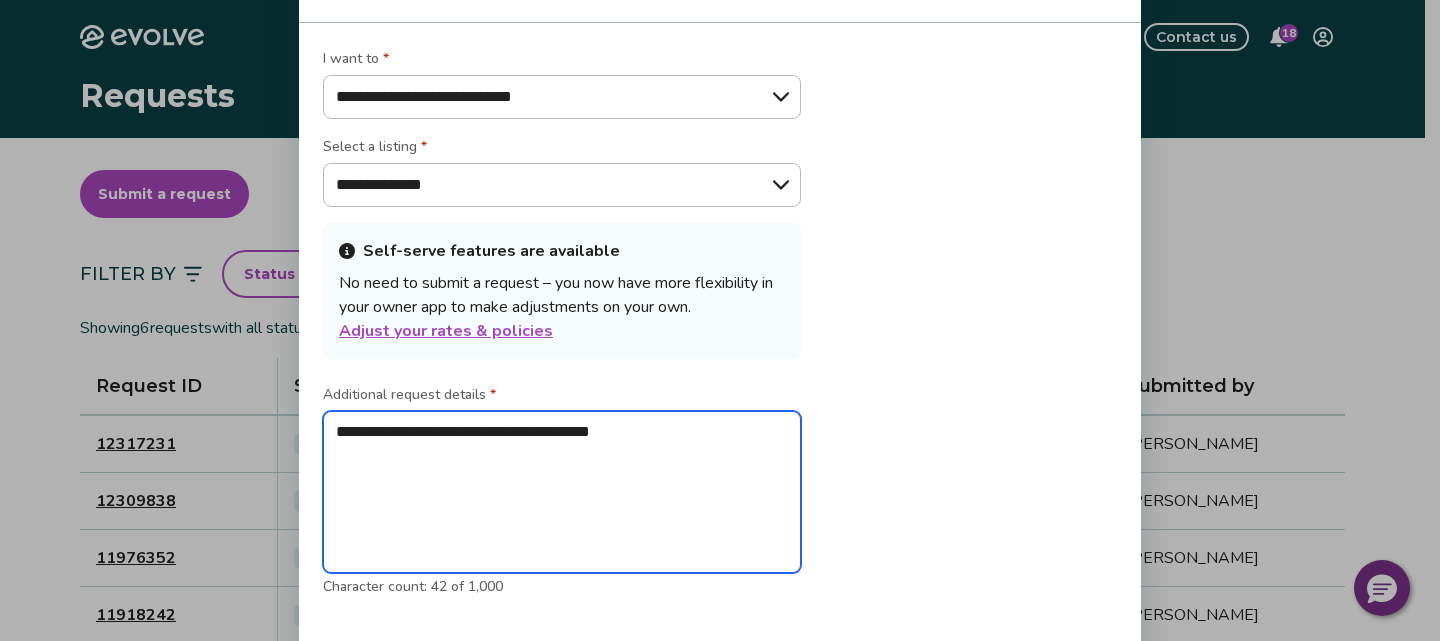 type on "*" 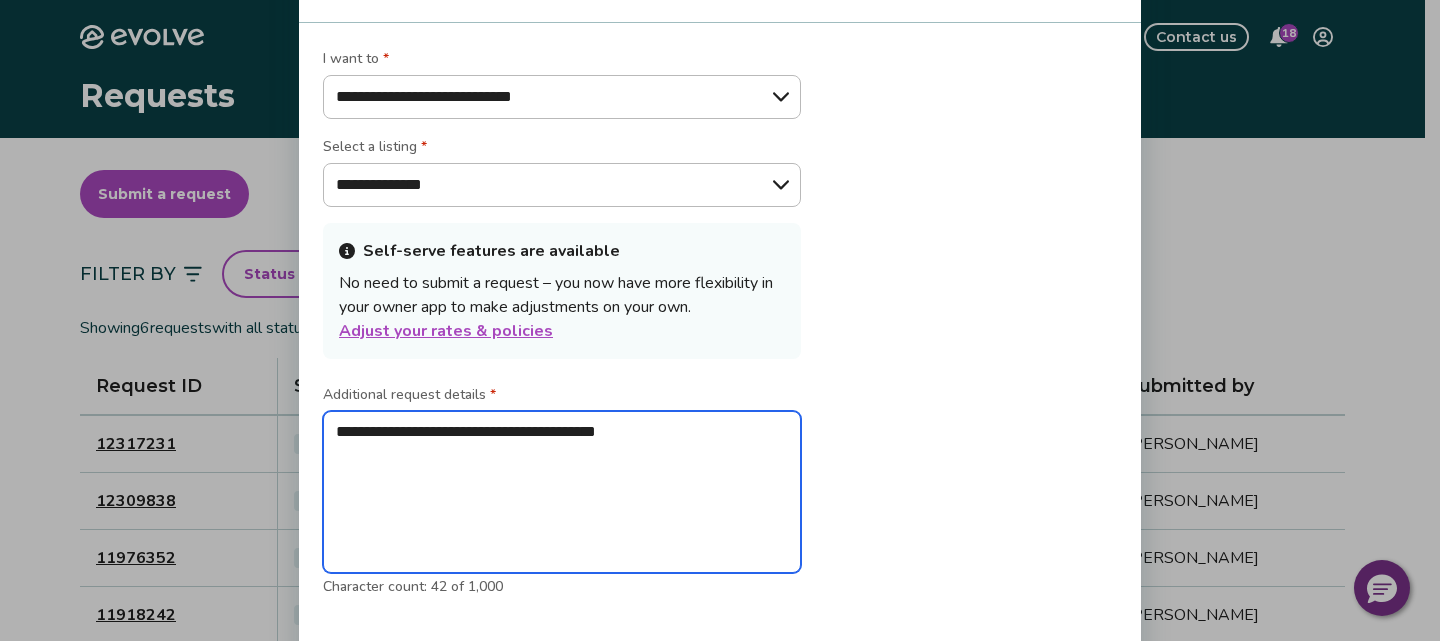 type on "*" 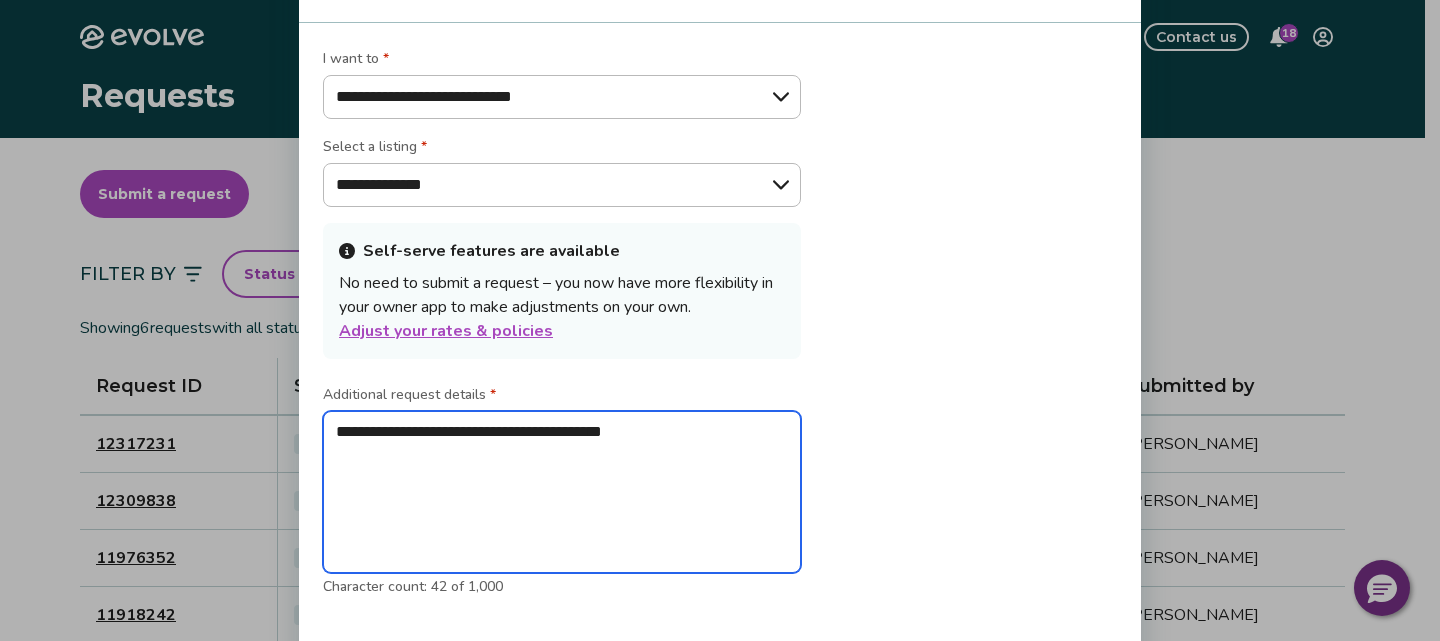 type on "*" 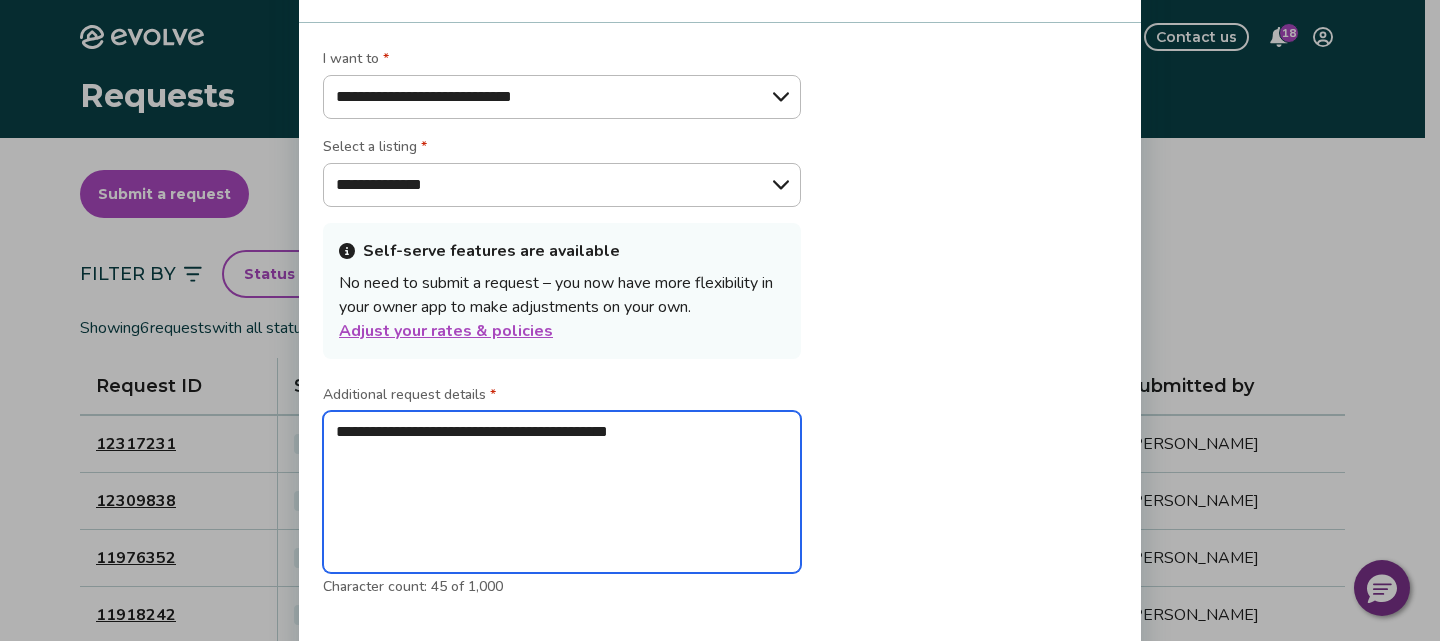 type on "*" 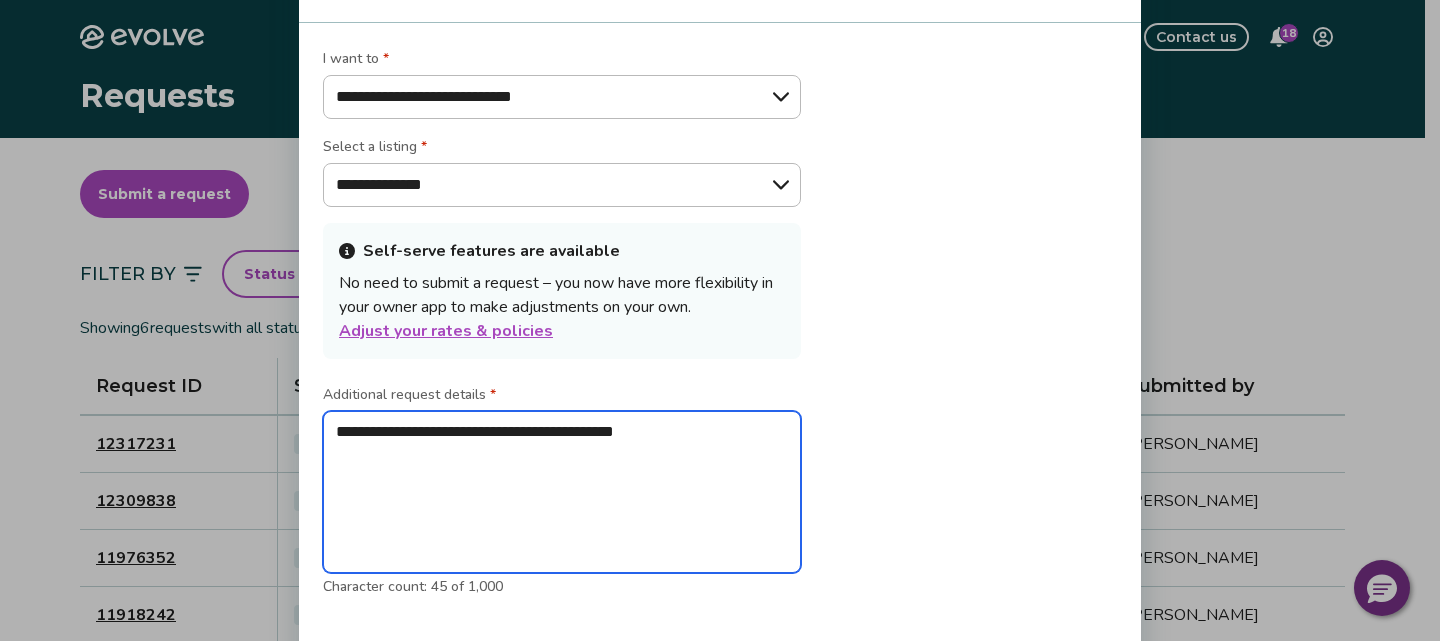 type on "*" 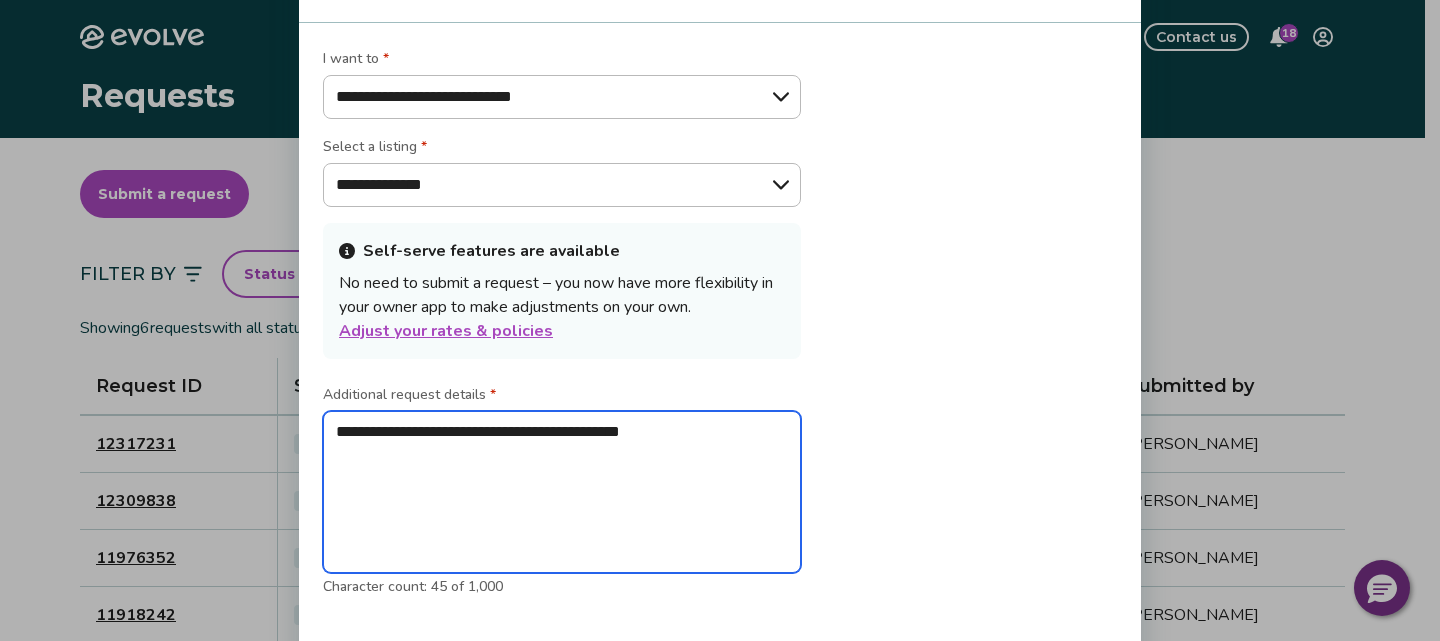 type on "*" 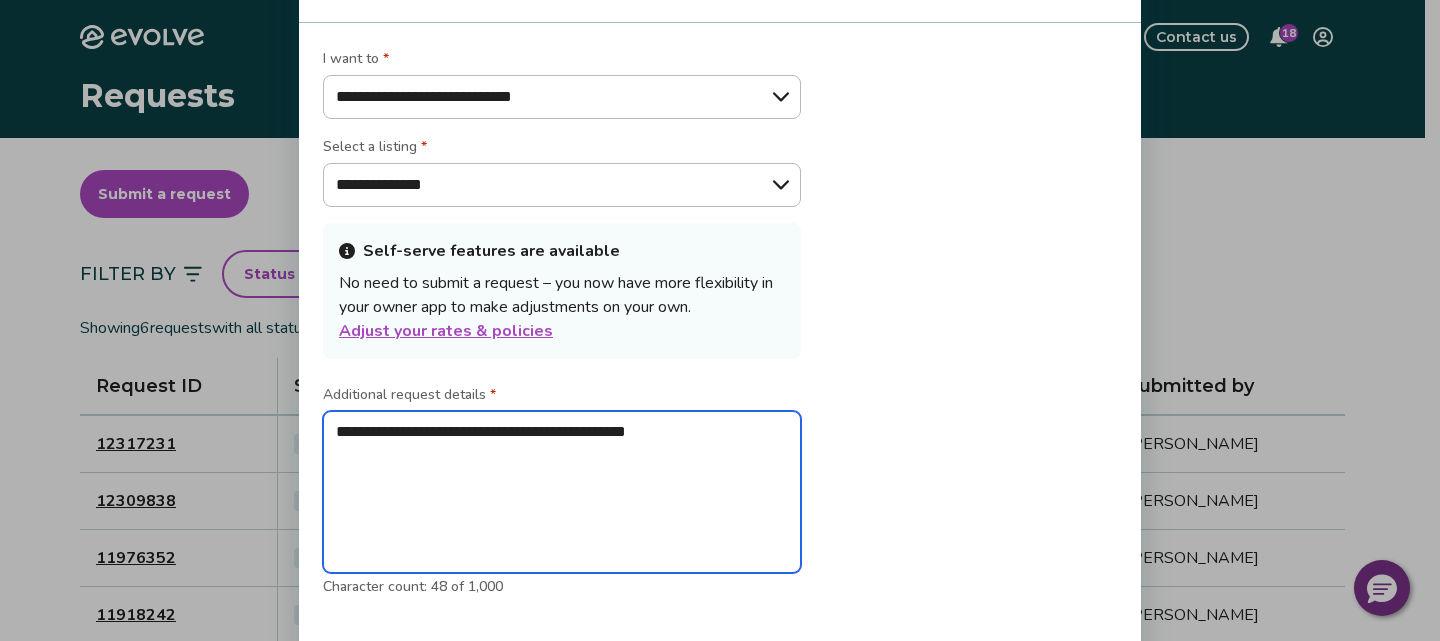 type on "*" 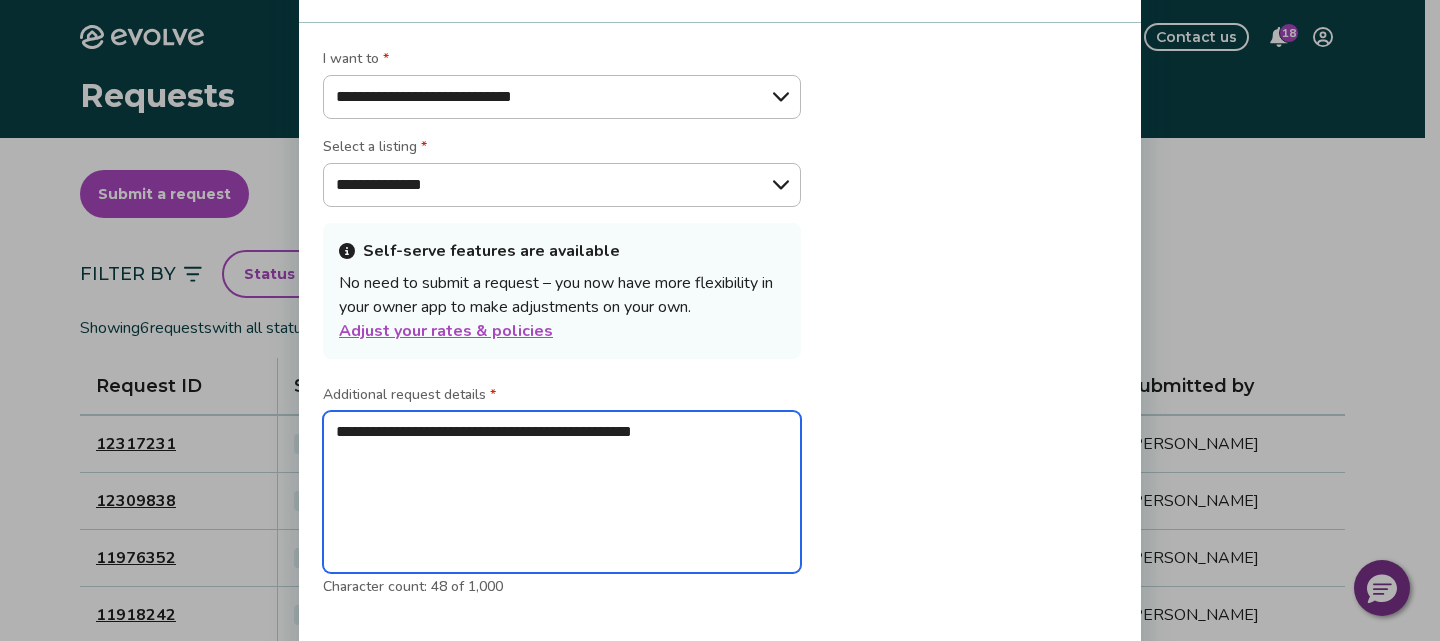 type on "**********" 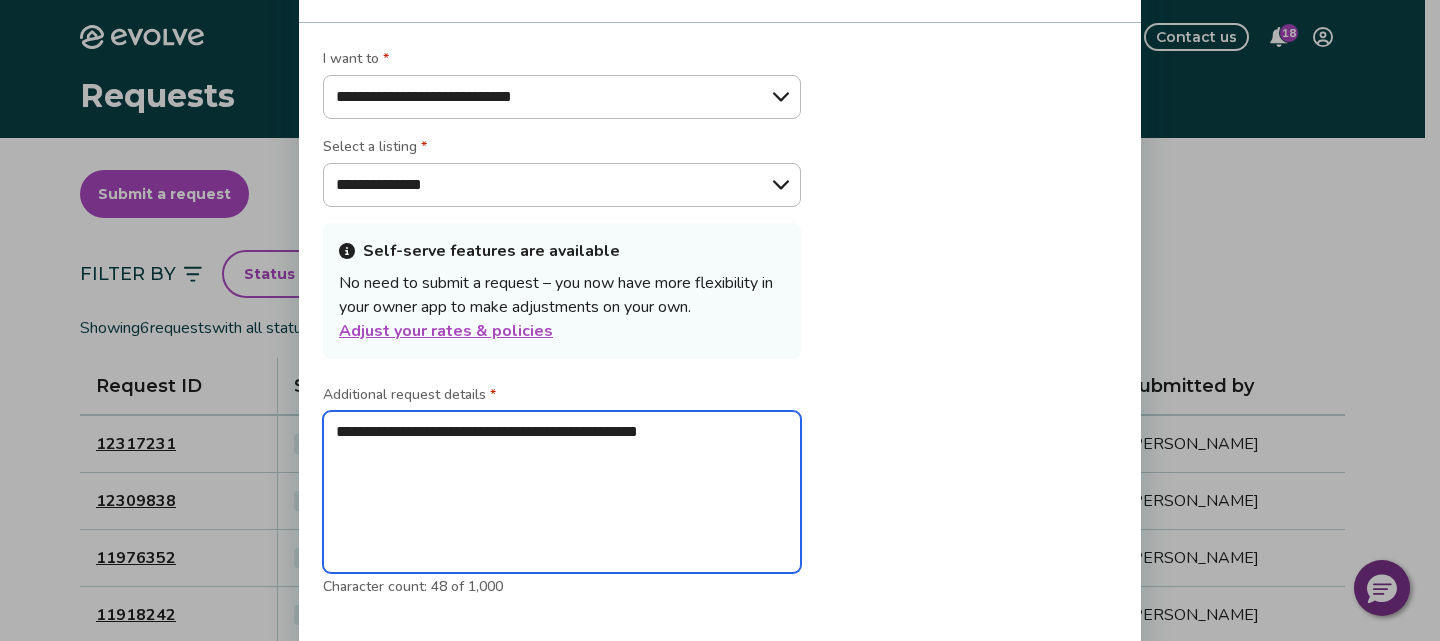 type on "*" 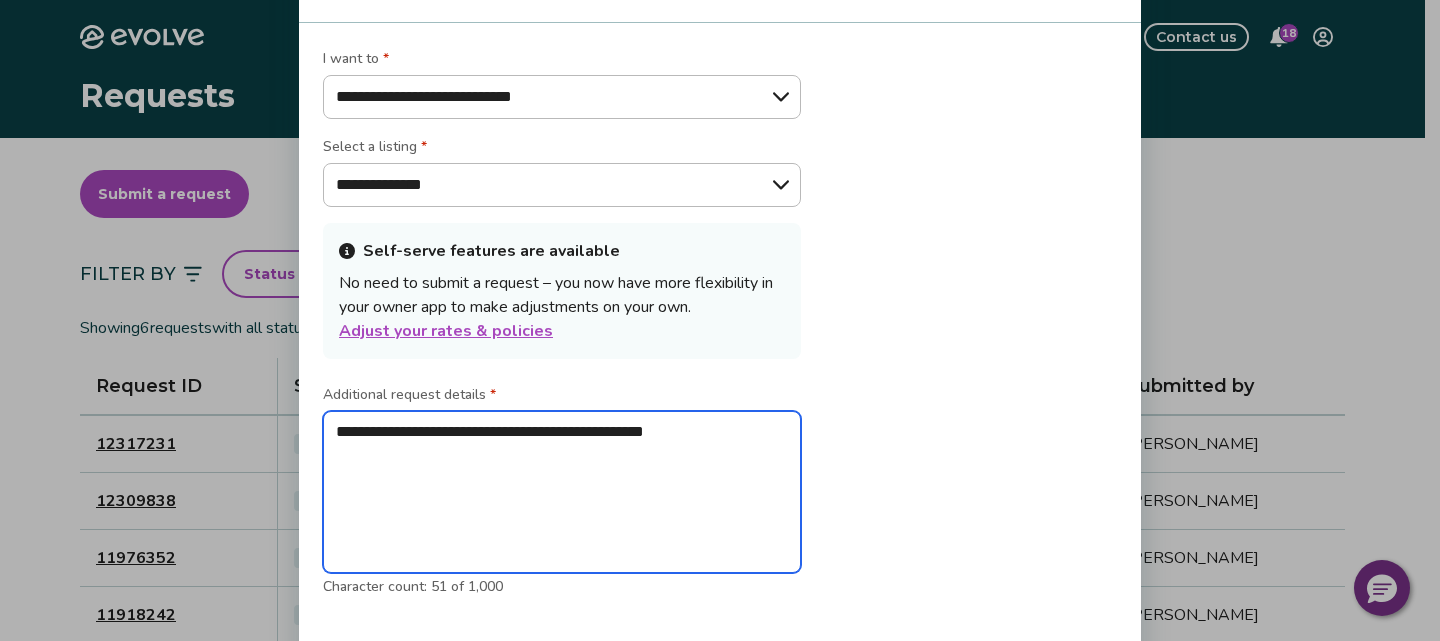 type on "*" 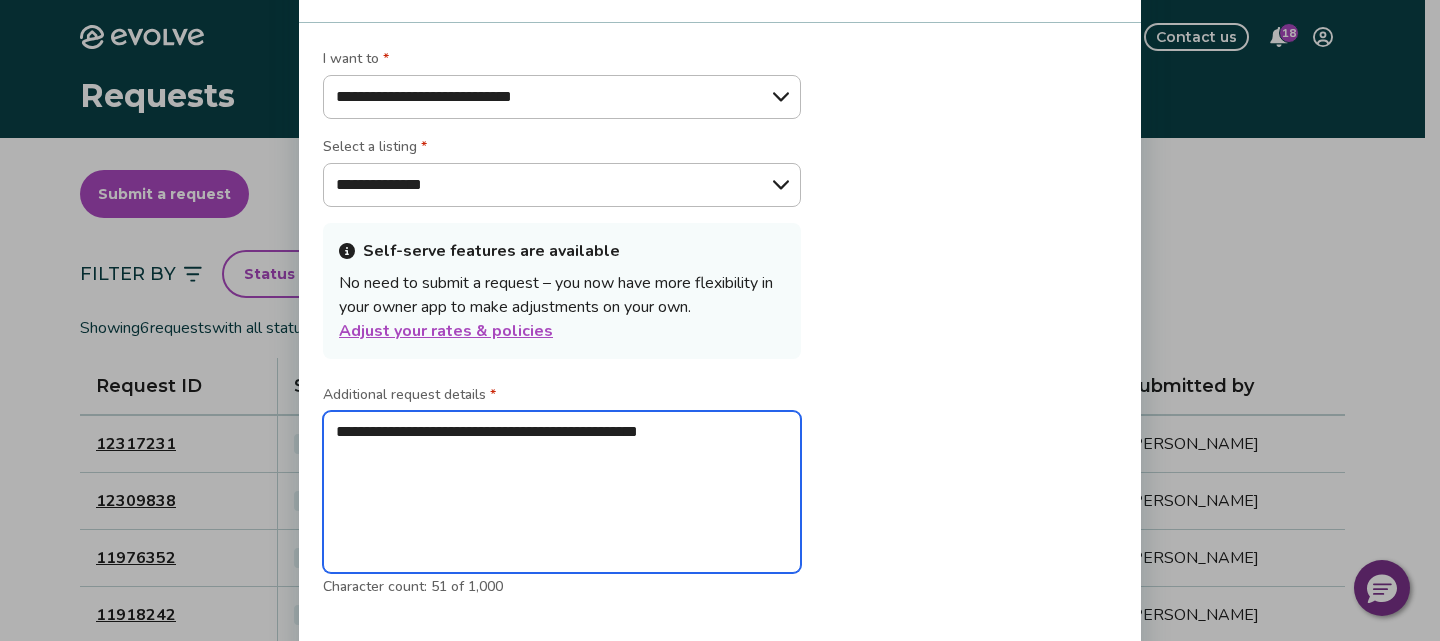 type on "*" 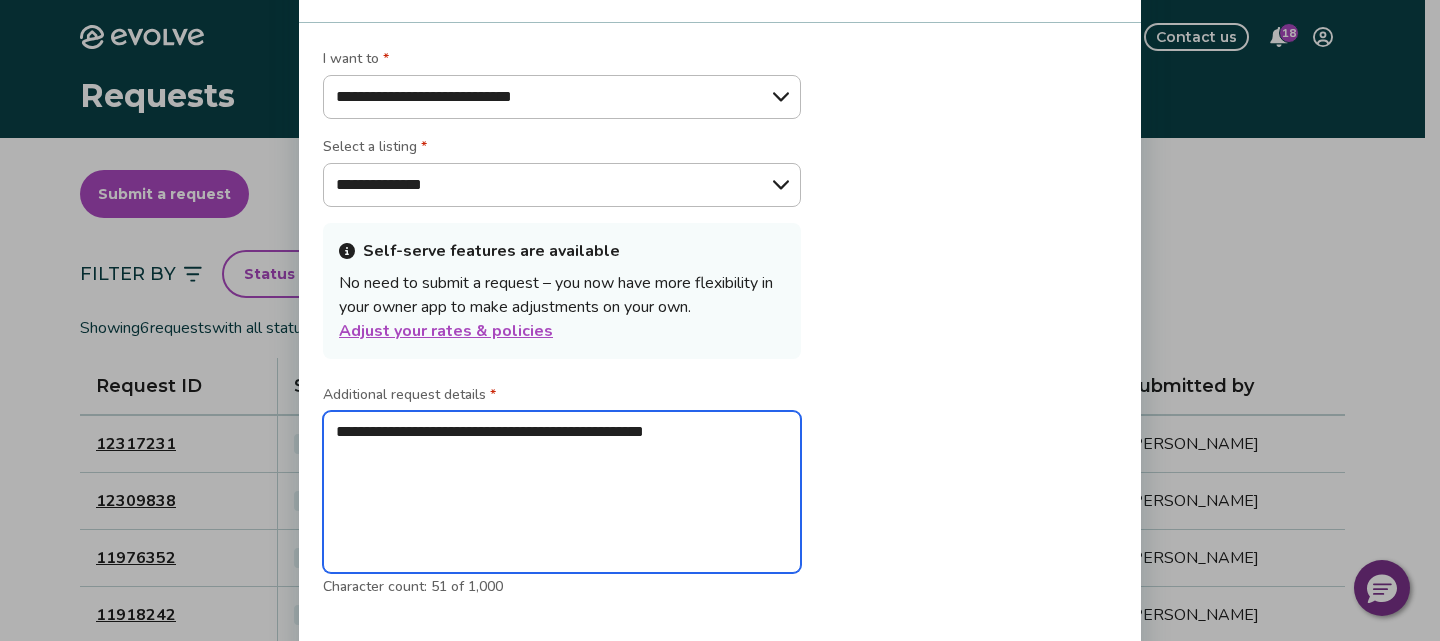 type on "*" 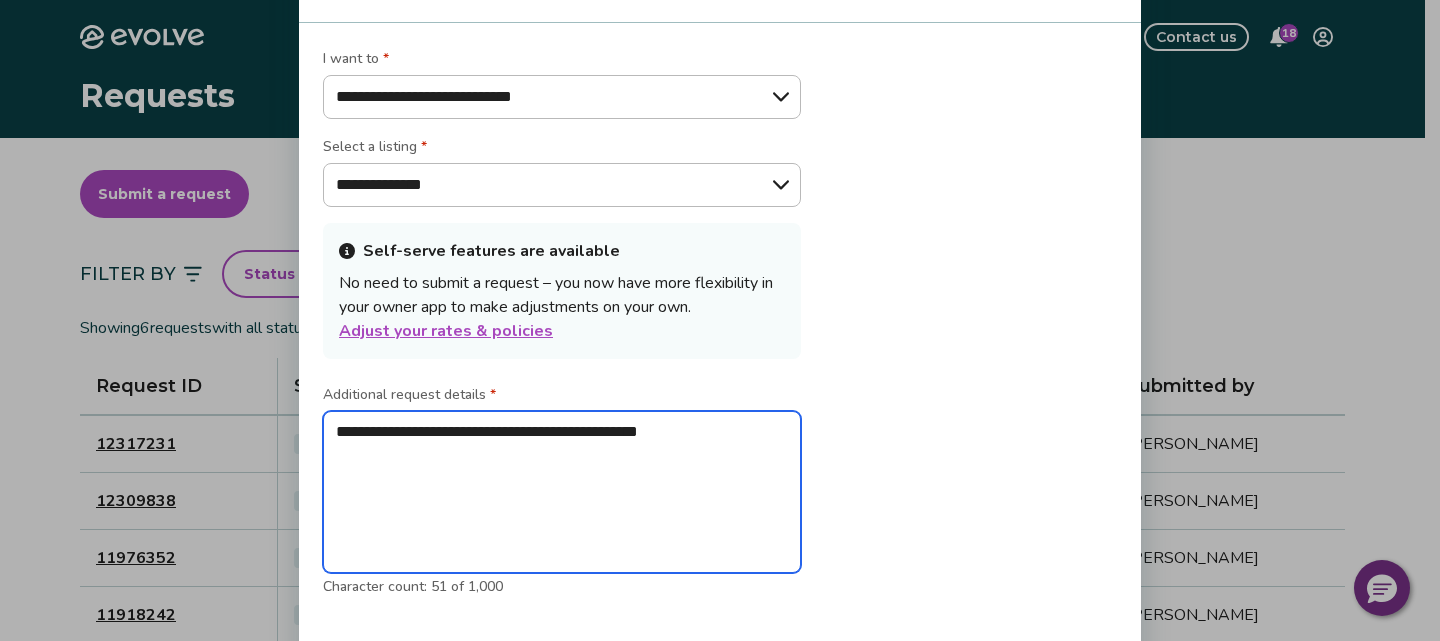 type on "*" 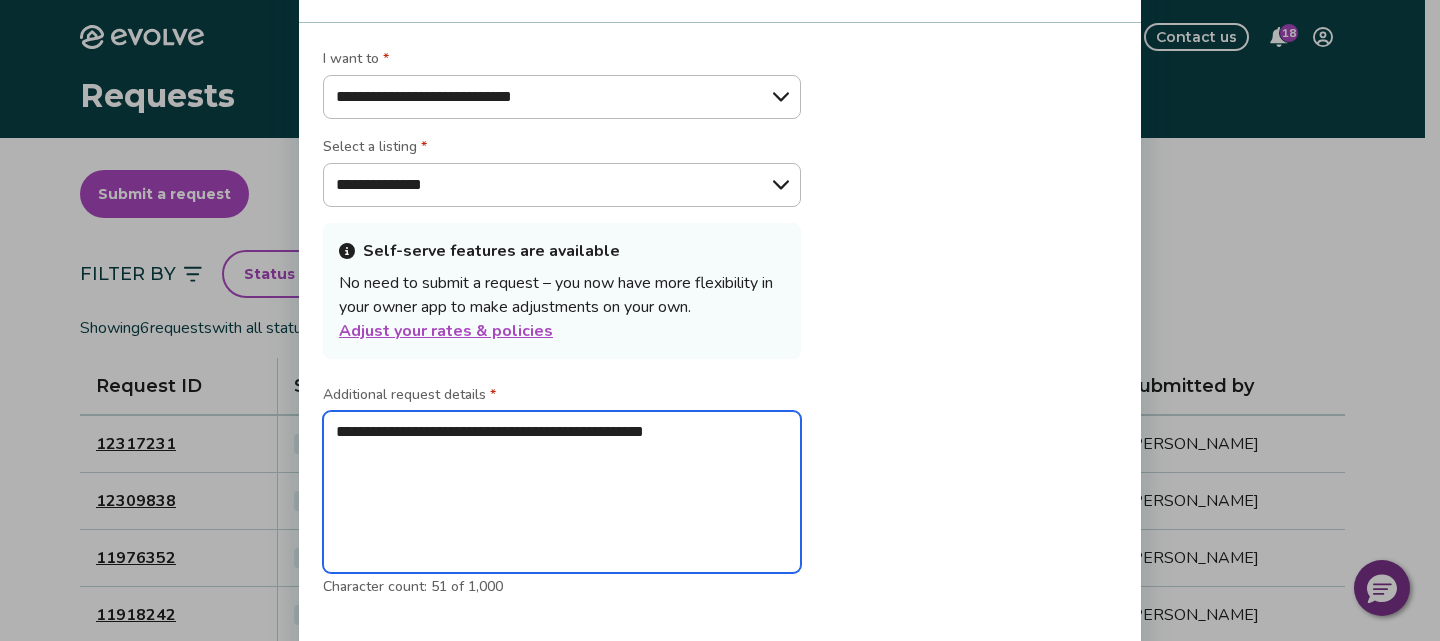 type on "*" 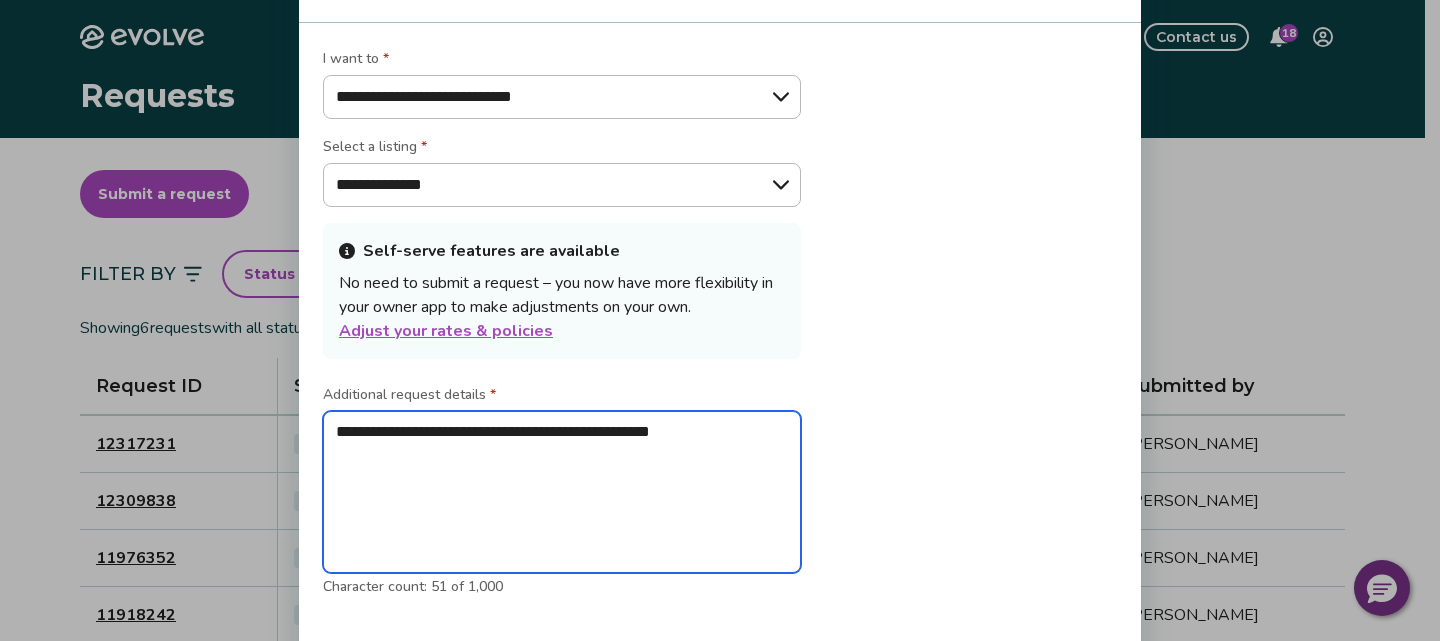type on "**********" 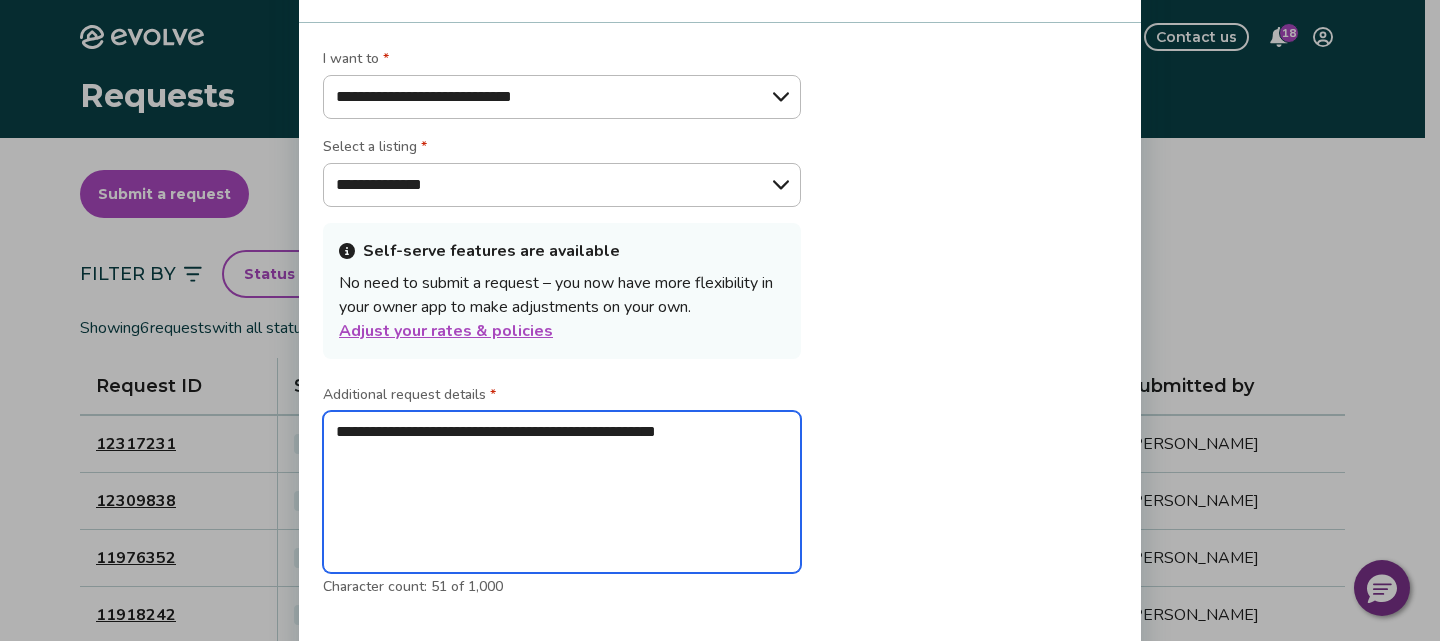 type on "*" 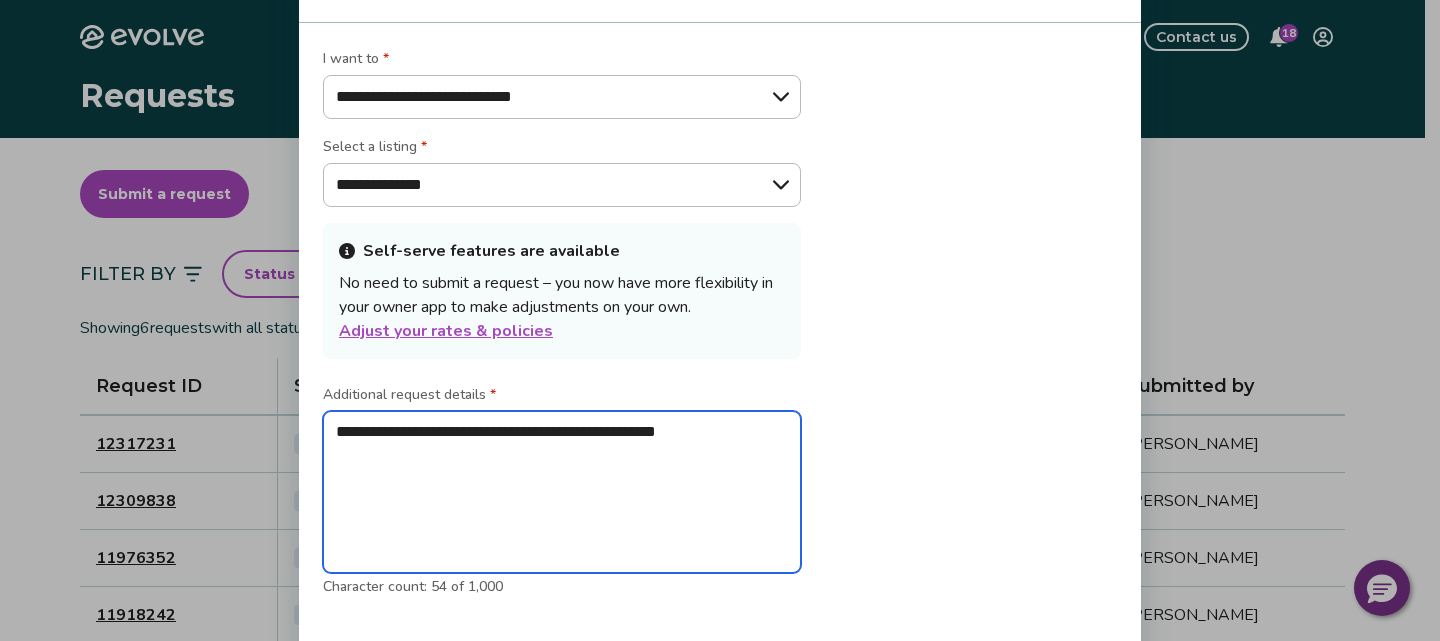 type on "**********" 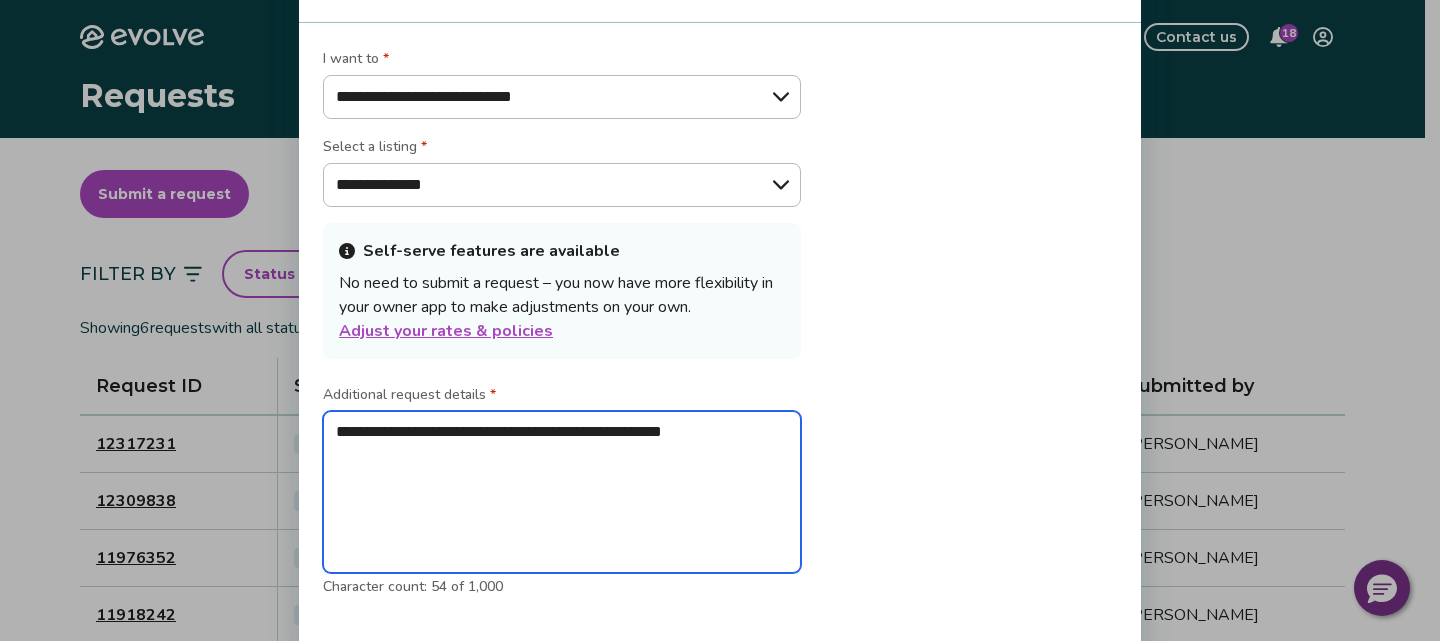 type on "*" 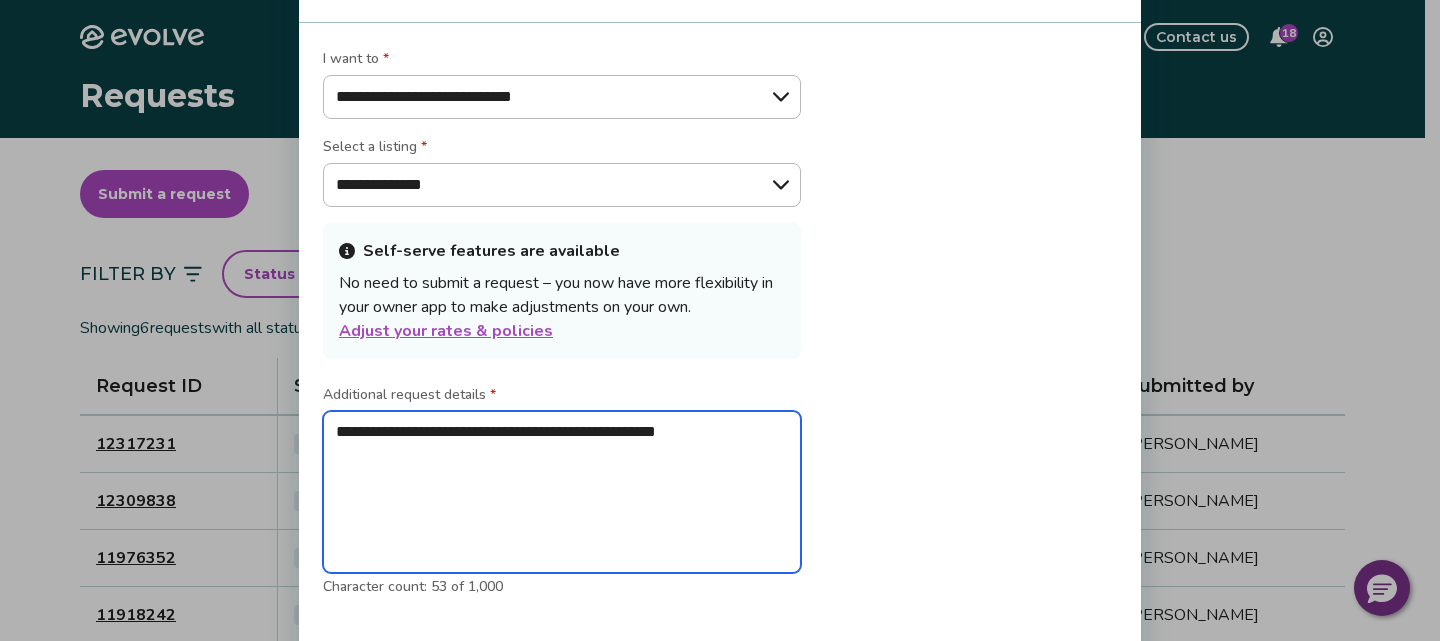 type on "*" 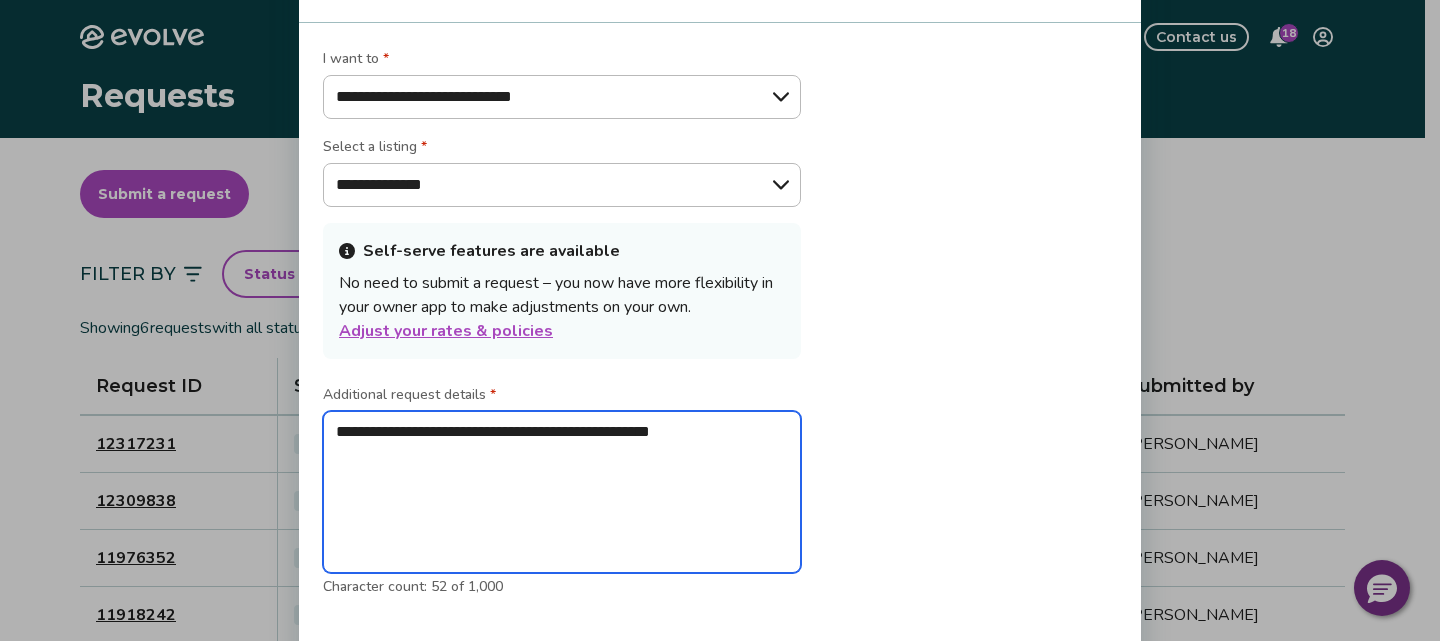 type on "*" 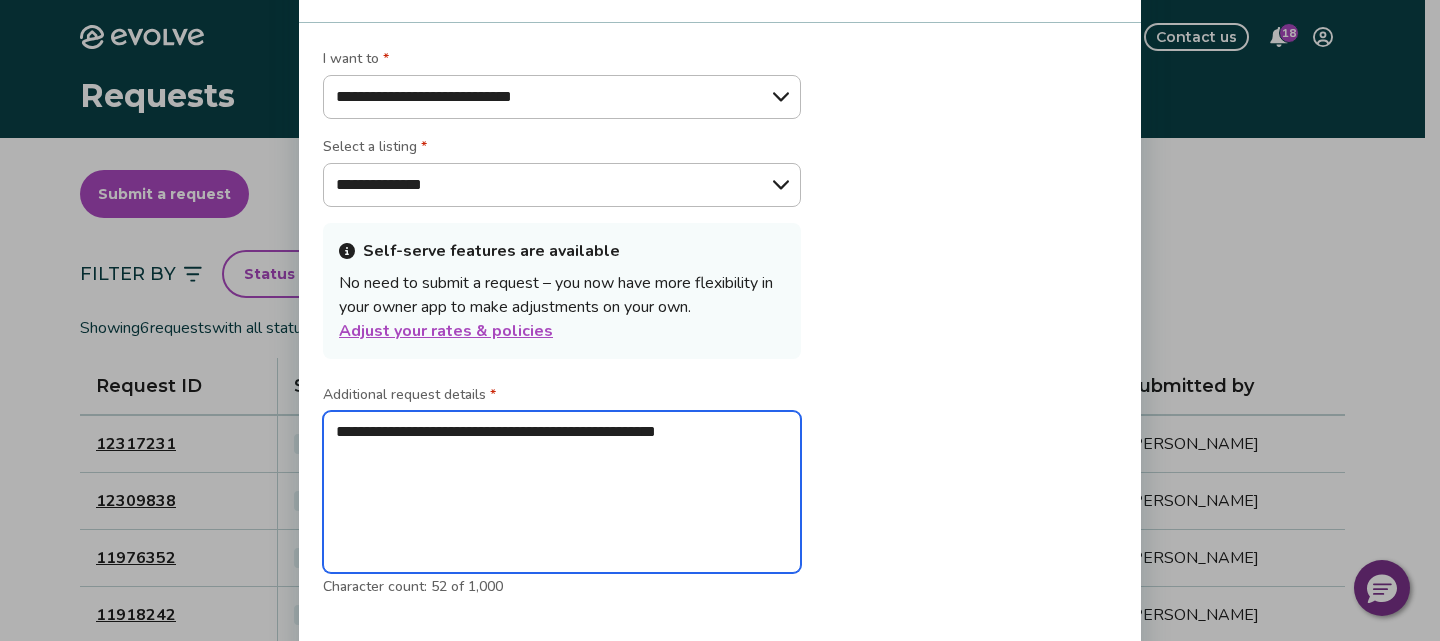 type on "*" 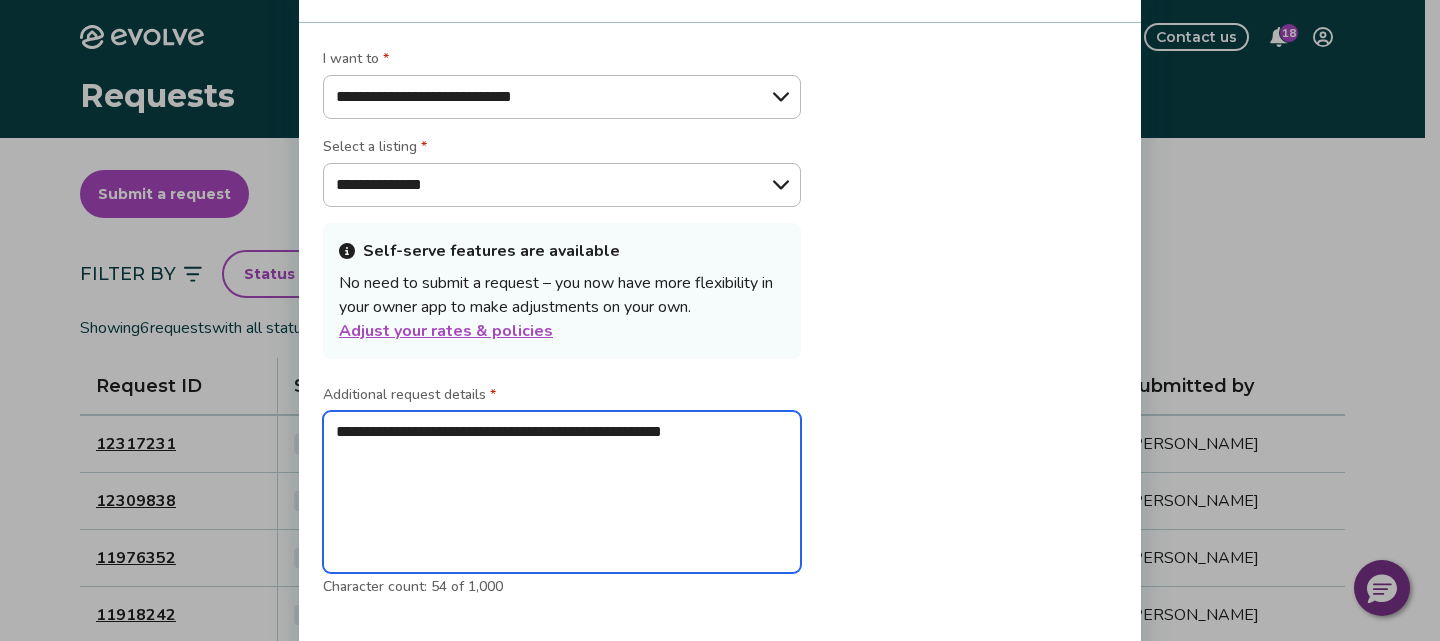 type on "*" 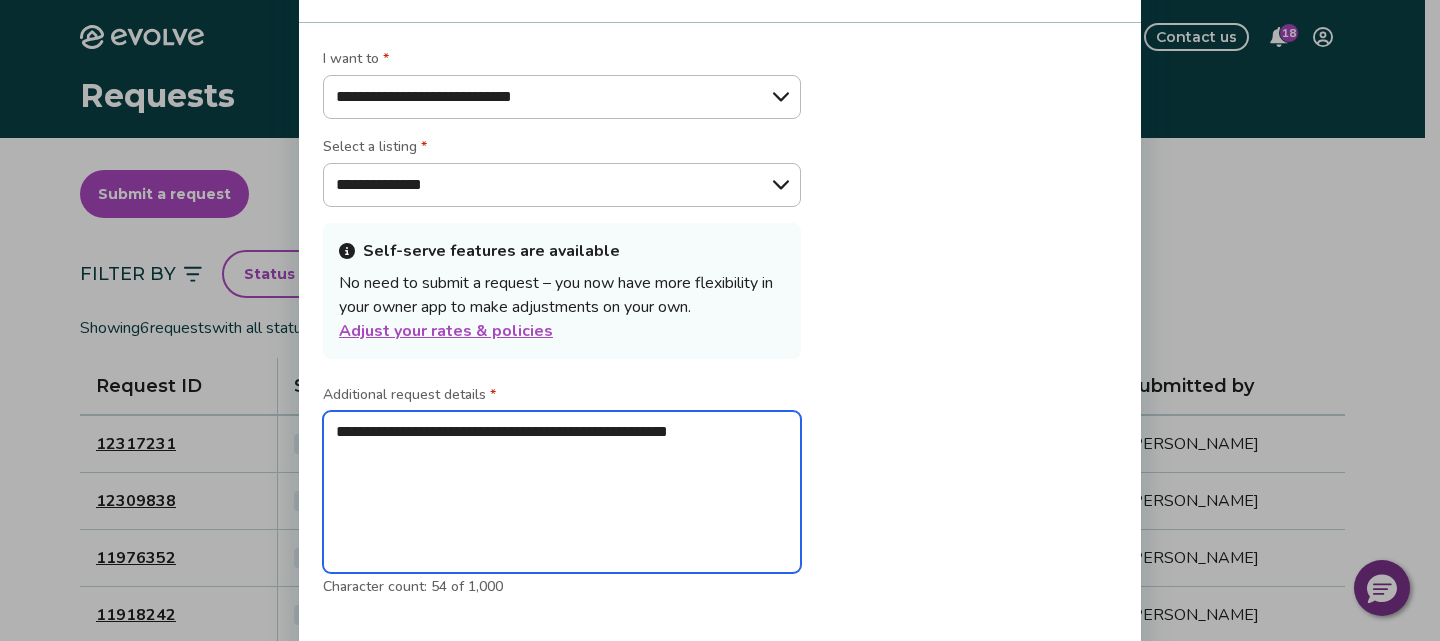 type on "*" 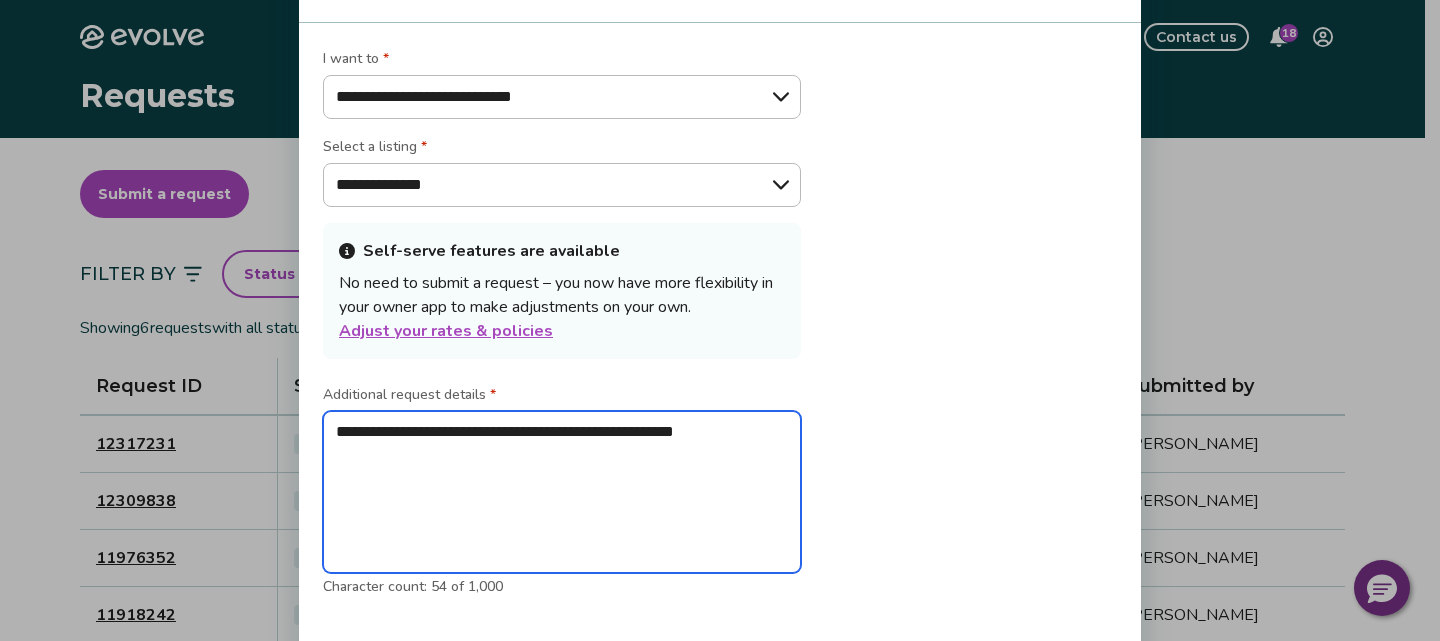 type on "*" 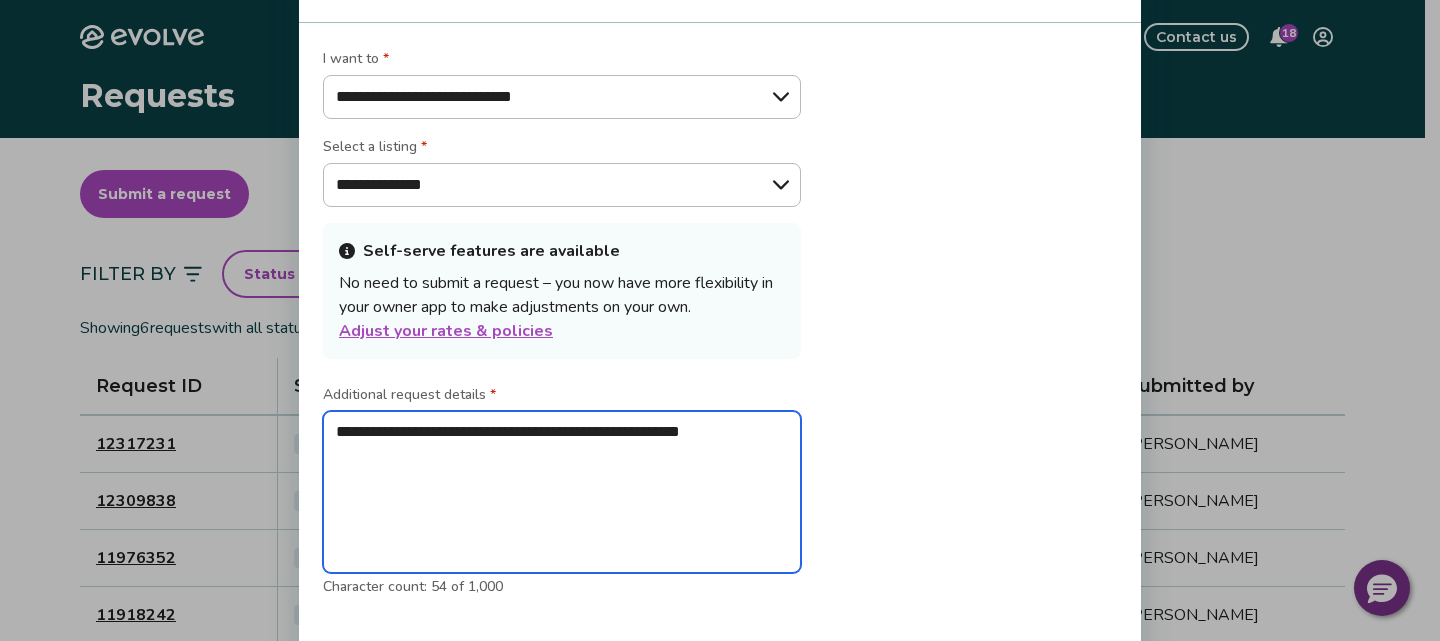 type on "*" 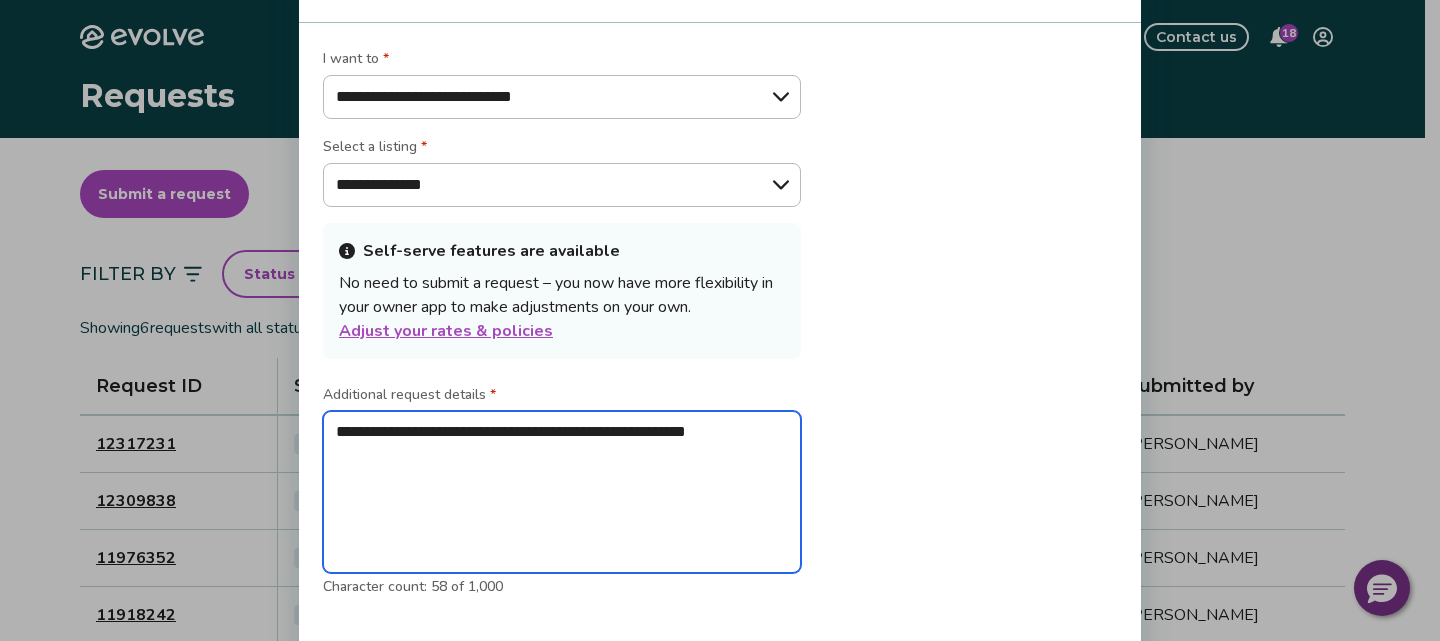 type on "*" 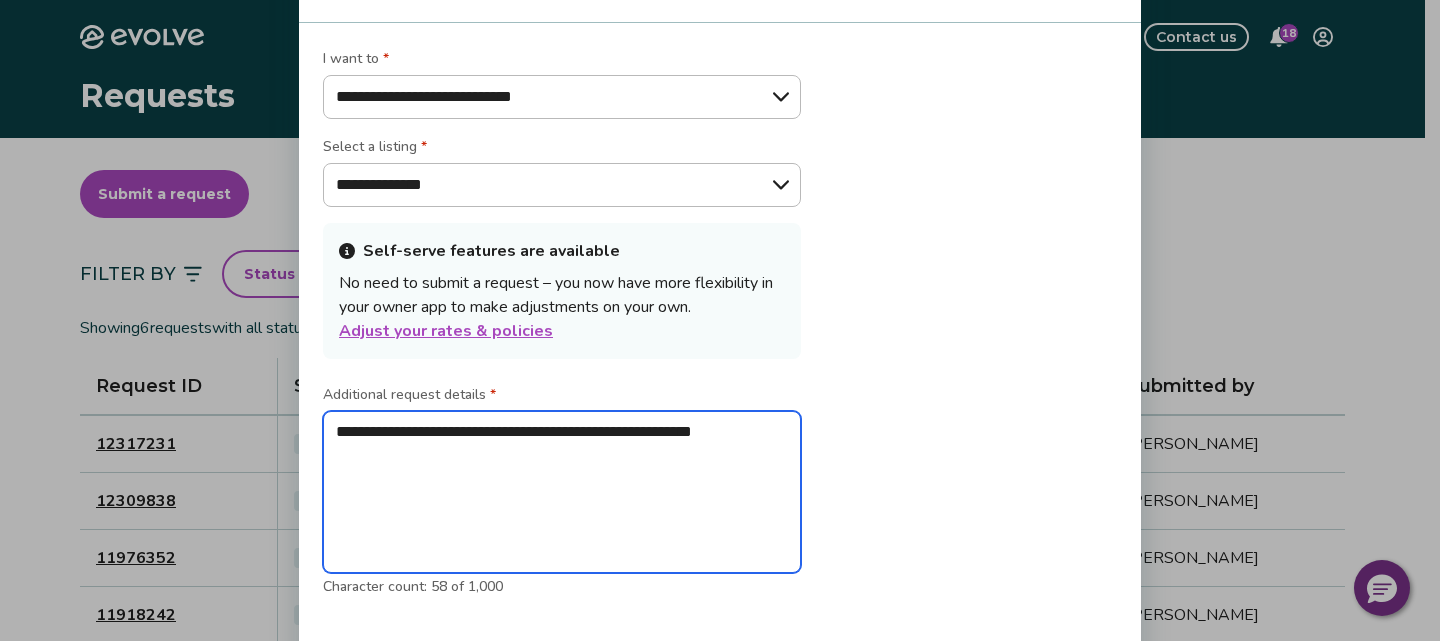 type on "*" 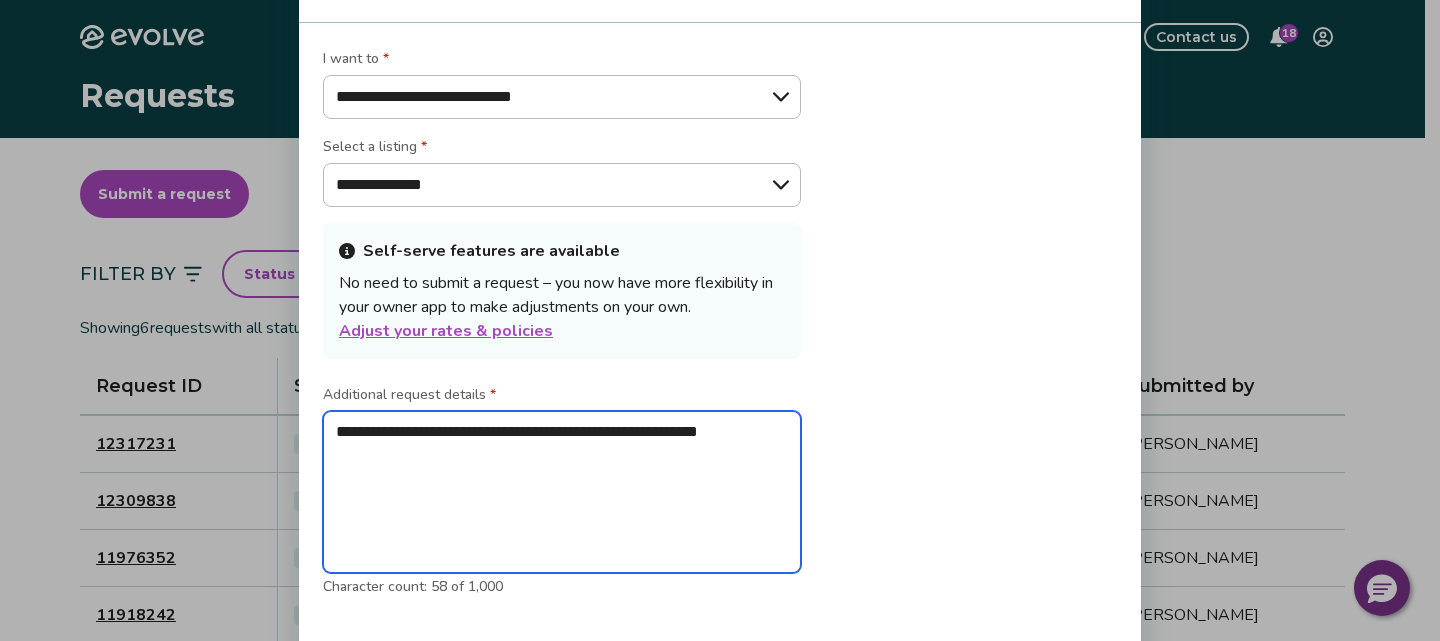 type on "*" 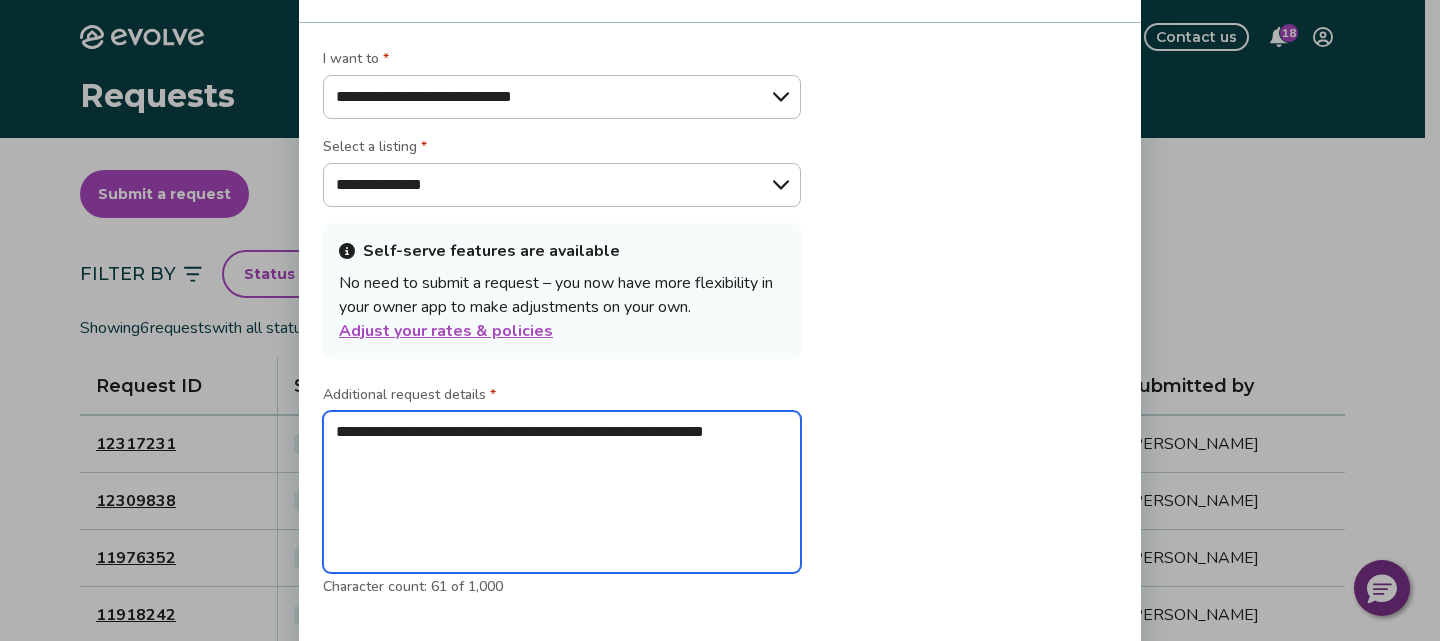 type on "*" 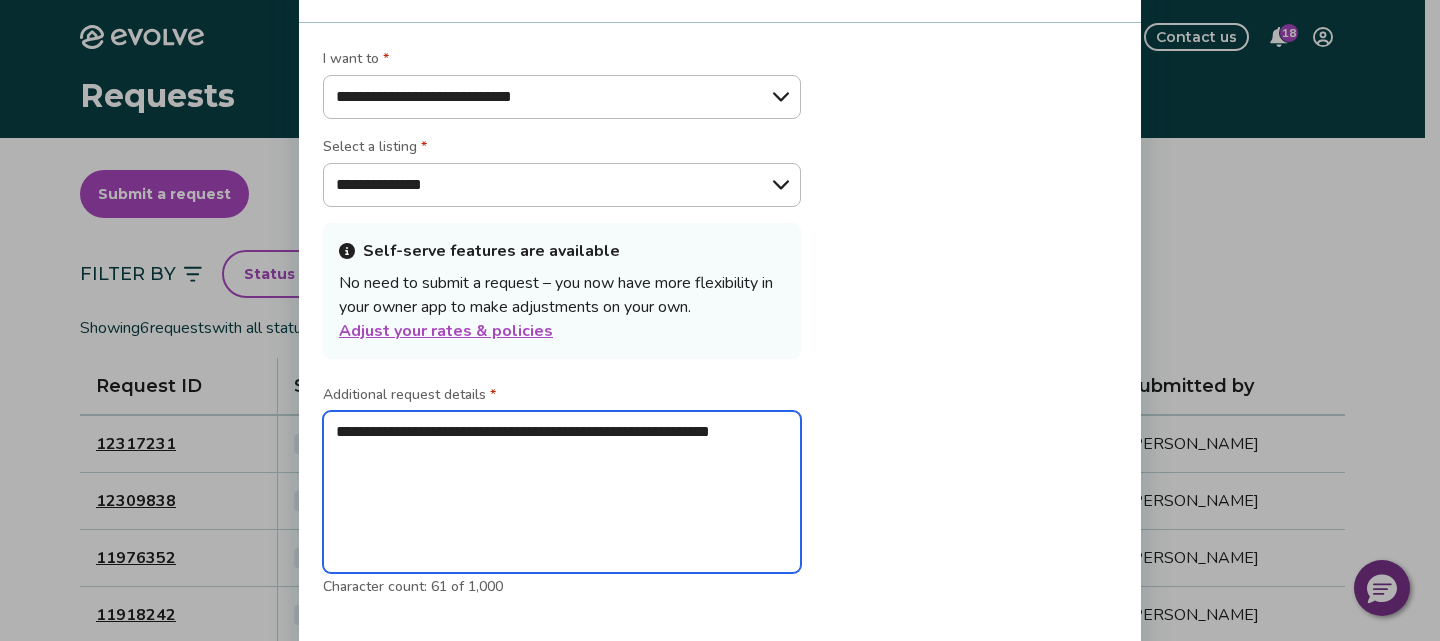 type on "*" 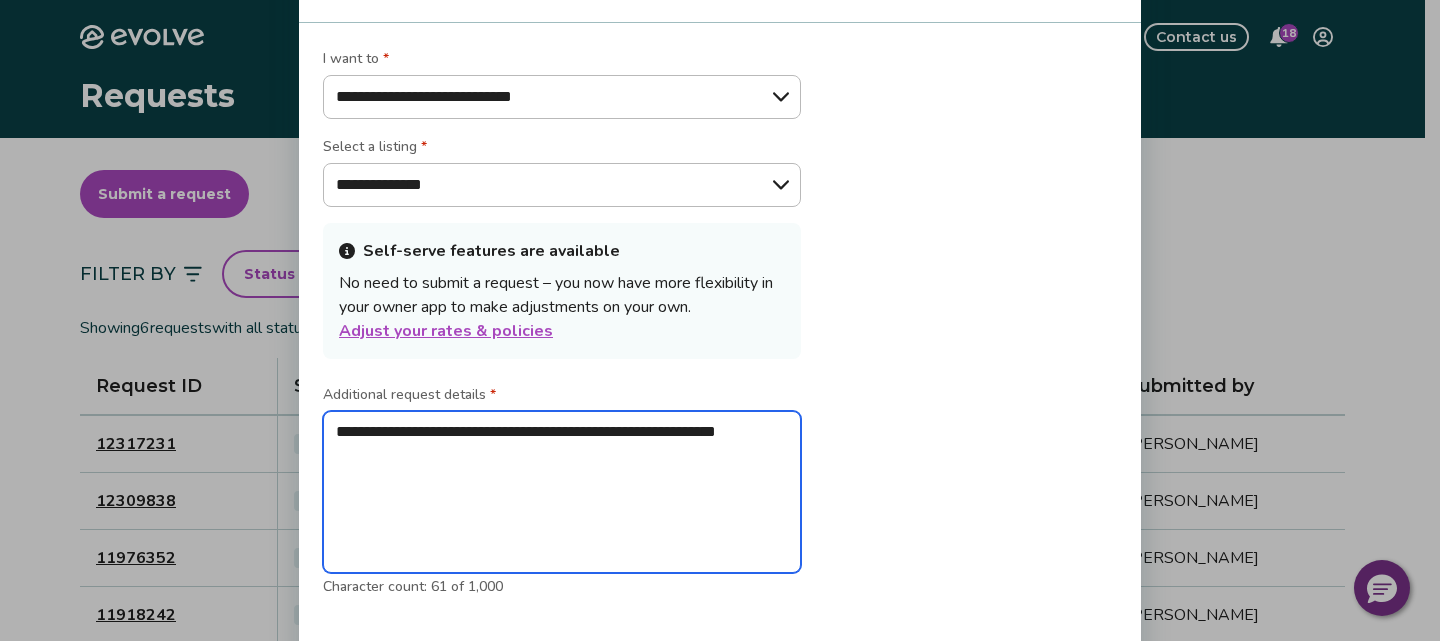 type on "*" 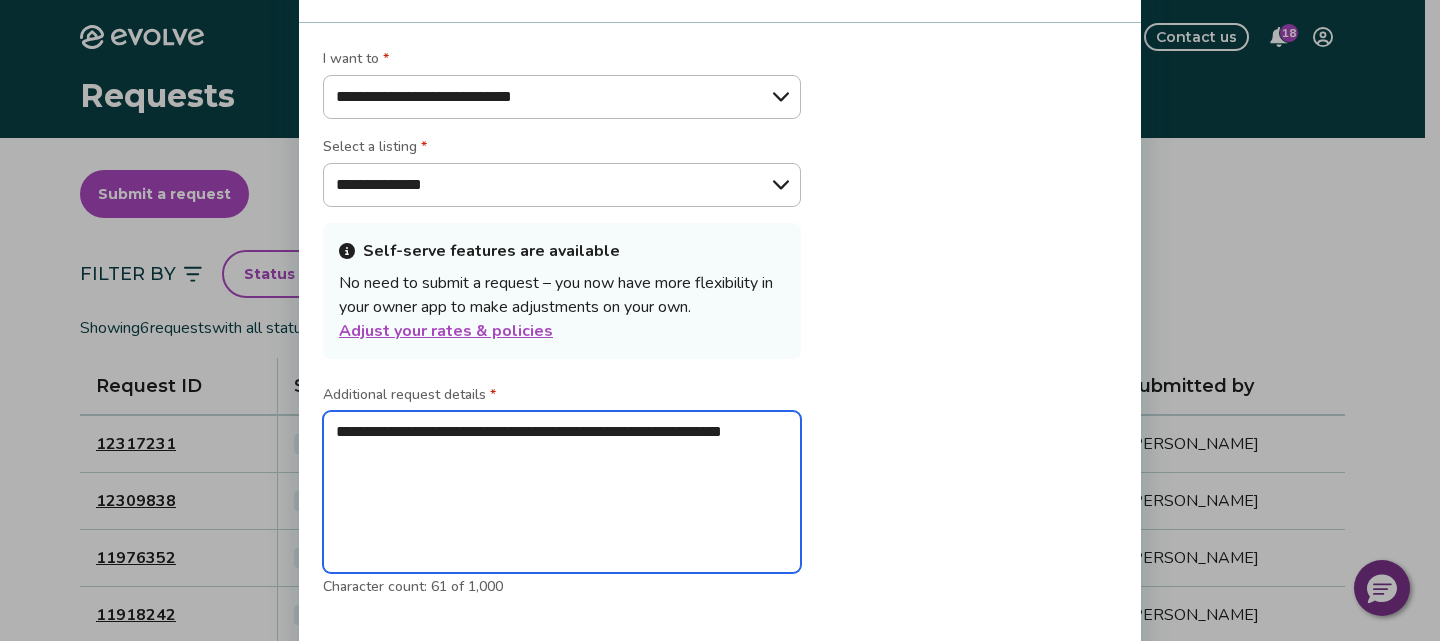 type on "*" 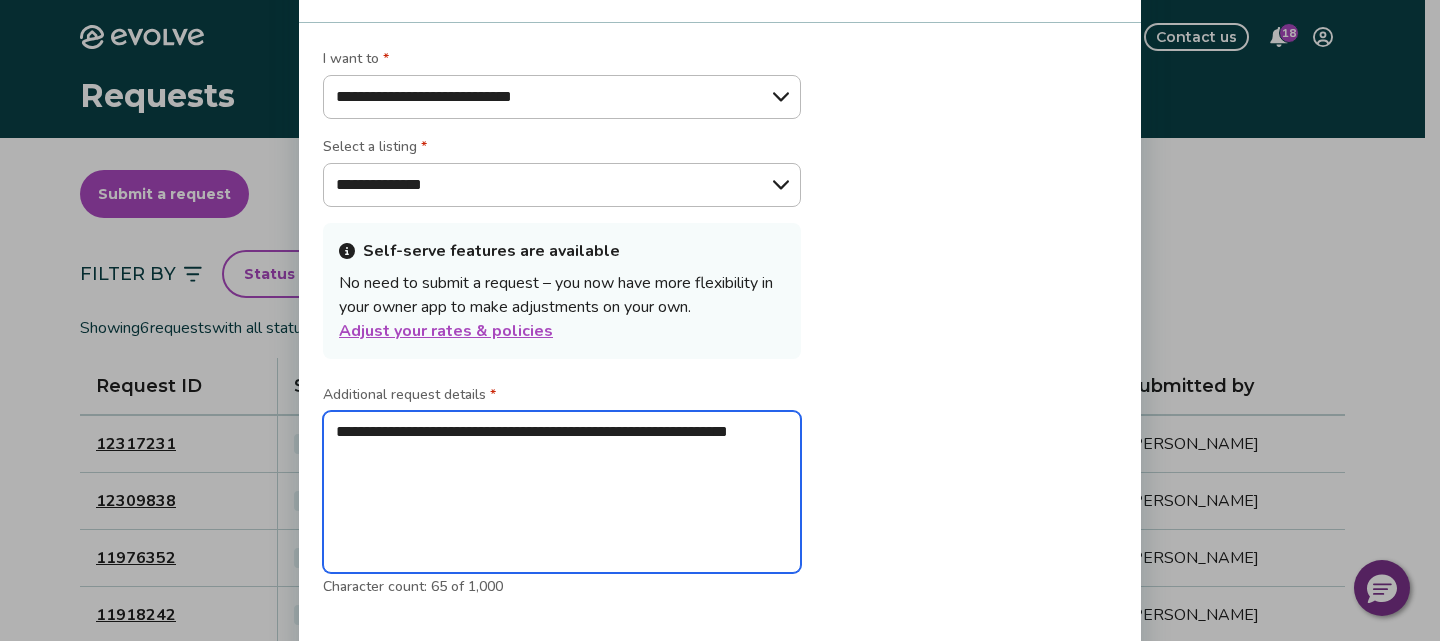 type on "*" 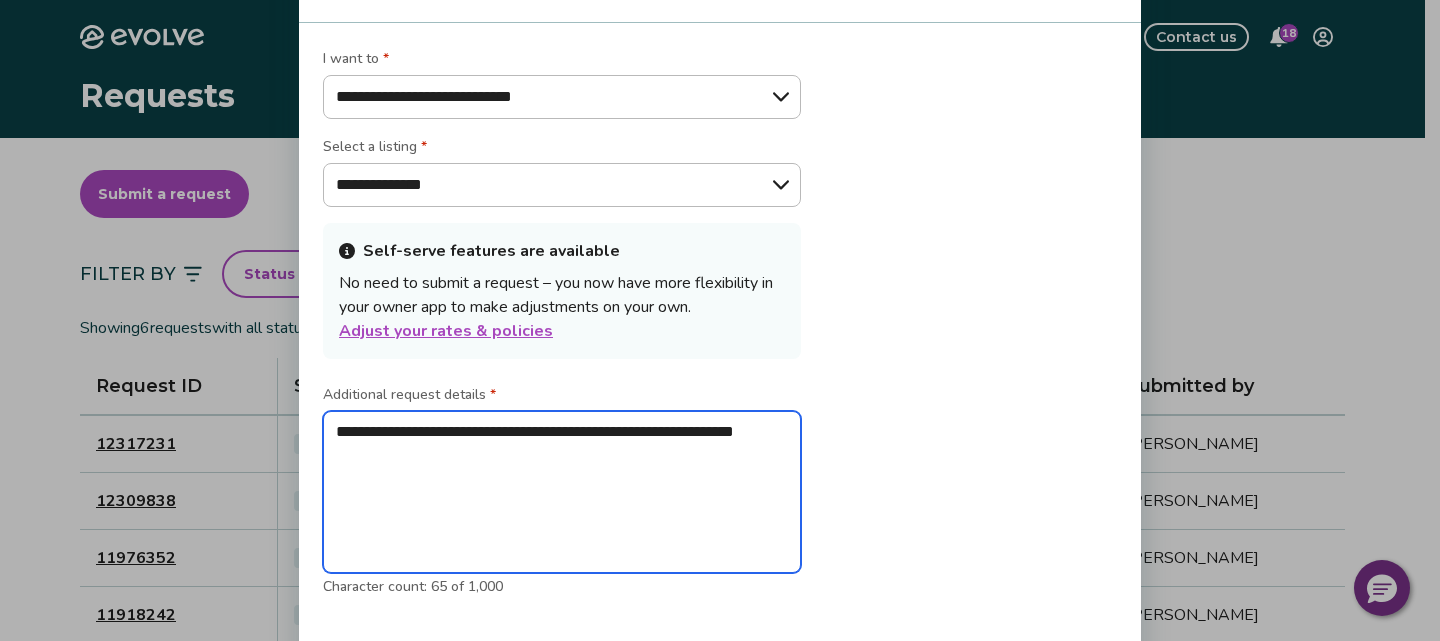type on "*" 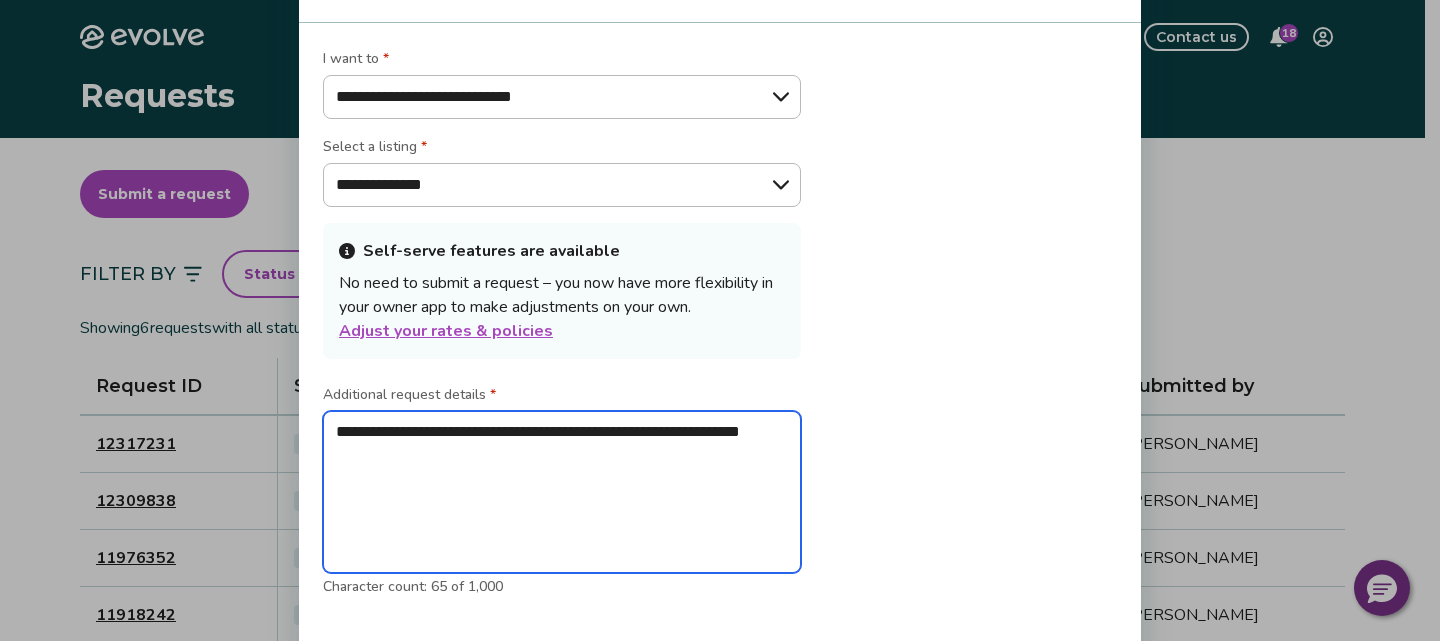 type on "*" 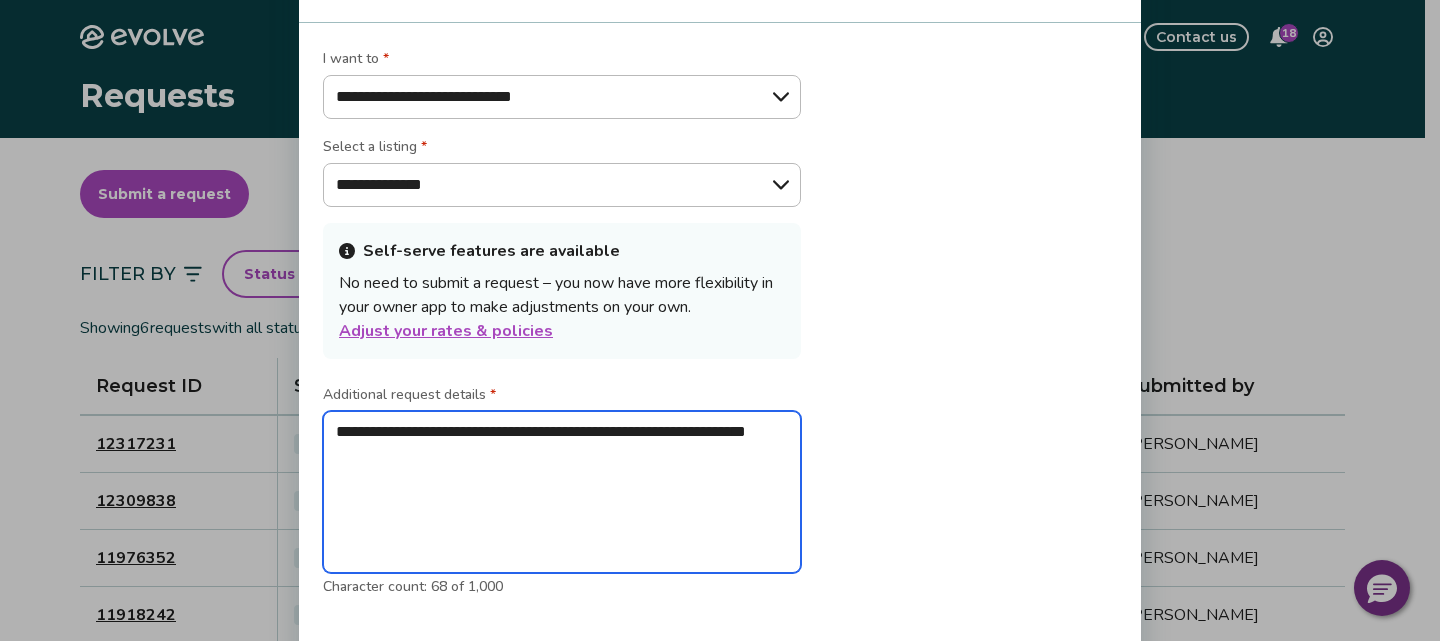 type on "*" 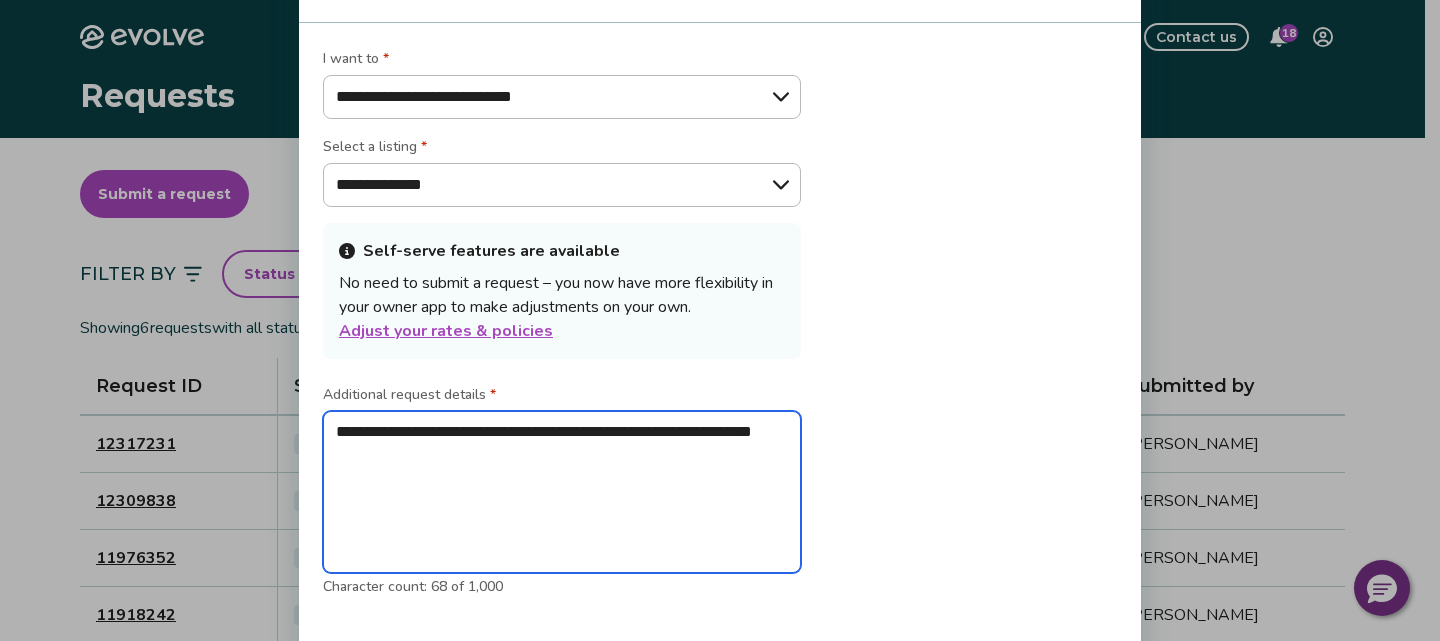 type on "*" 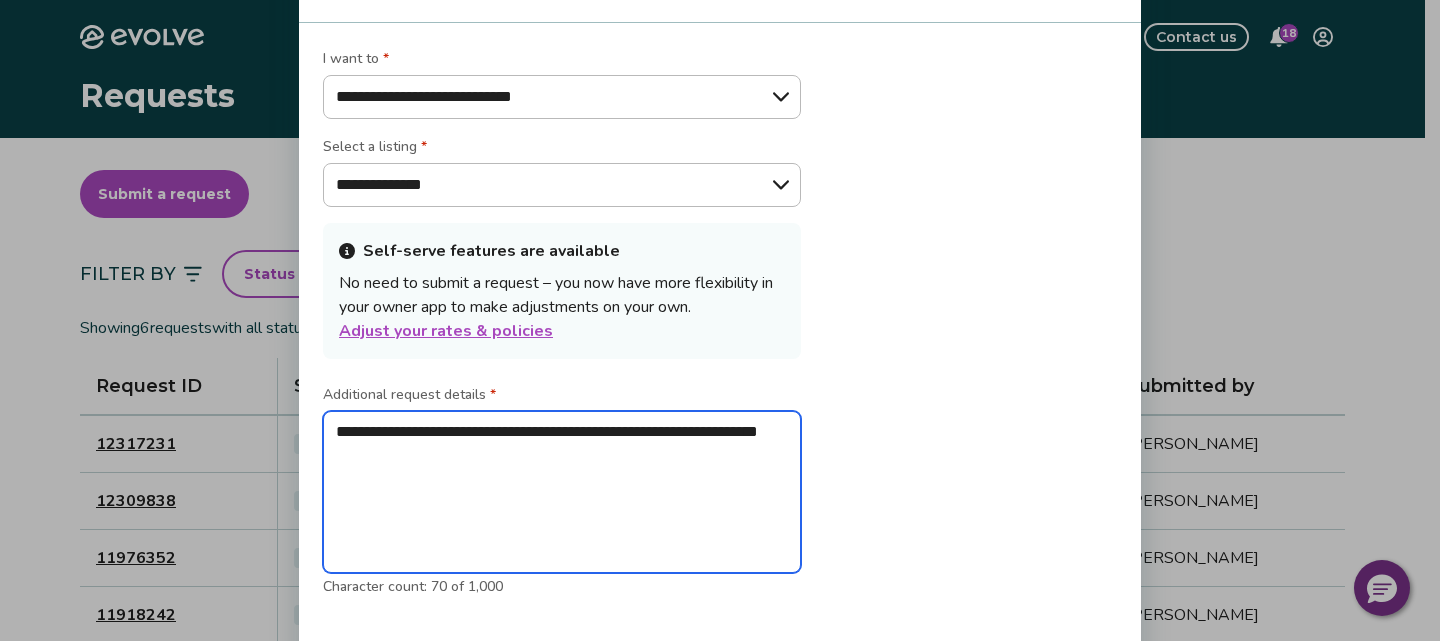 type on "*" 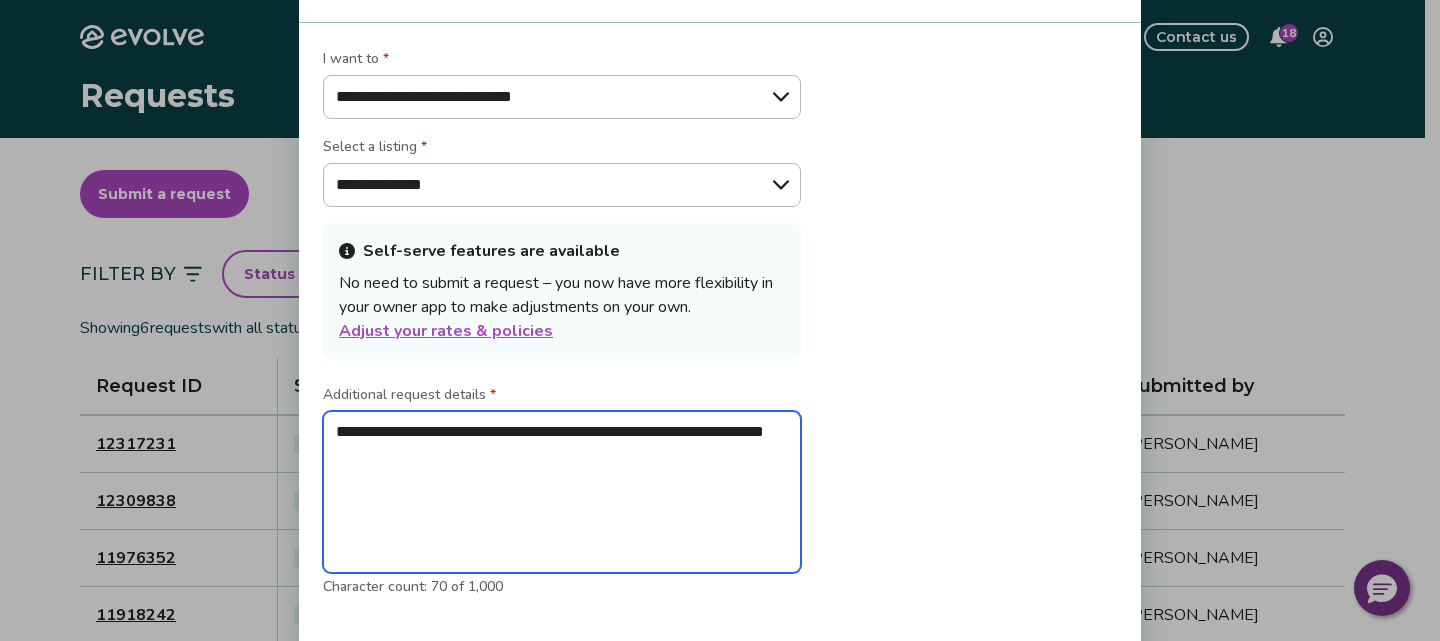 type on "*" 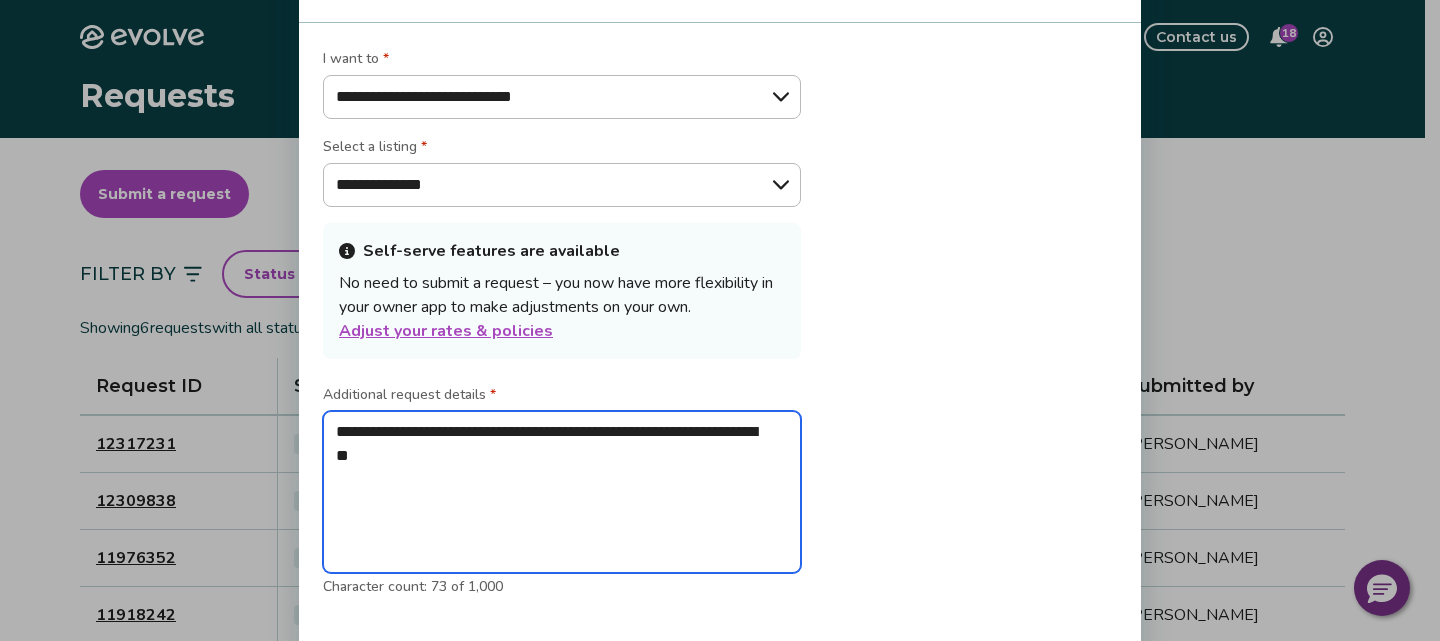 type on "*" 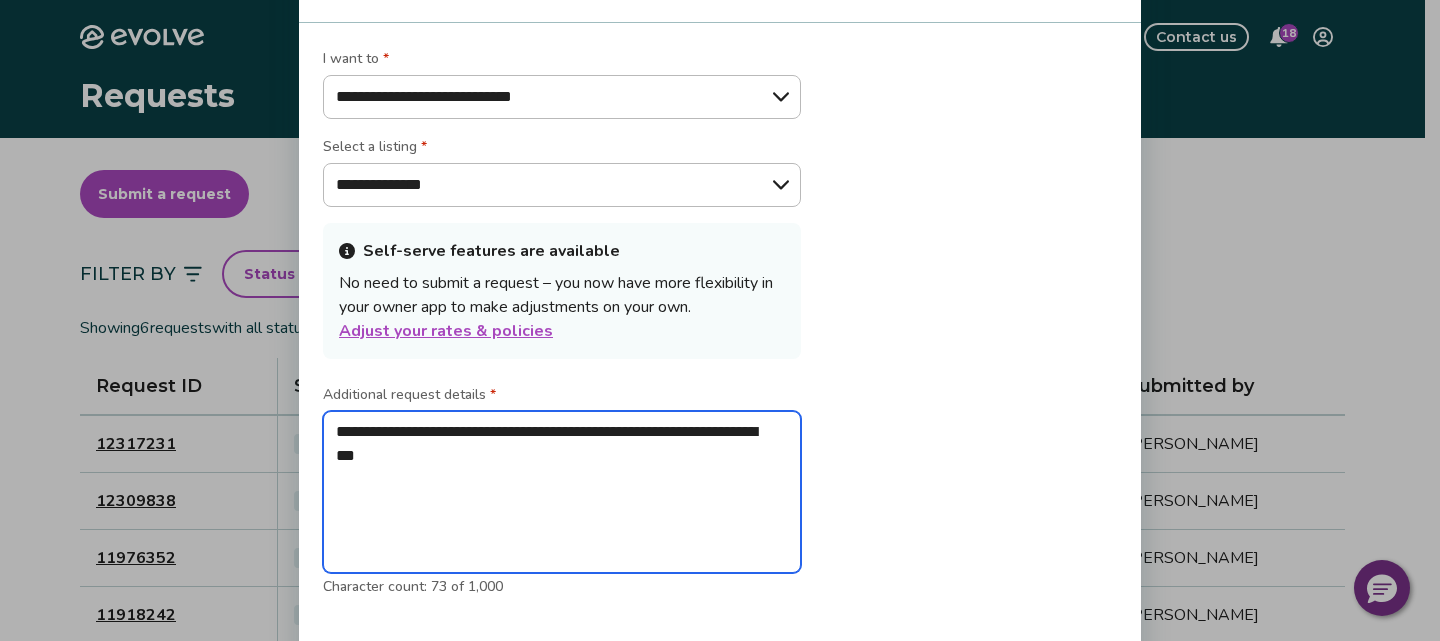 type on "*" 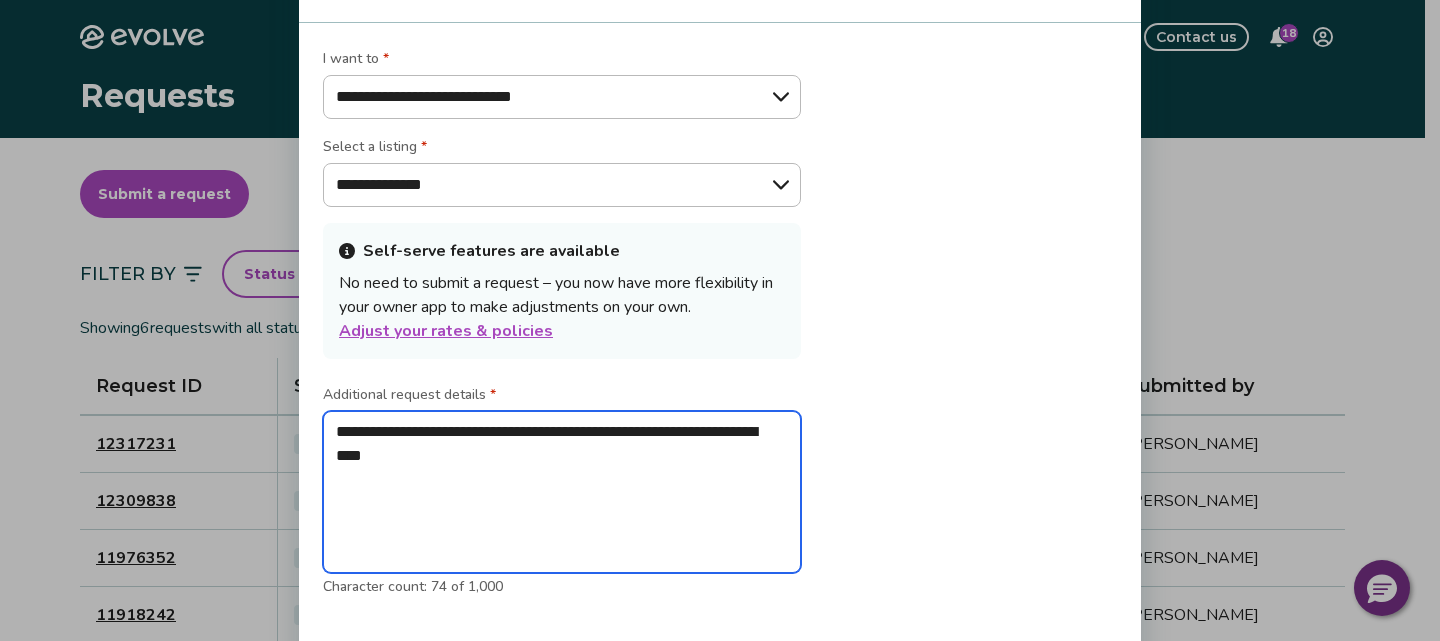 type 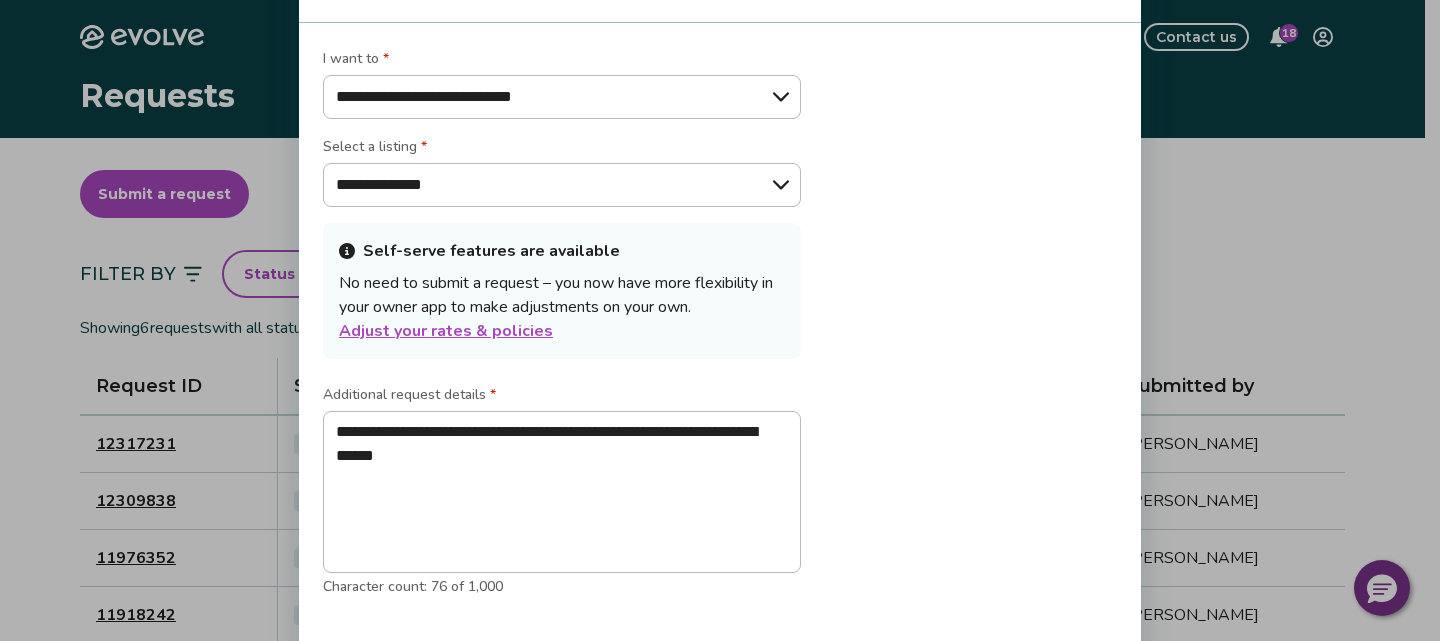click on "**********" at bounding box center [720, 320] 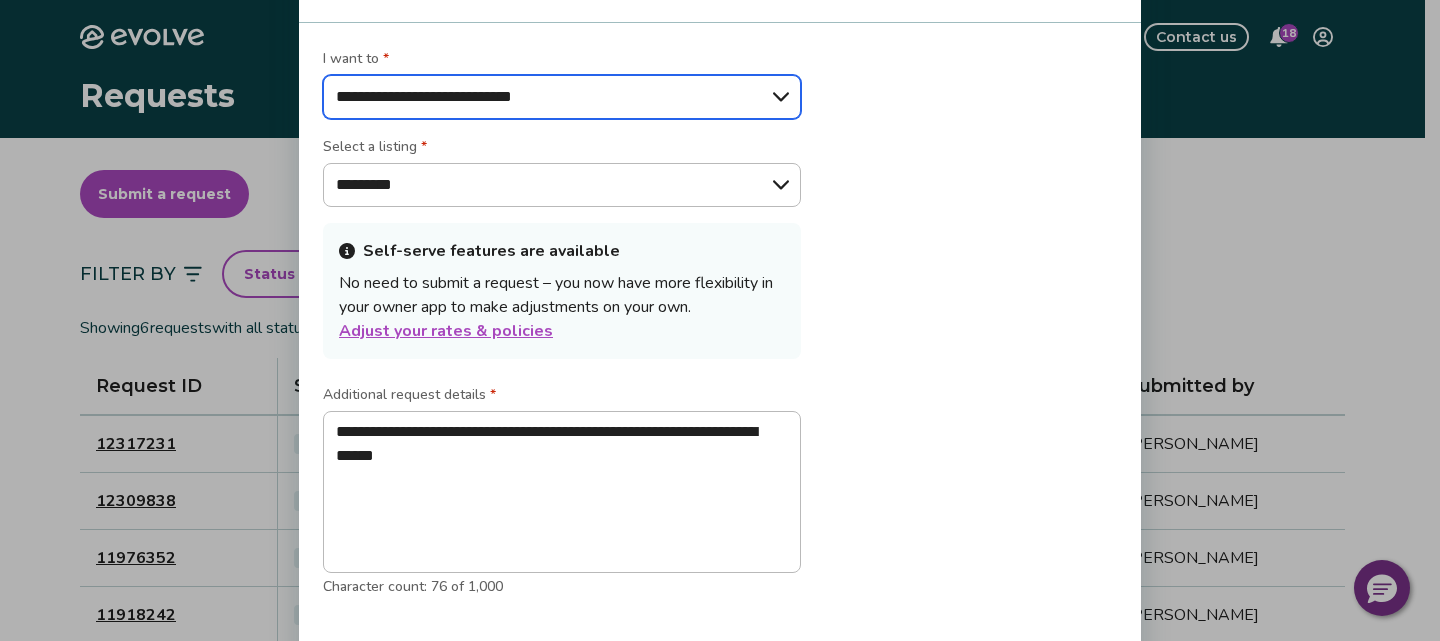 click on "**********" at bounding box center (562, 97) 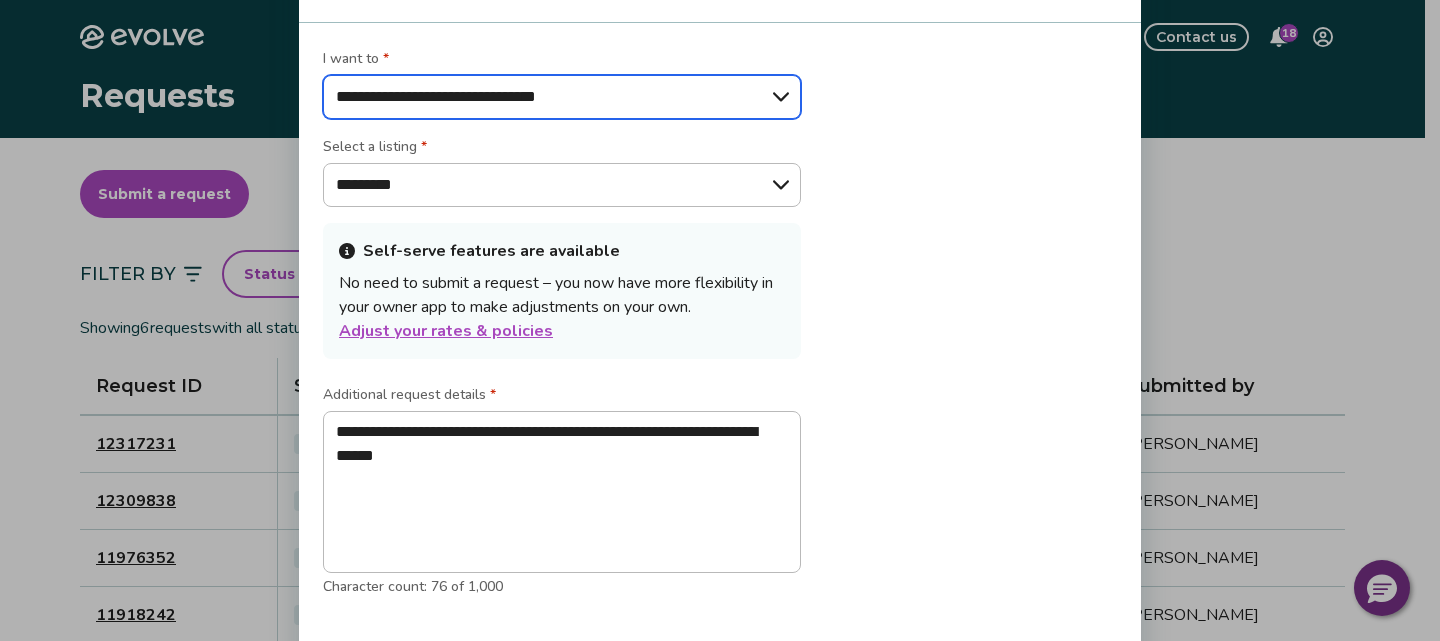 click on "**********" at bounding box center [562, 97] 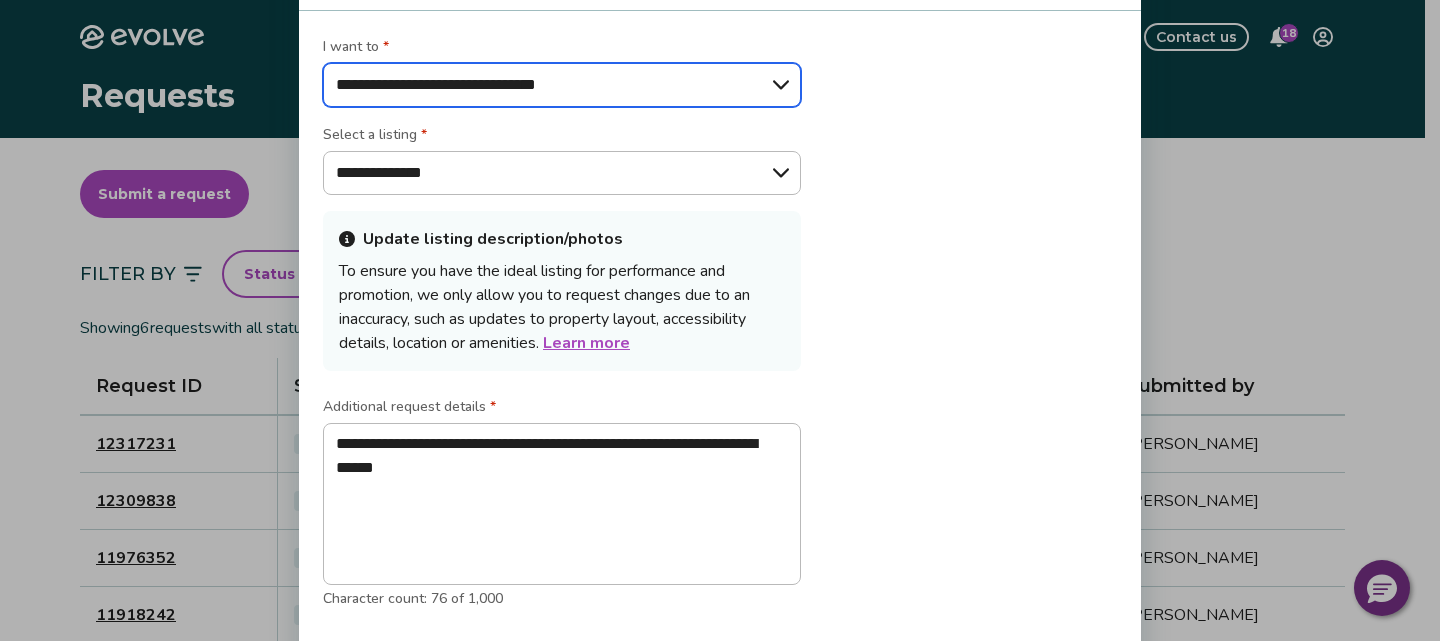 click on "**********" at bounding box center [562, 85] 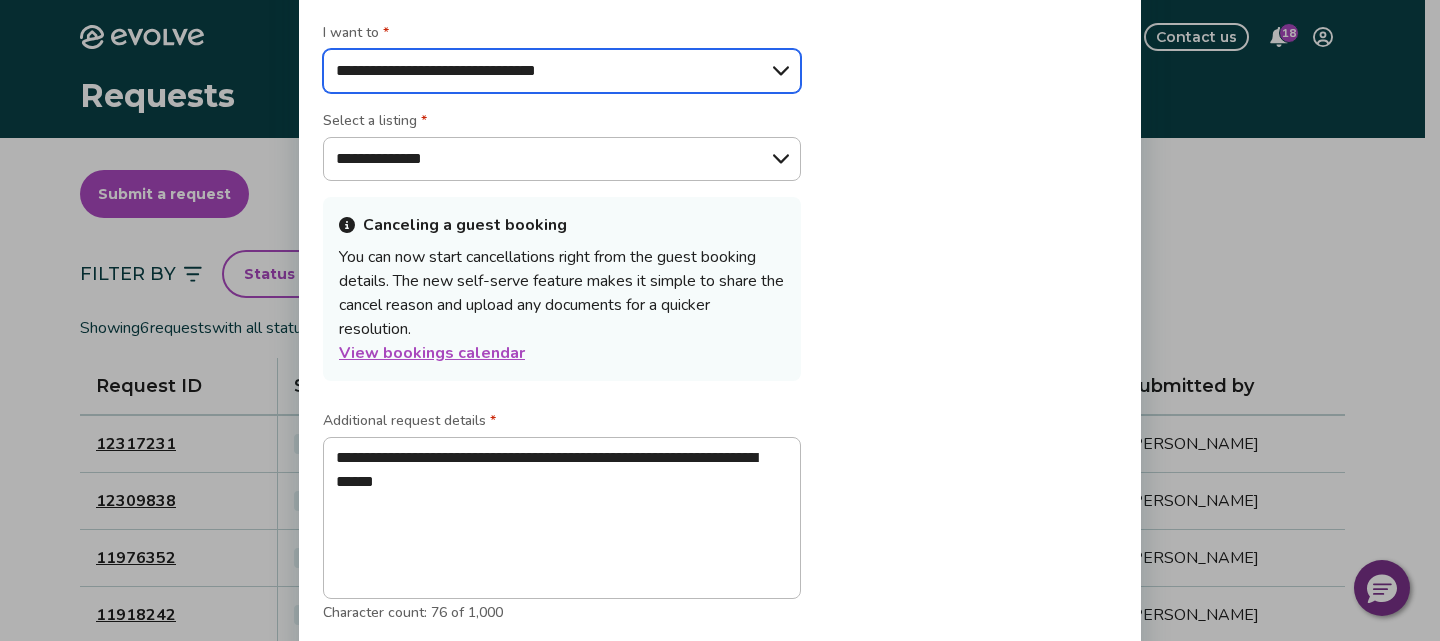 click on "**********" at bounding box center (562, 71) 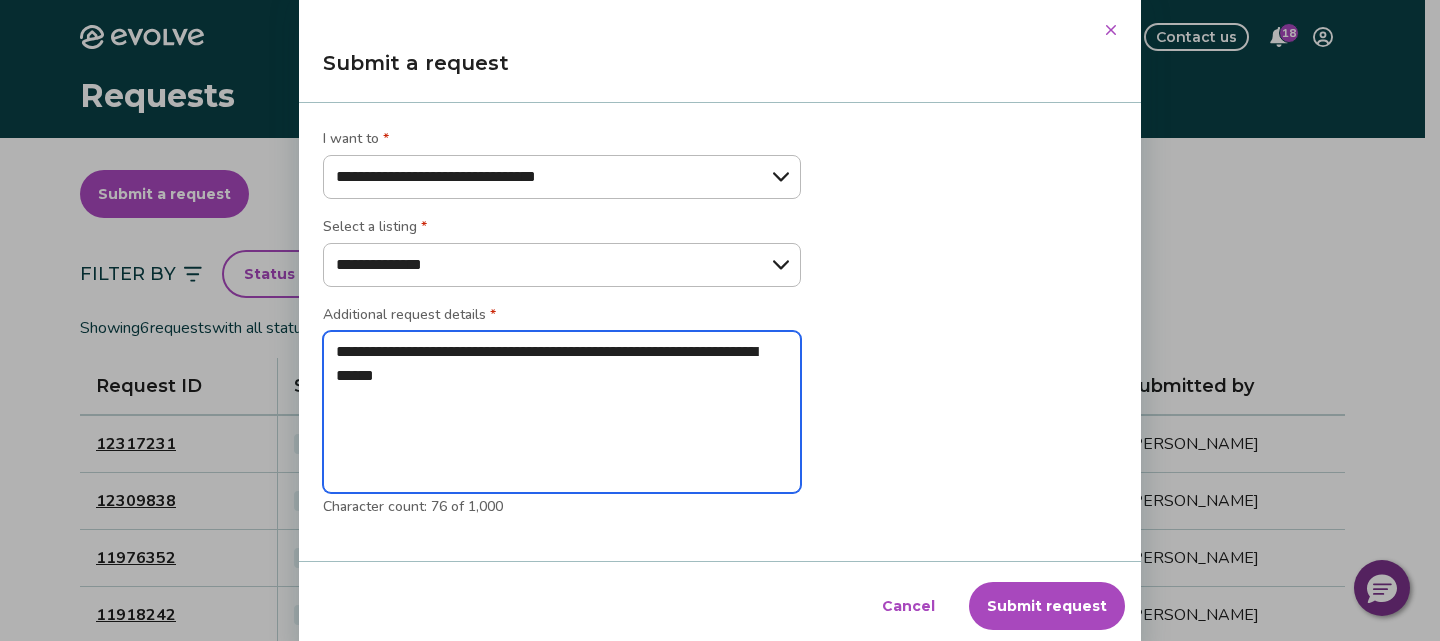 click on "**********" at bounding box center [562, 412] 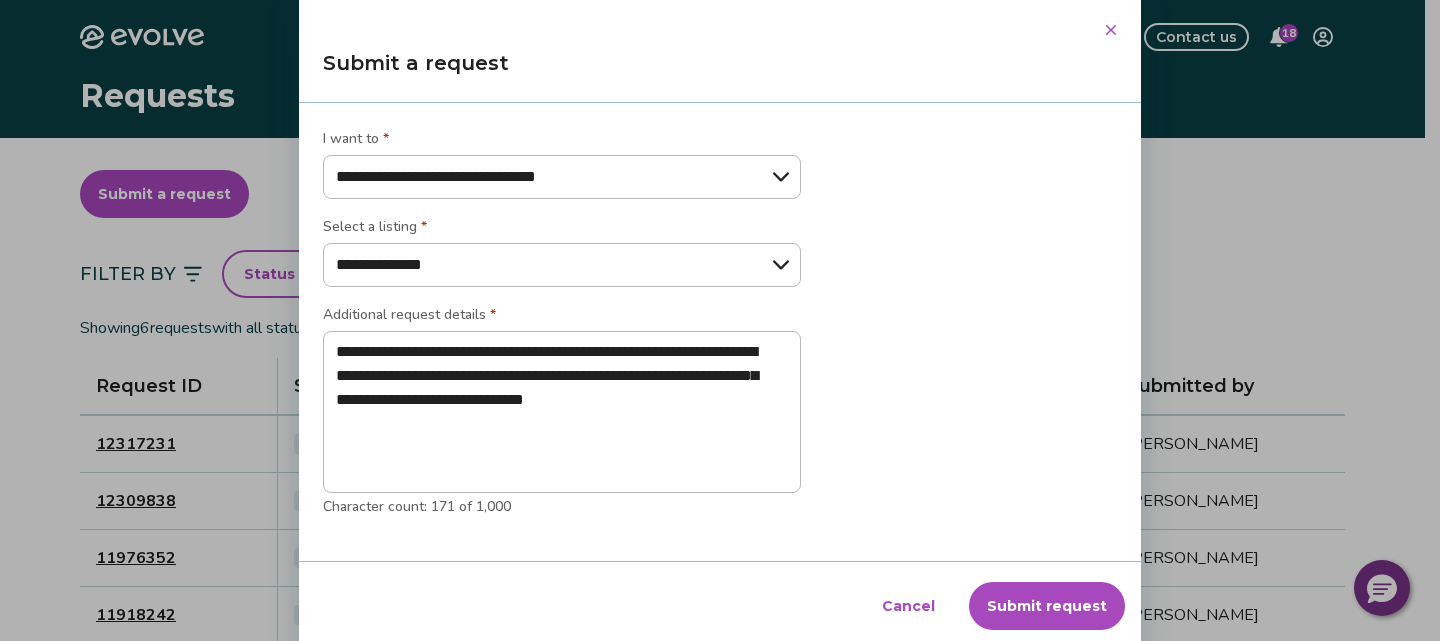 click on "Submit request" at bounding box center (1047, 606) 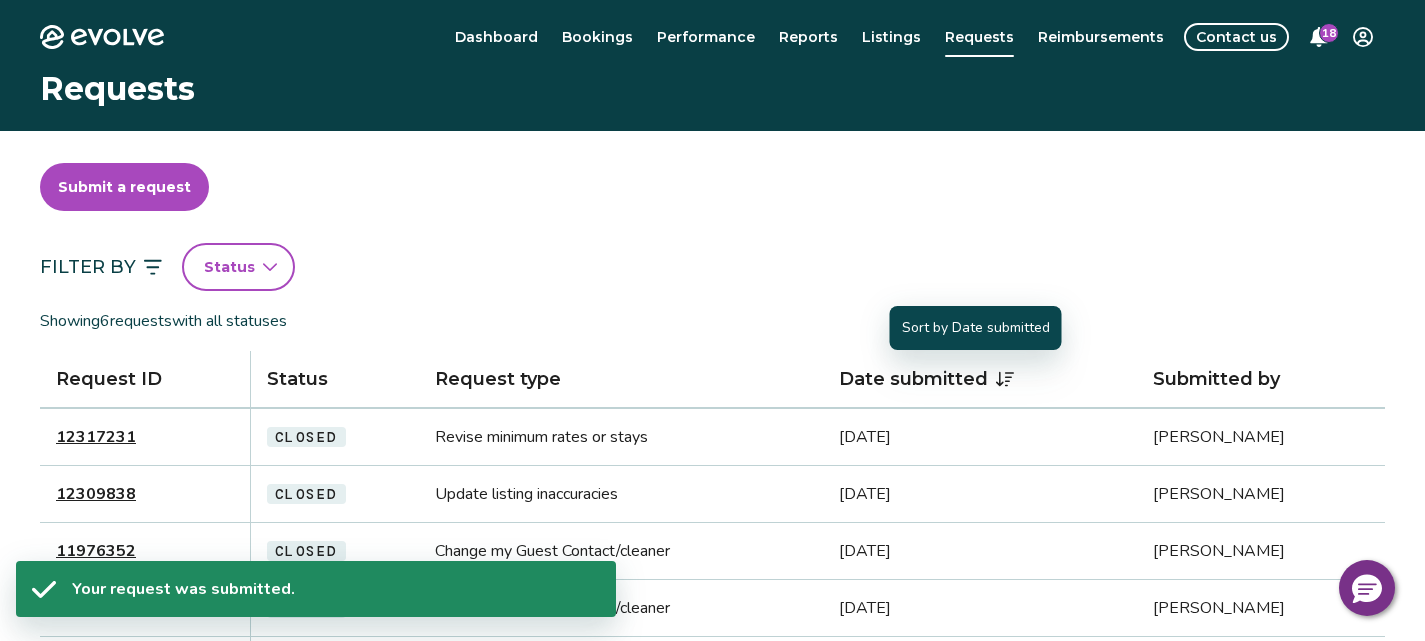 scroll, scrollTop: 0, scrollLeft: 0, axis: both 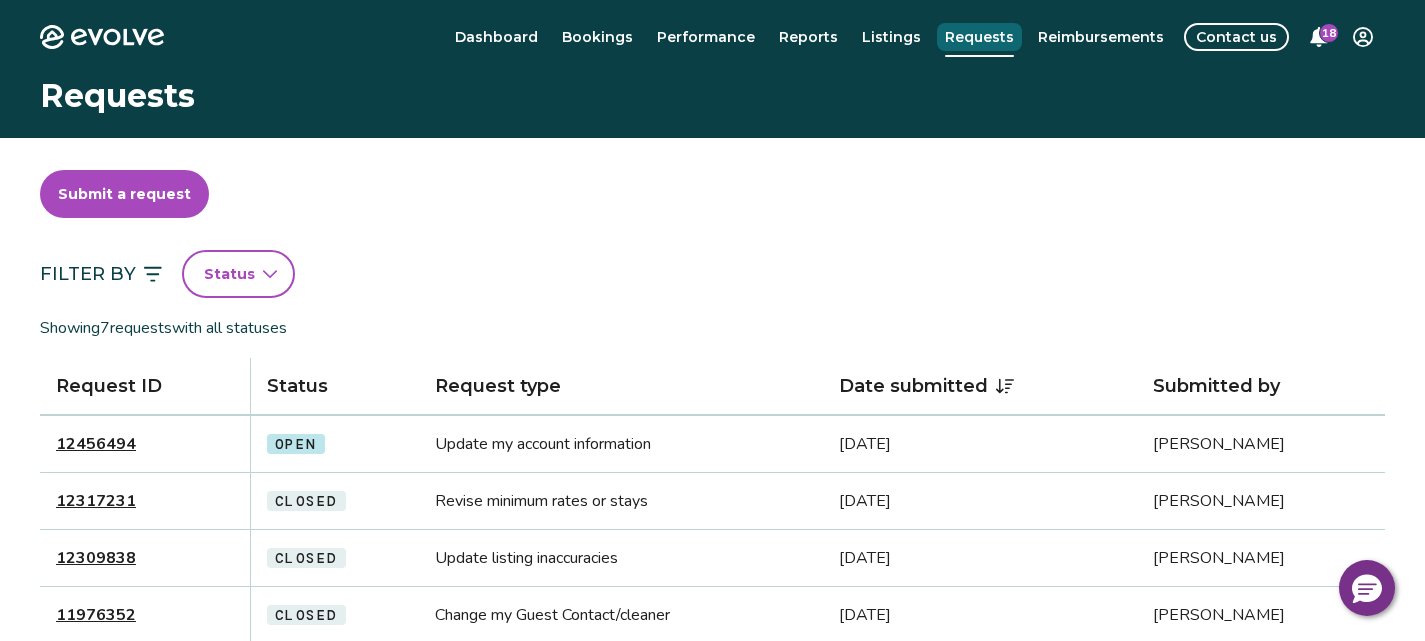 click on "Requests" at bounding box center [979, 37] 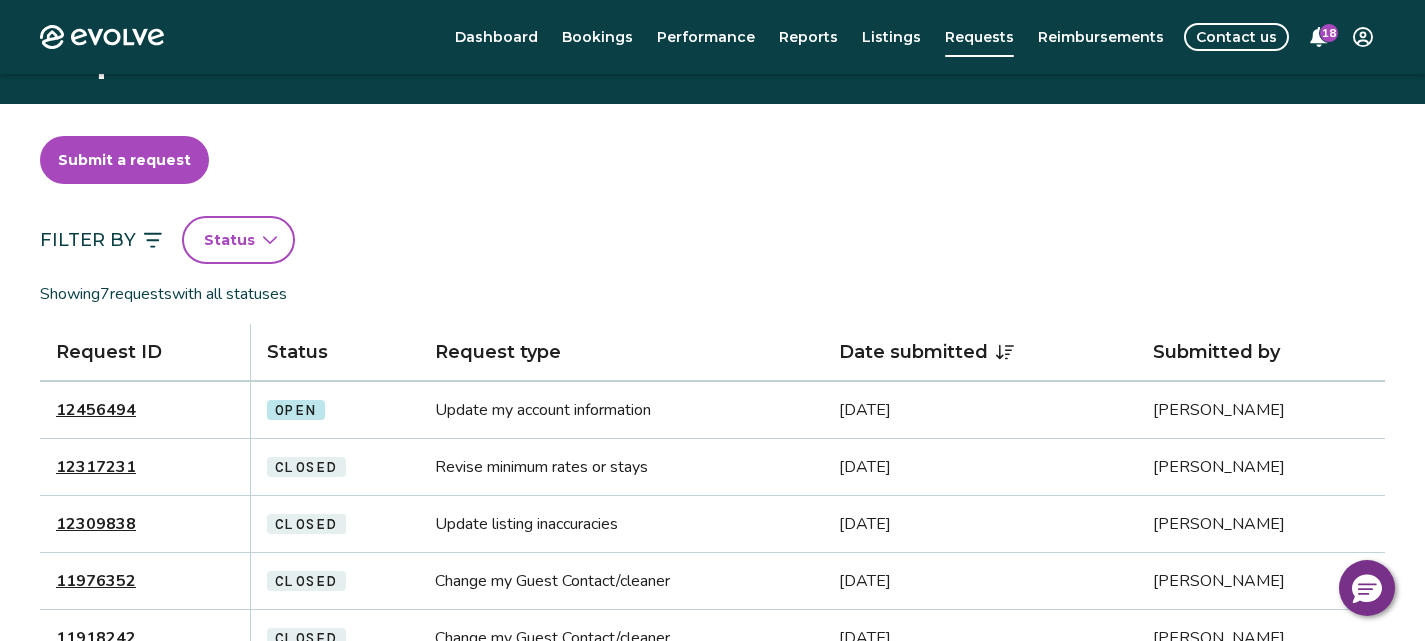 scroll, scrollTop: 0, scrollLeft: 0, axis: both 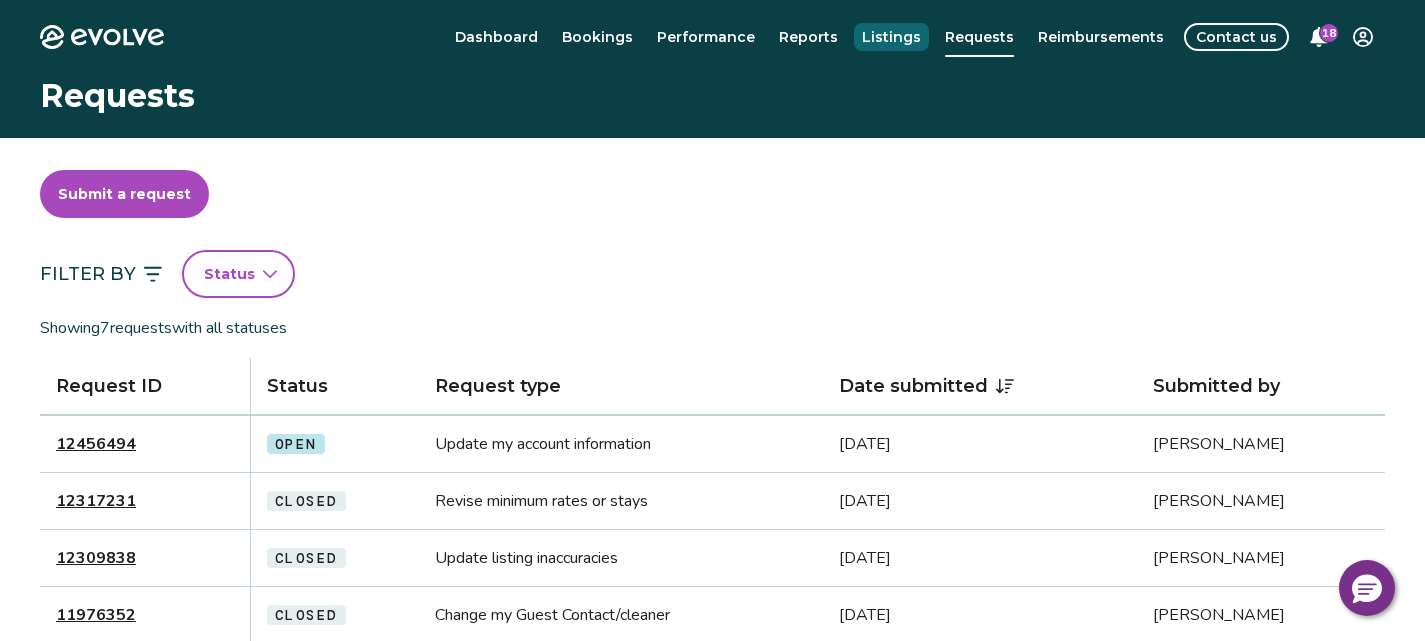 click on "Listings" at bounding box center [891, 37] 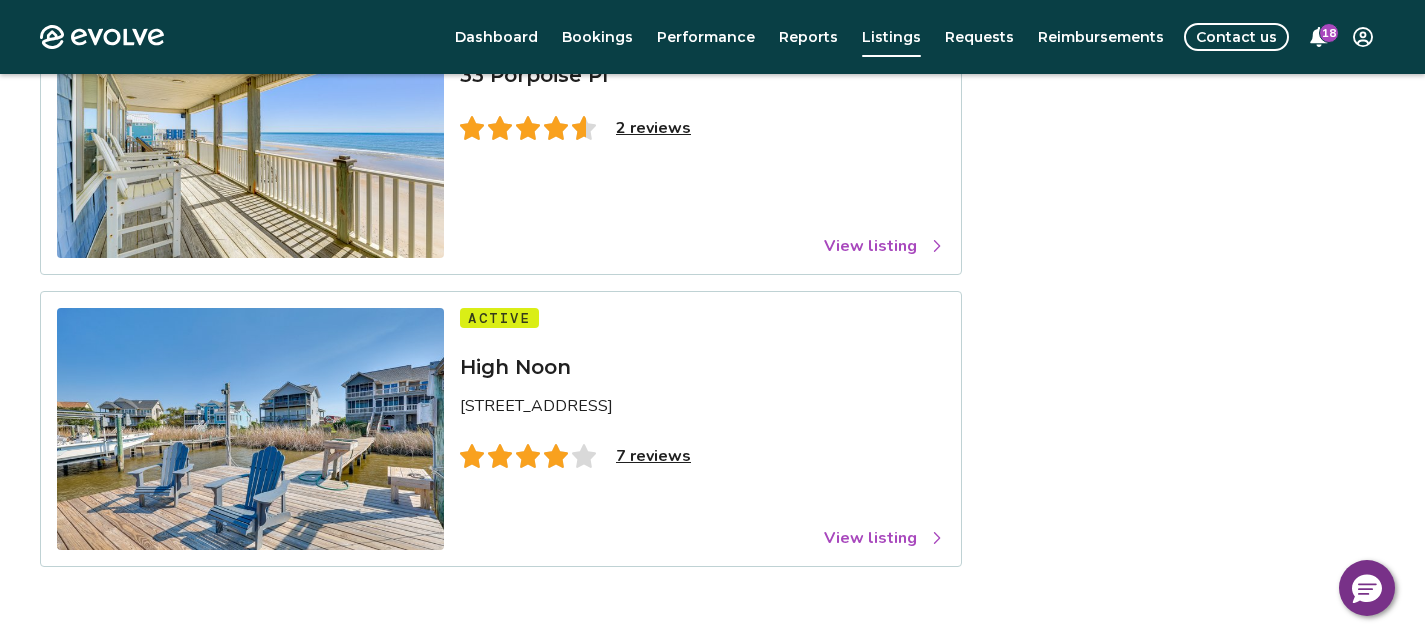 scroll, scrollTop: 234, scrollLeft: 0, axis: vertical 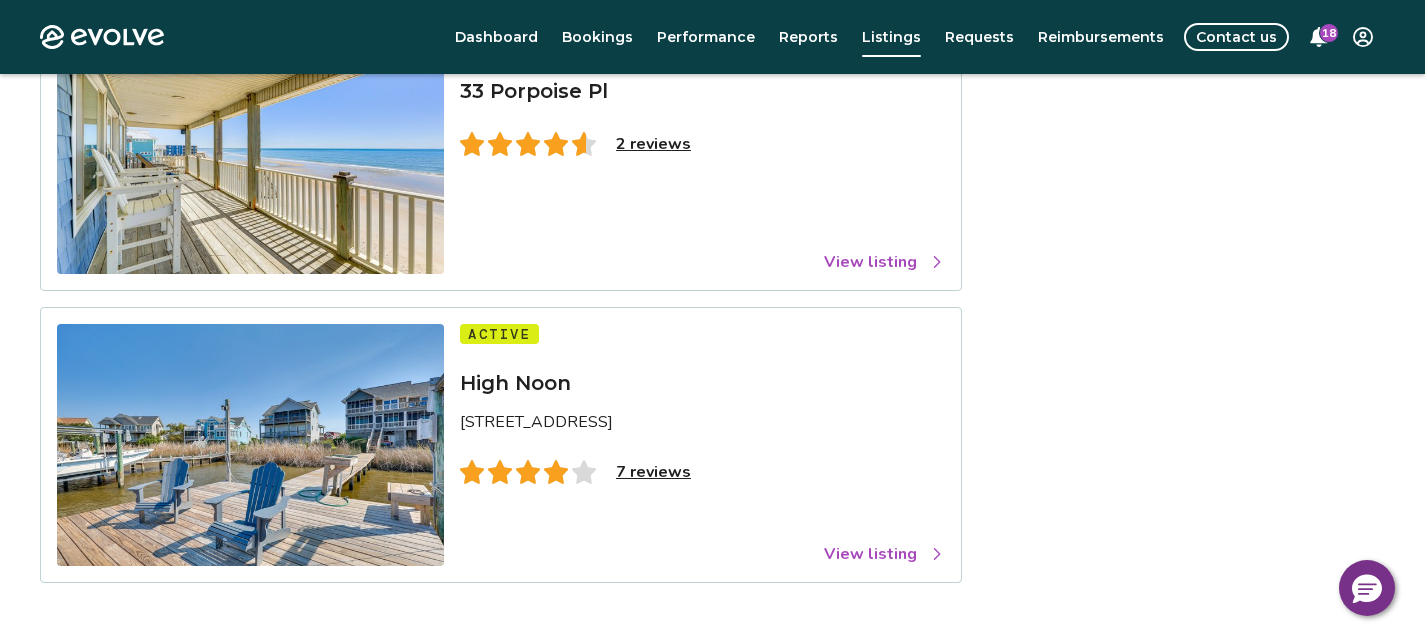 click on "7 reviews" at bounding box center (653, 472) 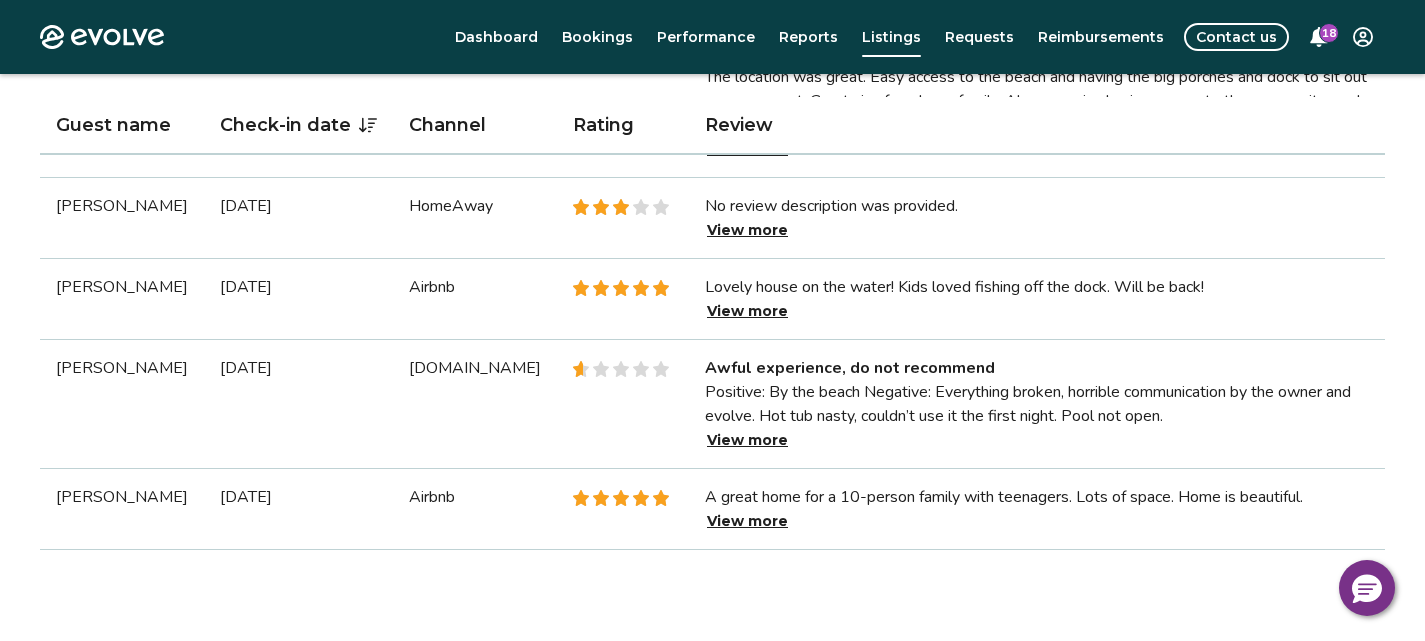 scroll, scrollTop: 1009, scrollLeft: 0, axis: vertical 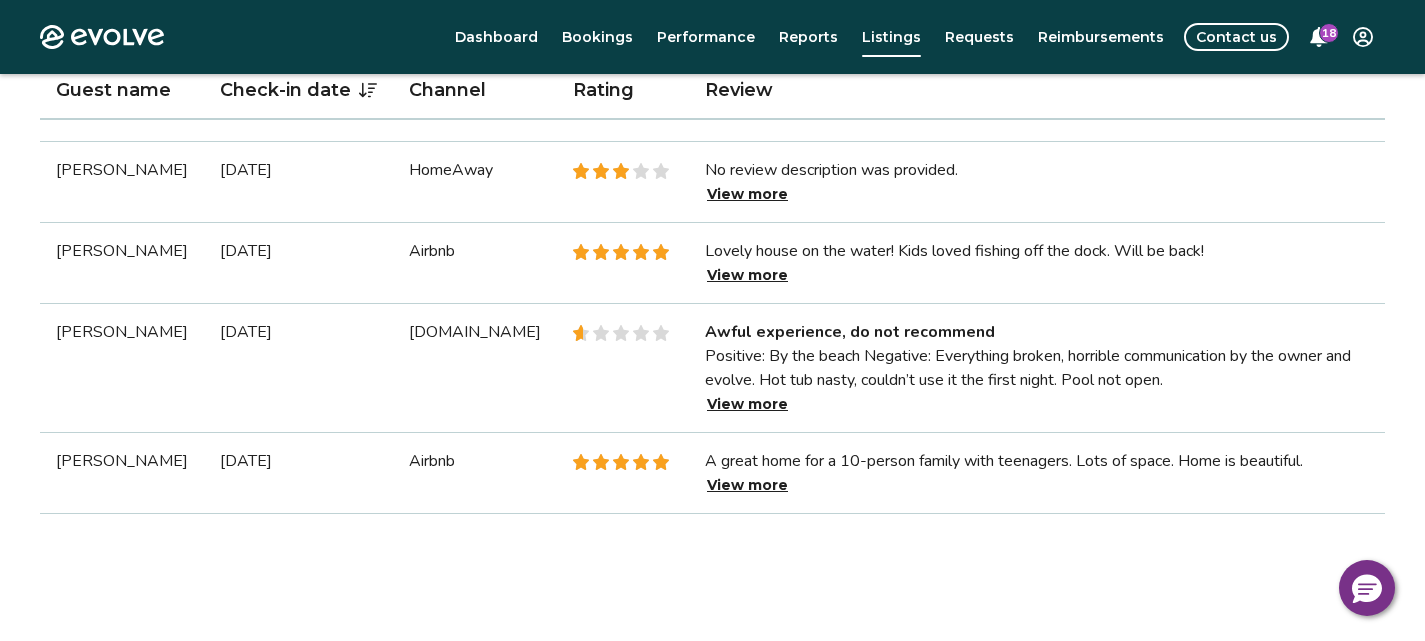 click on "View more" at bounding box center [747, 404] 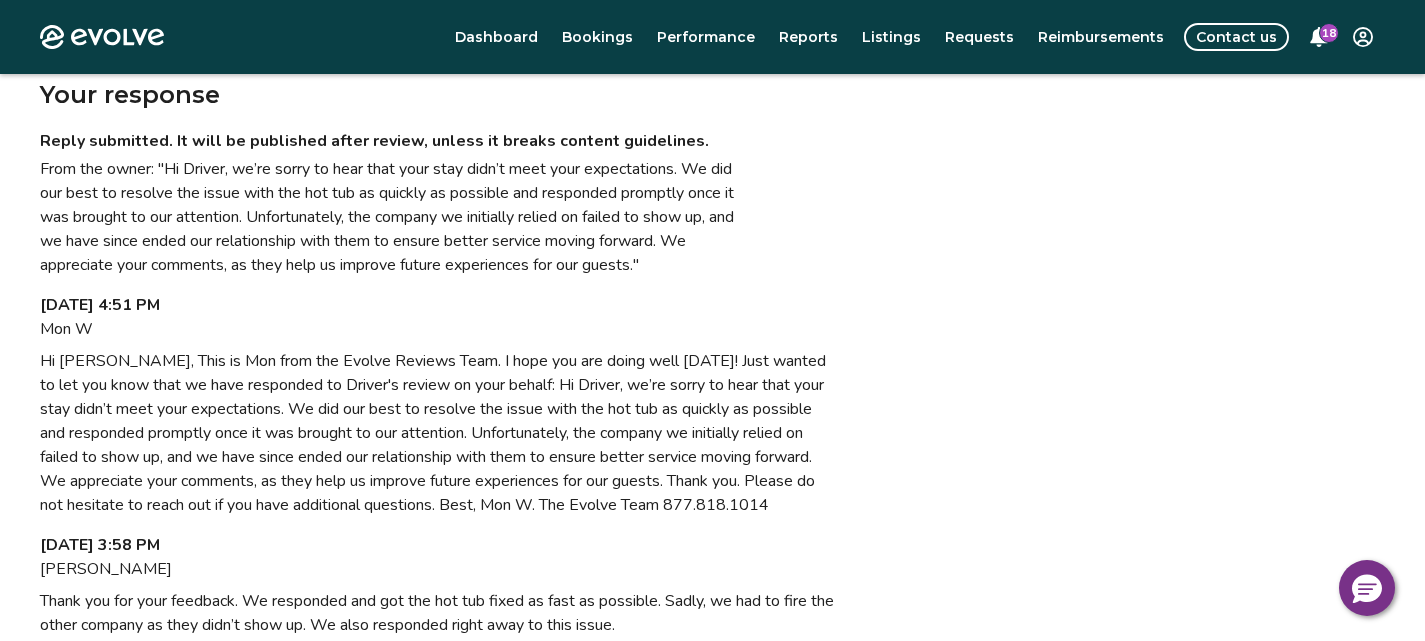 scroll, scrollTop: 442, scrollLeft: 0, axis: vertical 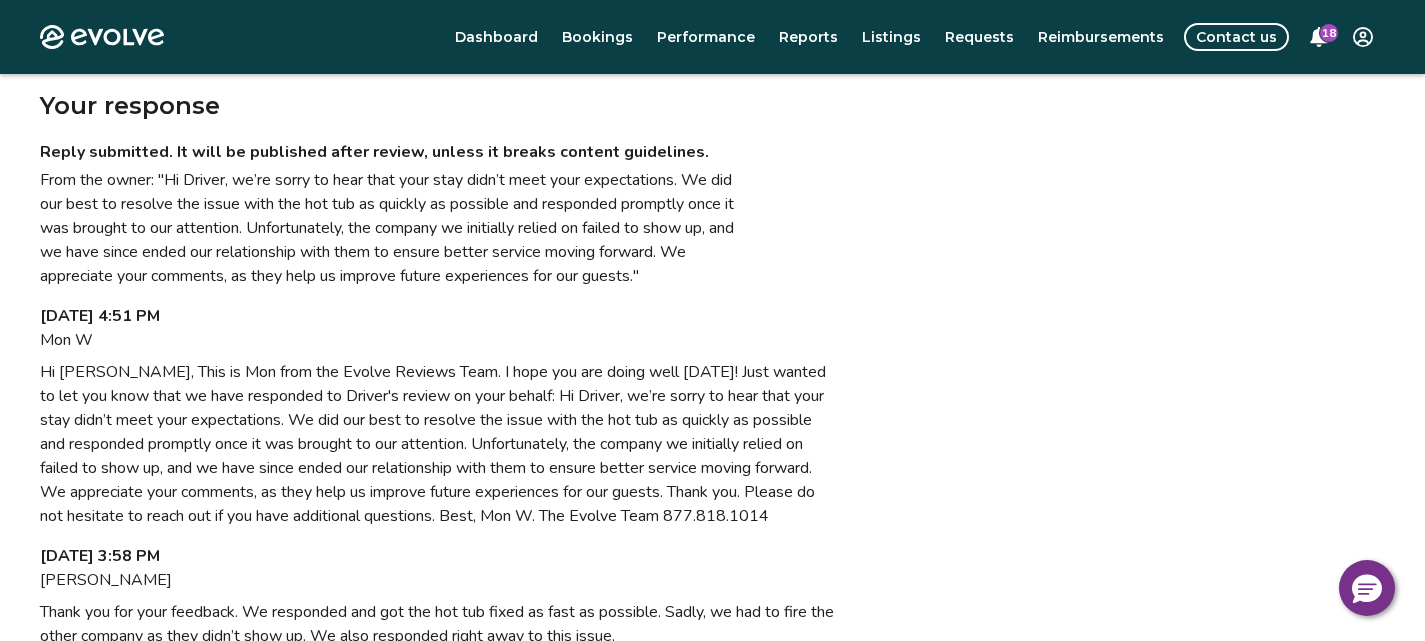 click on "Mon W" at bounding box center [440, 340] 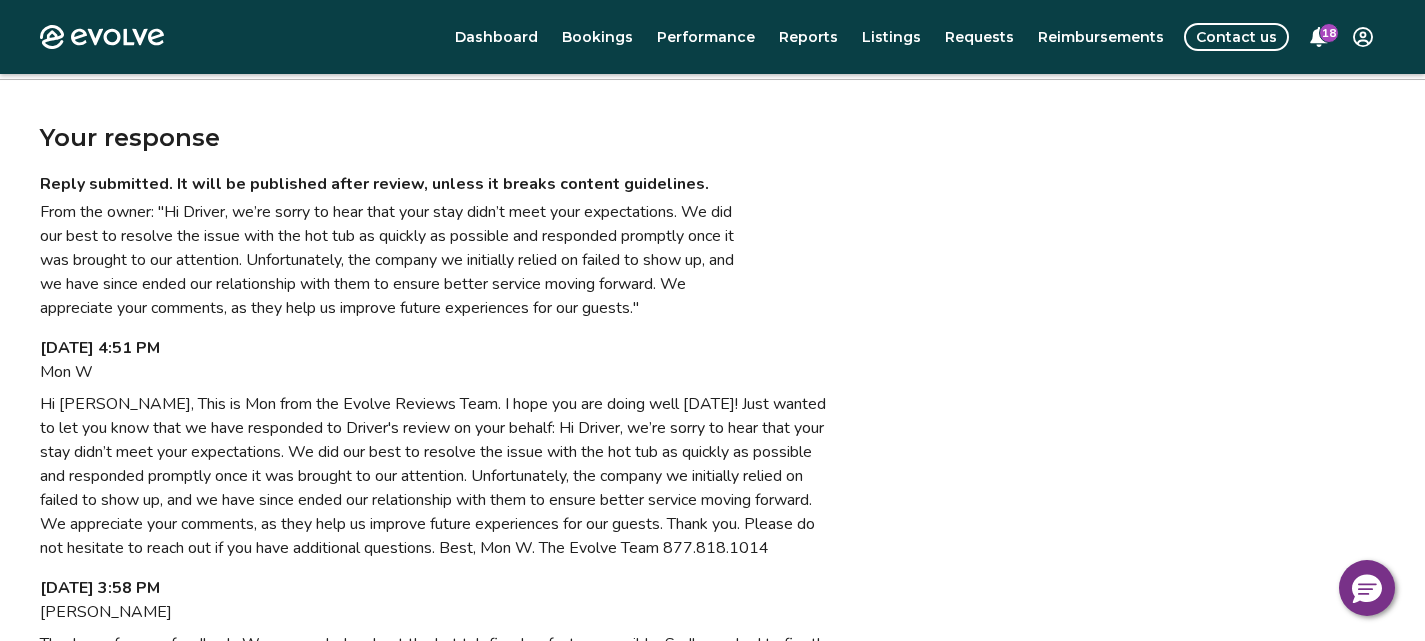 scroll, scrollTop: 402, scrollLeft: 0, axis: vertical 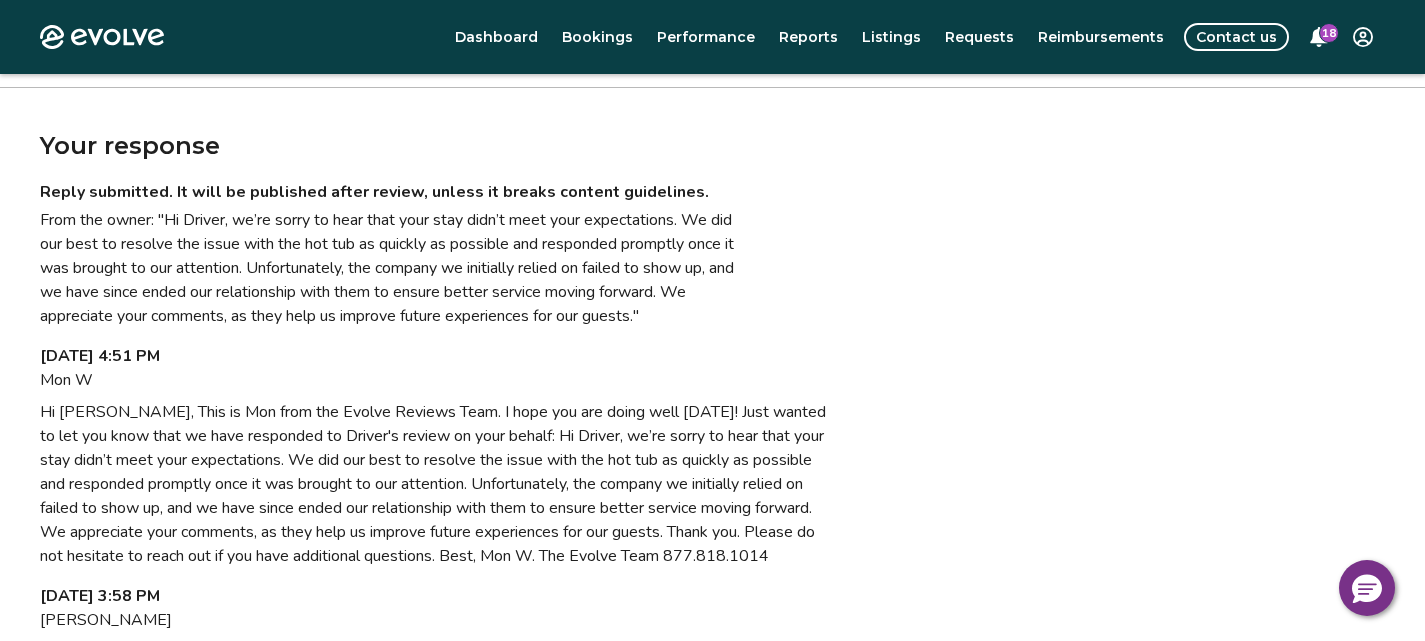 click on "Your response Reply submitted. It will be published after review, unless it breaks content guidelines. From the owner:
"Hi Driver, we’re sorry to hear that your stay didn’t meet your expectations. We did our best to resolve the issue with the hot tub as quickly as possible and responded promptly once it was brought to our attention. Unfortunately, the company we initially relied on failed to show up, and we have since ended our relationship with them to ensure better service moving forward. We appreciate your comments, as they help us improve future experiences for our guests."" at bounding box center (712, 208) 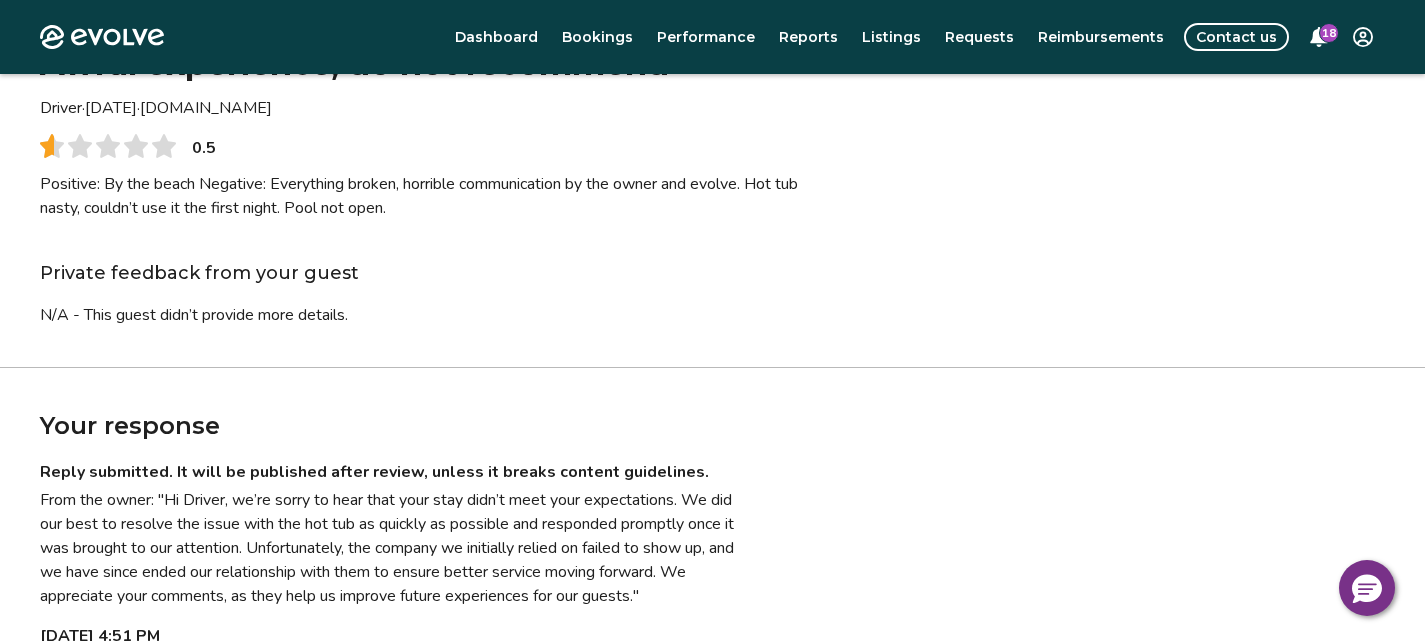 scroll, scrollTop: 121, scrollLeft: 0, axis: vertical 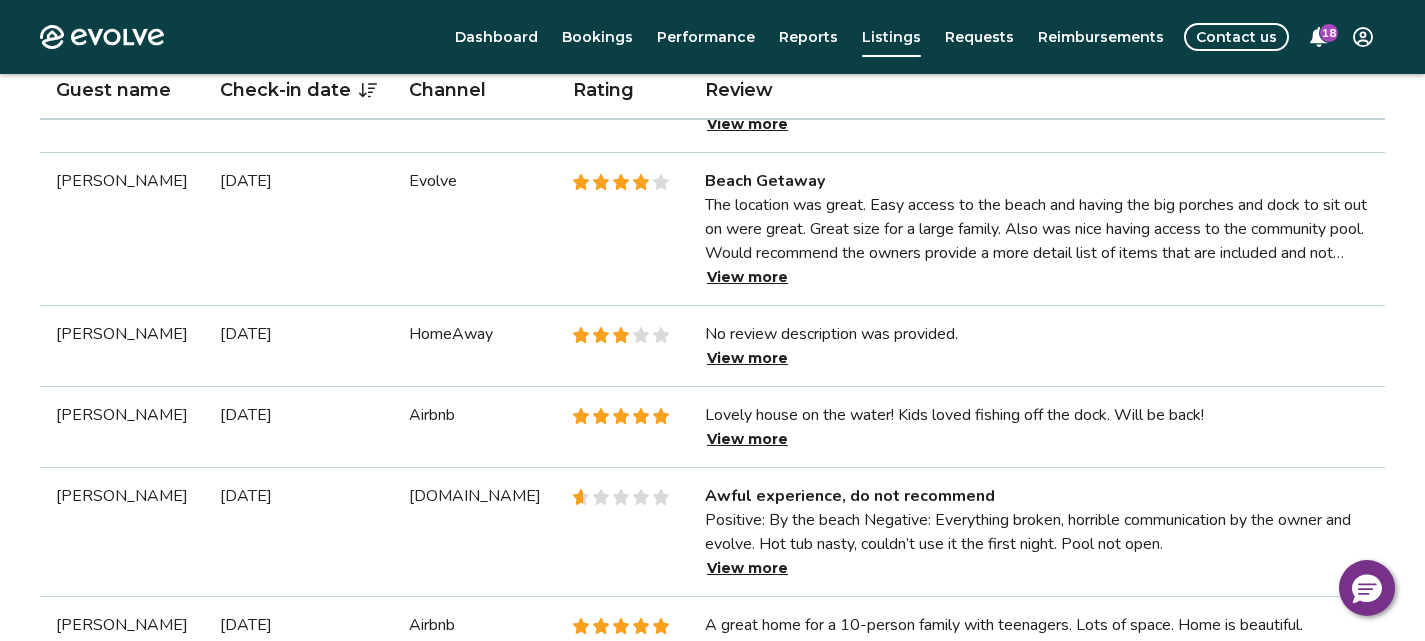 click on "No review description was provided." at bounding box center [1037, 334] 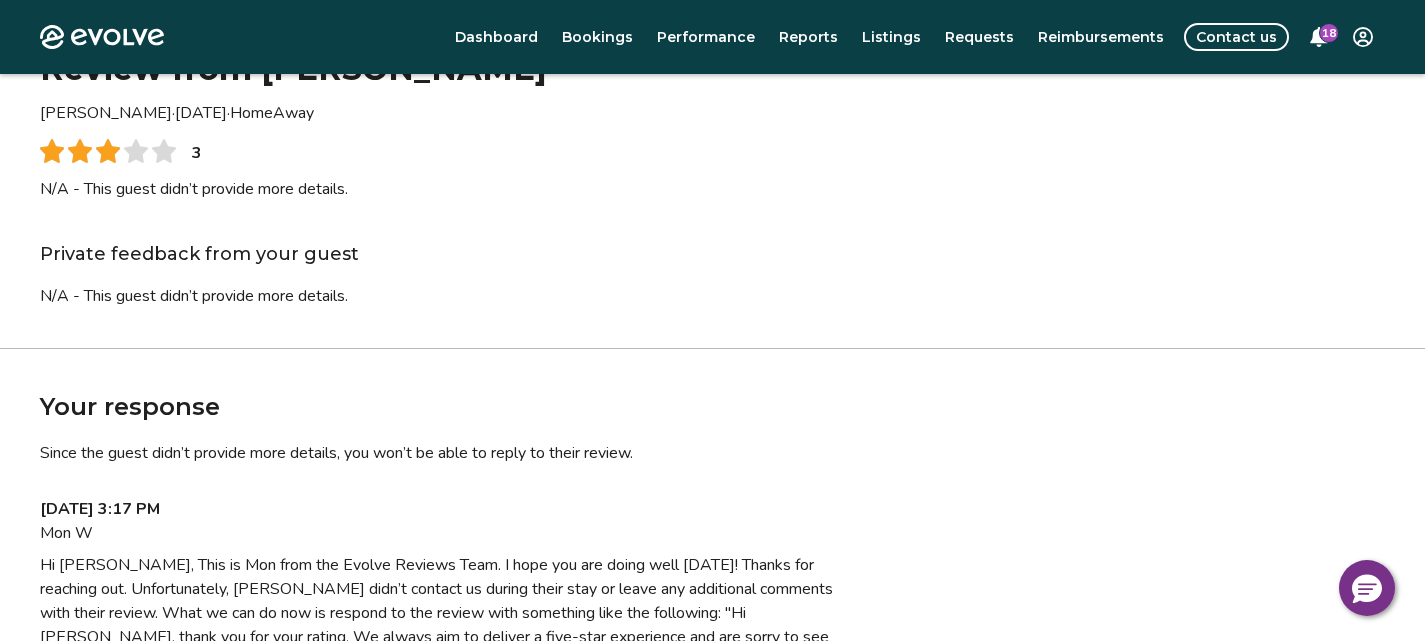 scroll, scrollTop: 0, scrollLeft: 0, axis: both 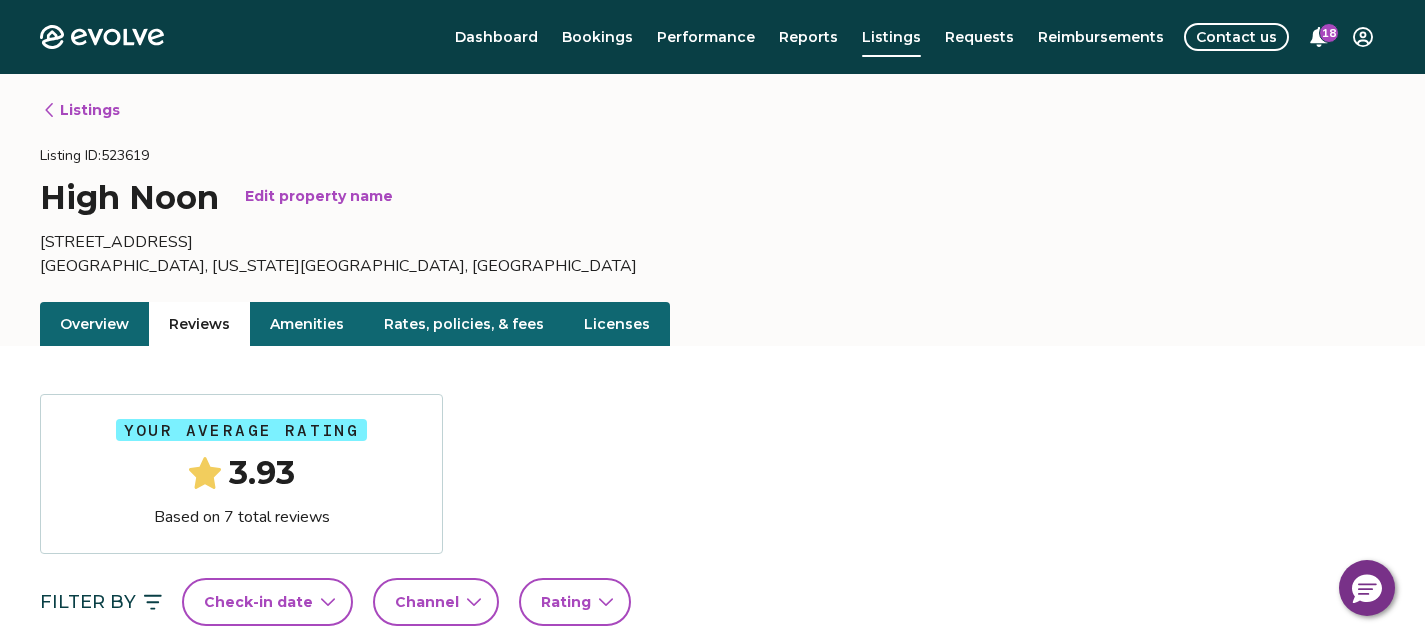click on "Rates, policies, & fees" at bounding box center (464, 324) 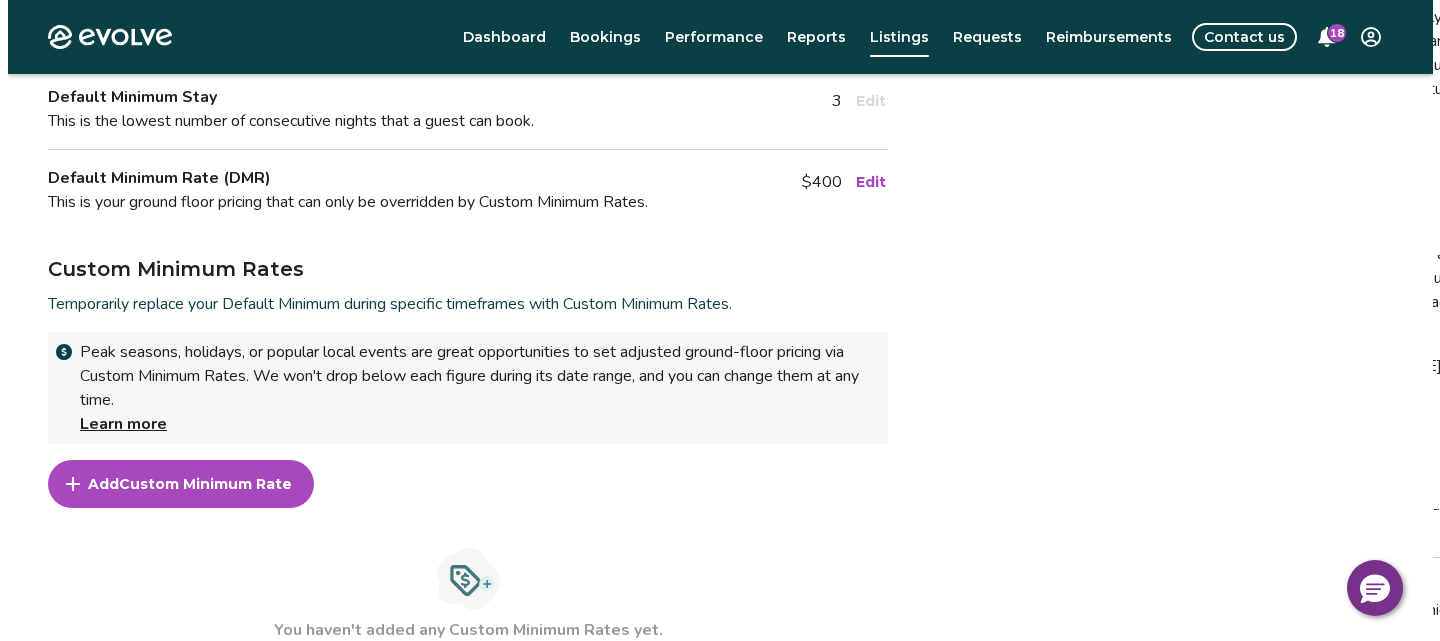 scroll, scrollTop: 493, scrollLeft: 0, axis: vertical 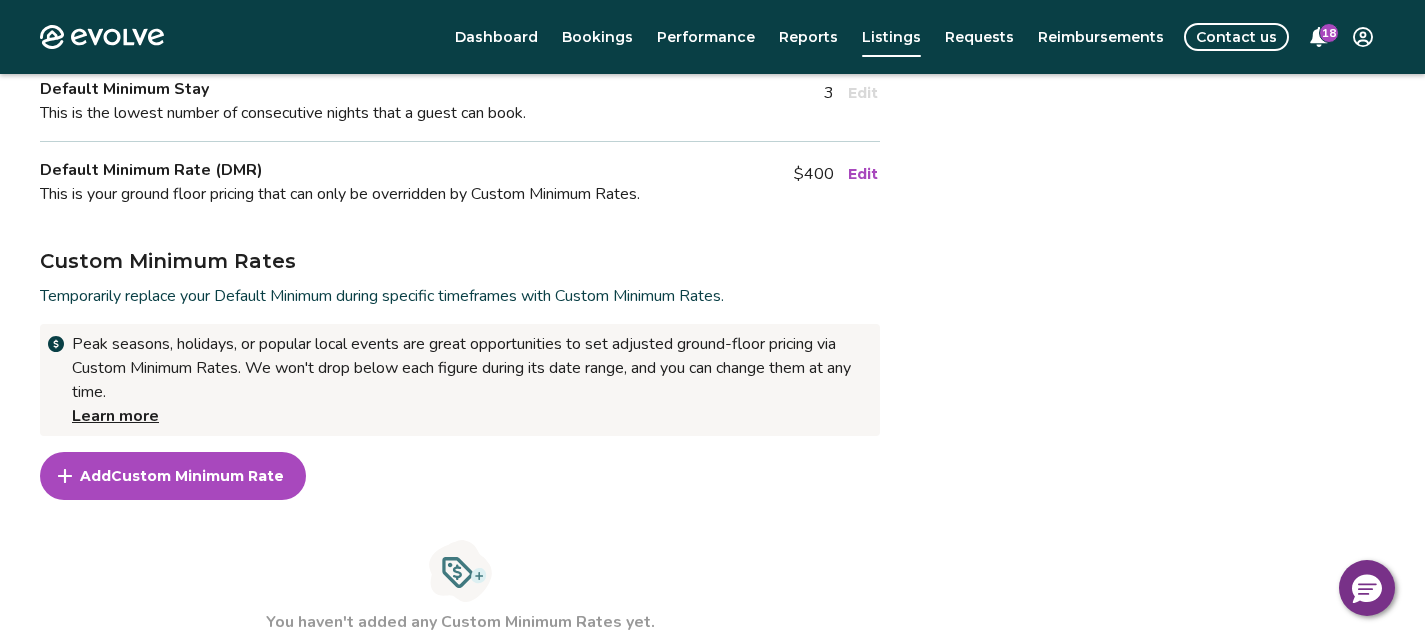 click on "Custom Minimum Rate" at bounding box center (197, 476) 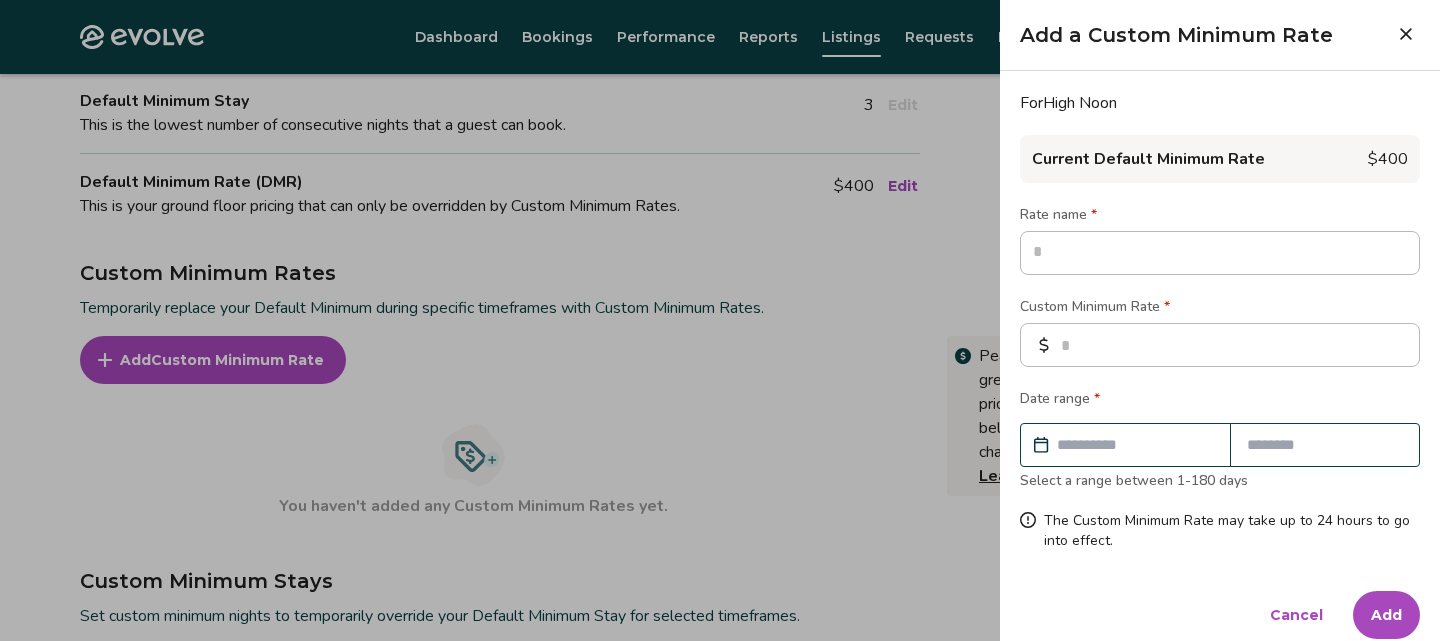 click at bounding box center (1220, 253) 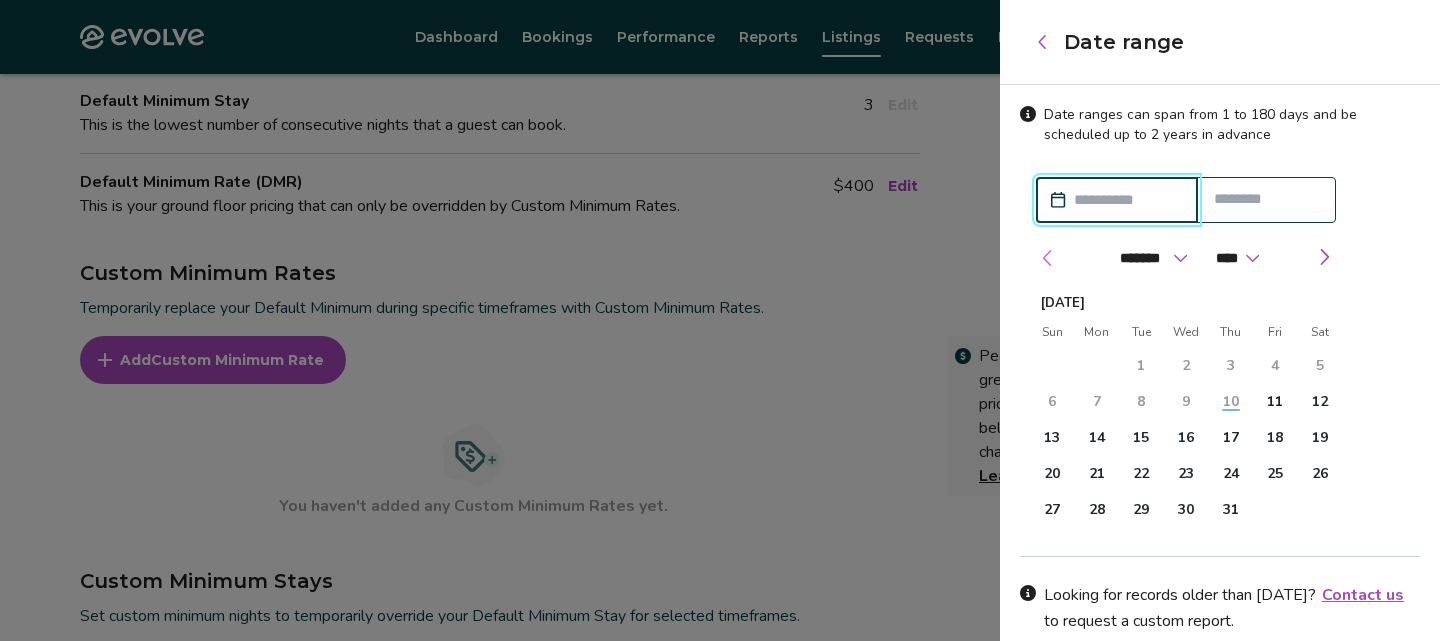 click at bounding box center (1048, 258) 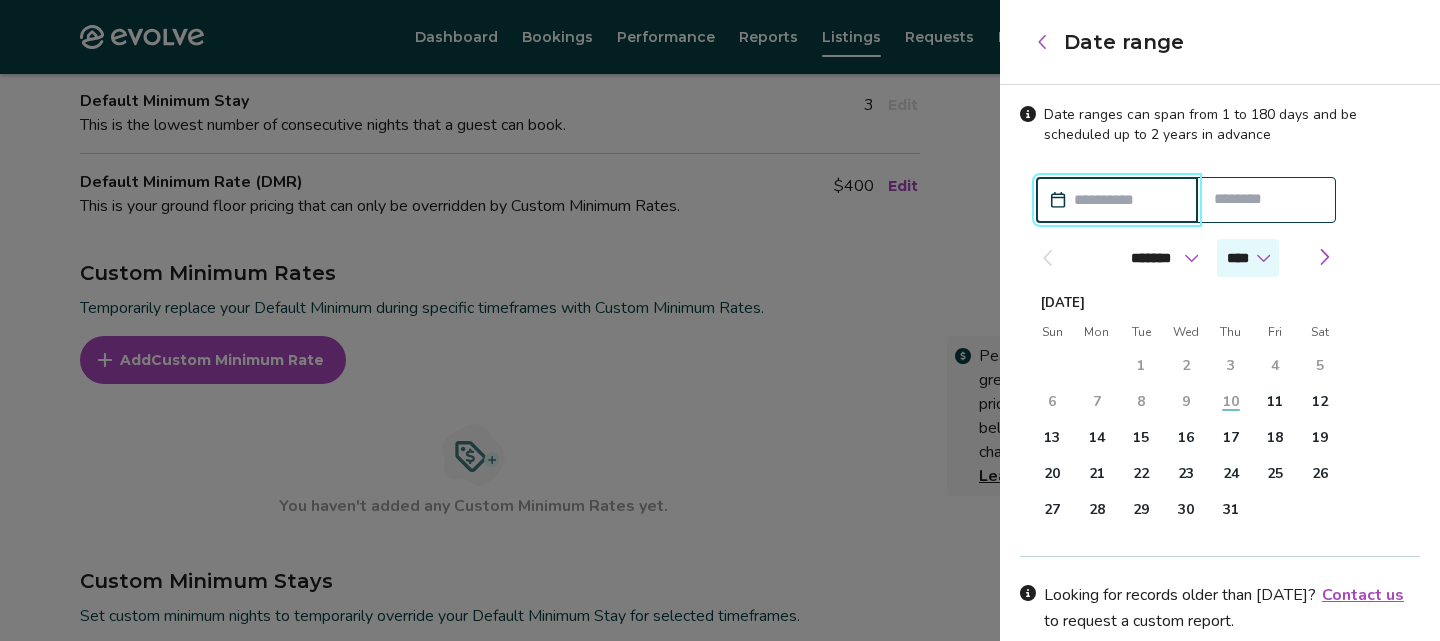 click on "**** **** ****" at bounding box center (1248, 258) 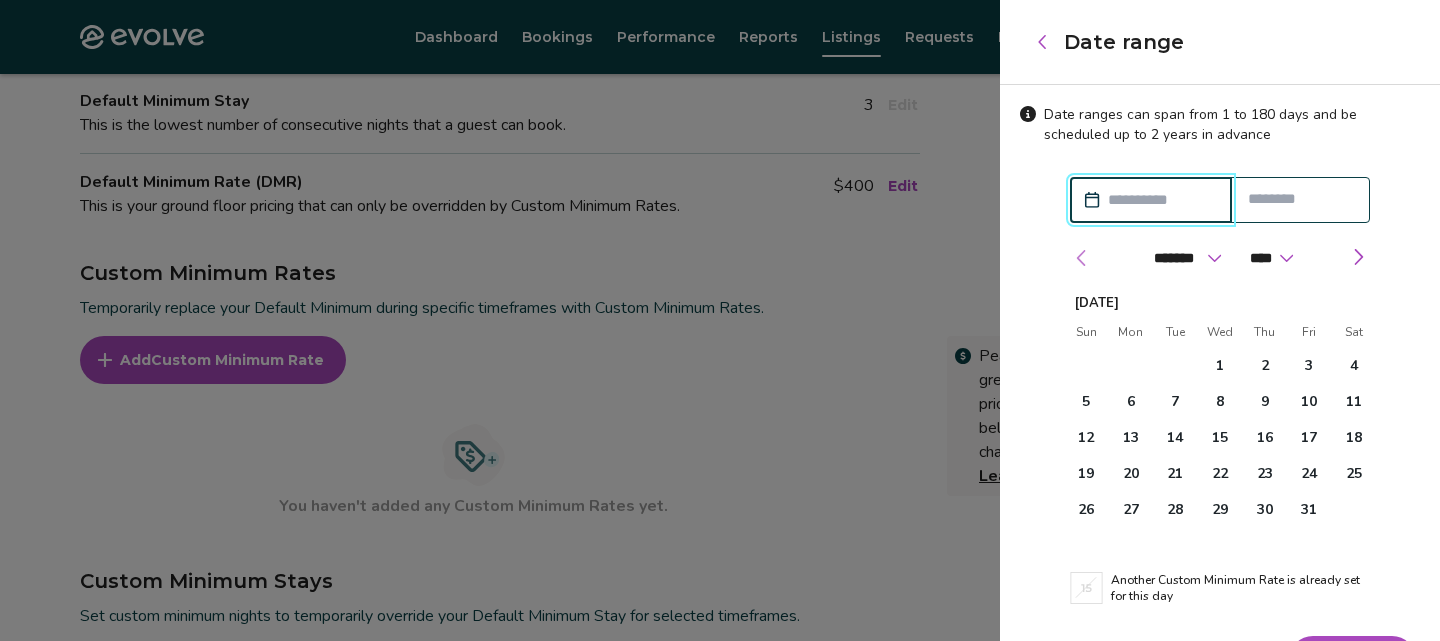 click at bounding box center [1082, 258] 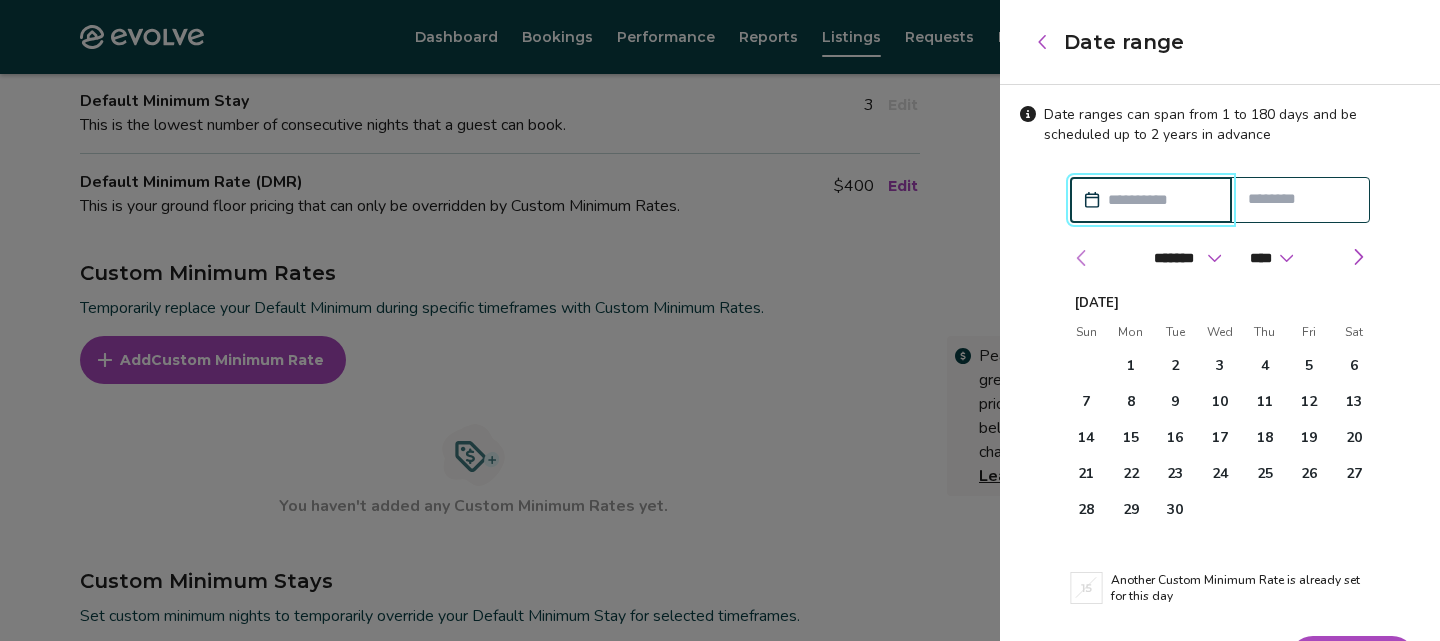 click at bounding box center [1082, 258] 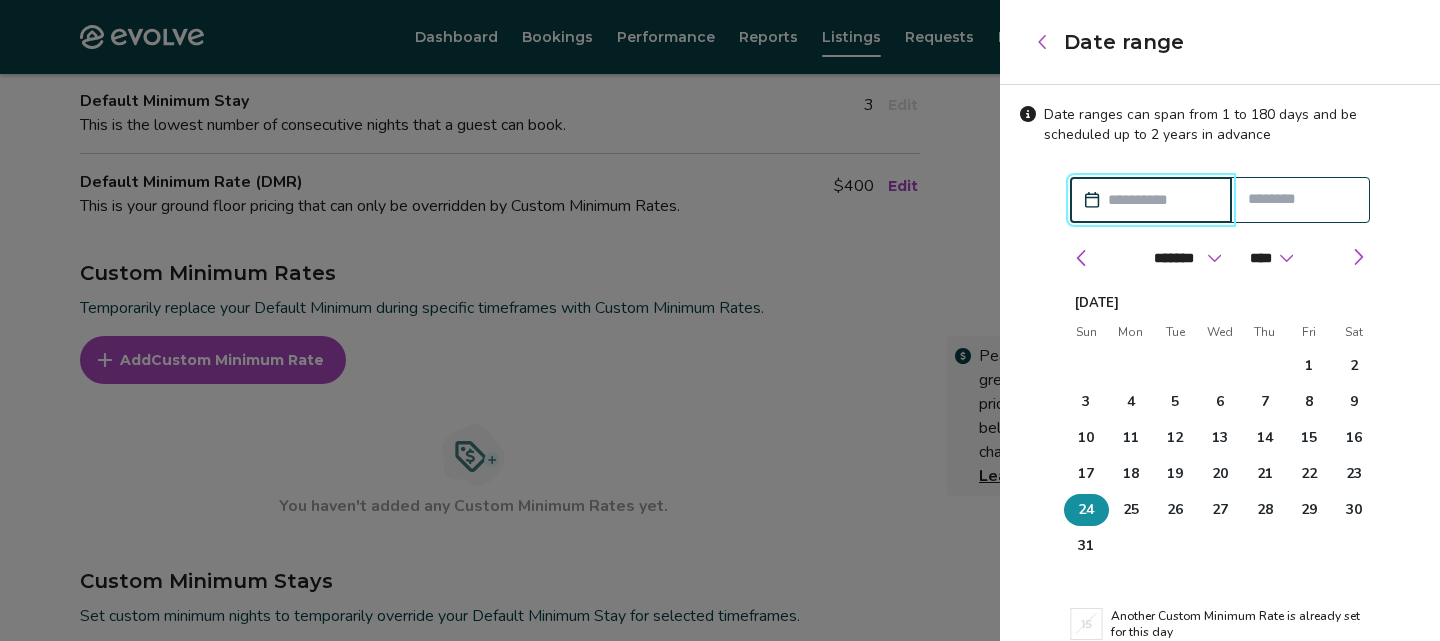 click on "24" at bounding box center (1086, 510) 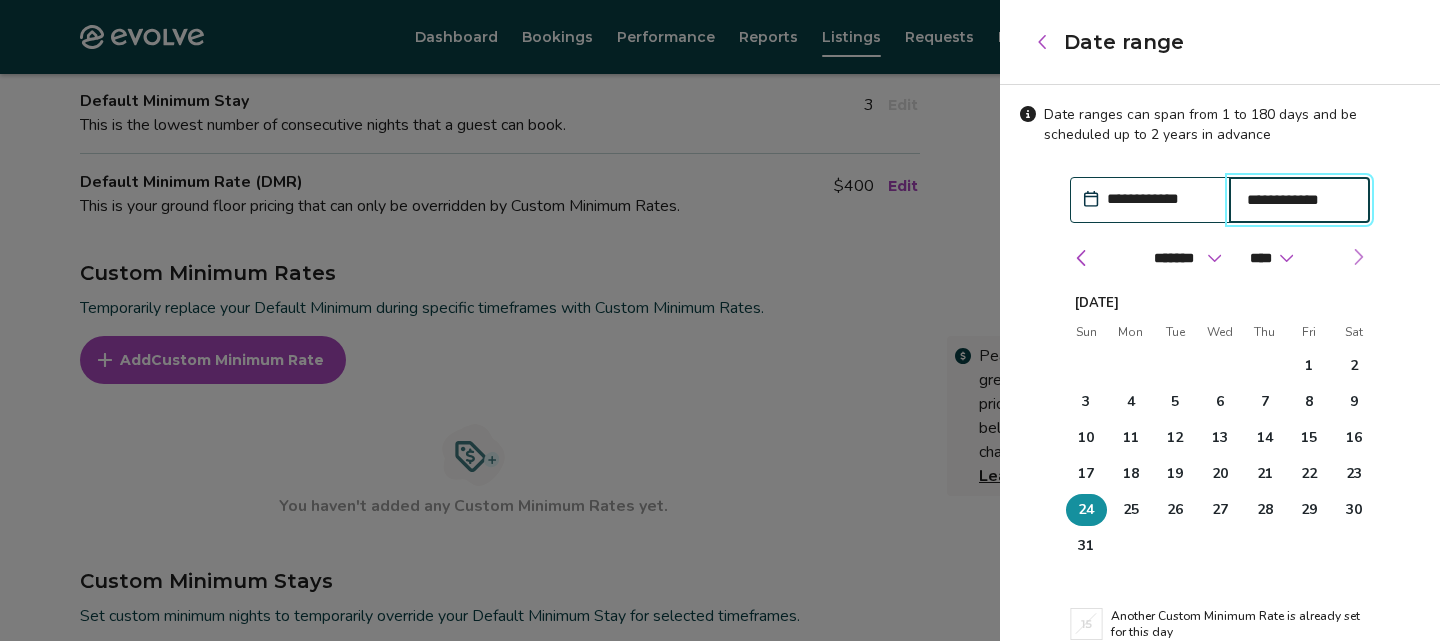 click at bounding box center (1358, 257) 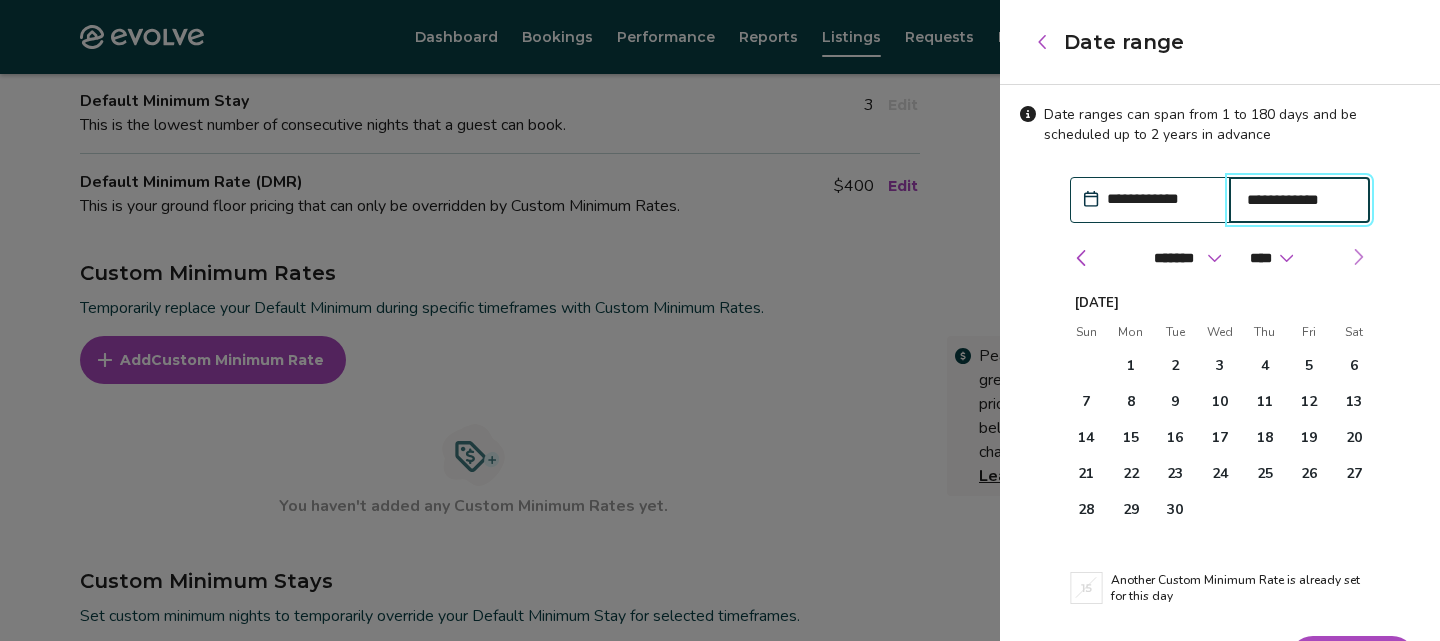 click at bounding box center [1358, 257] 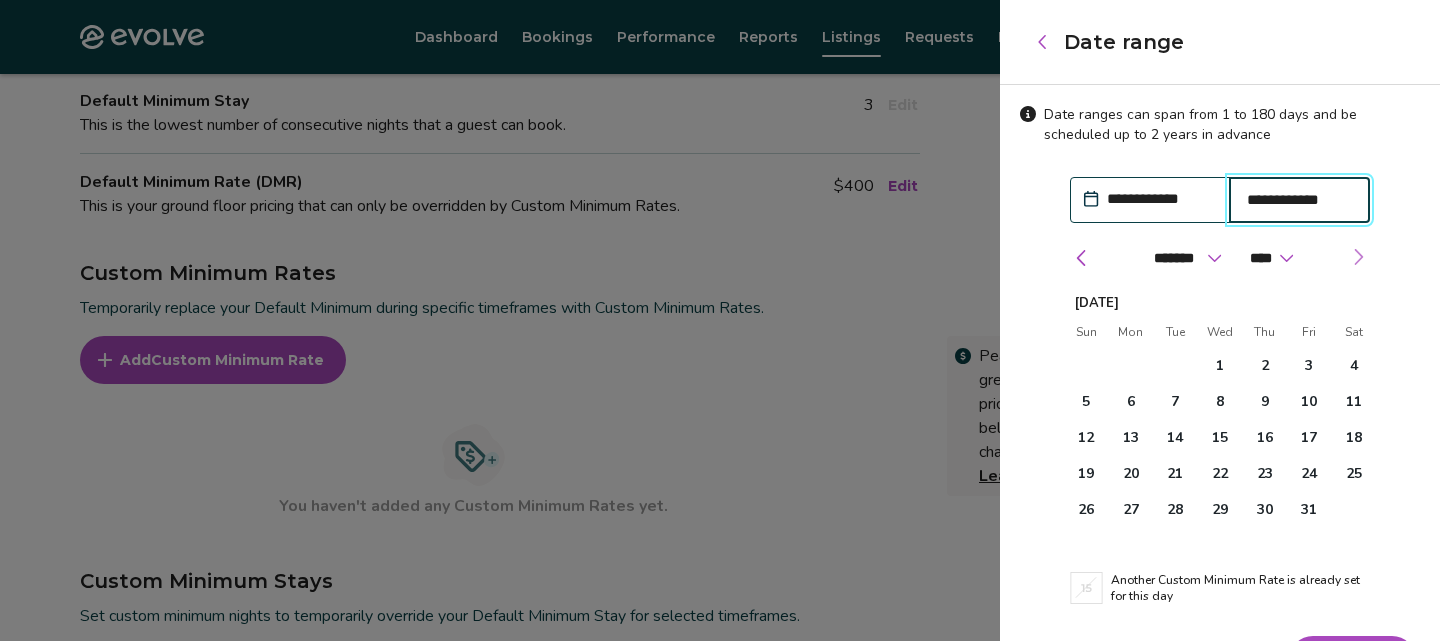 click at bounding box center (1358, 257) 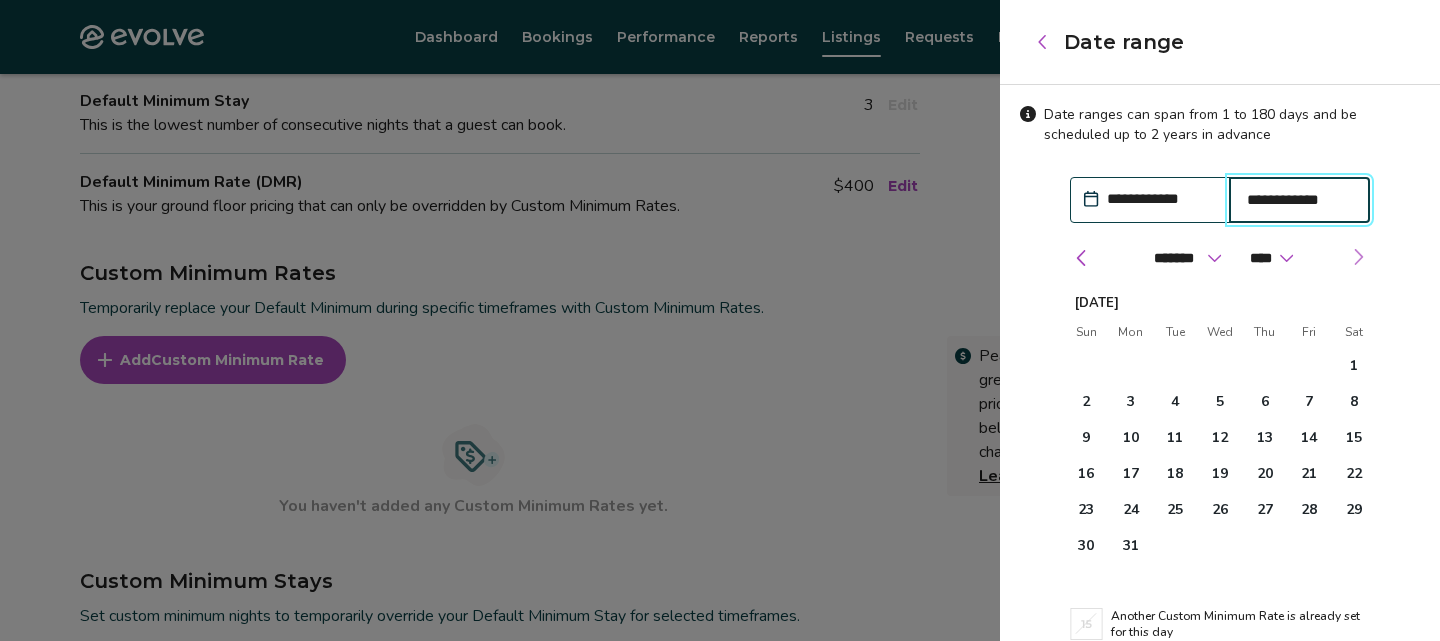 click at bounding box center (1358, 257) 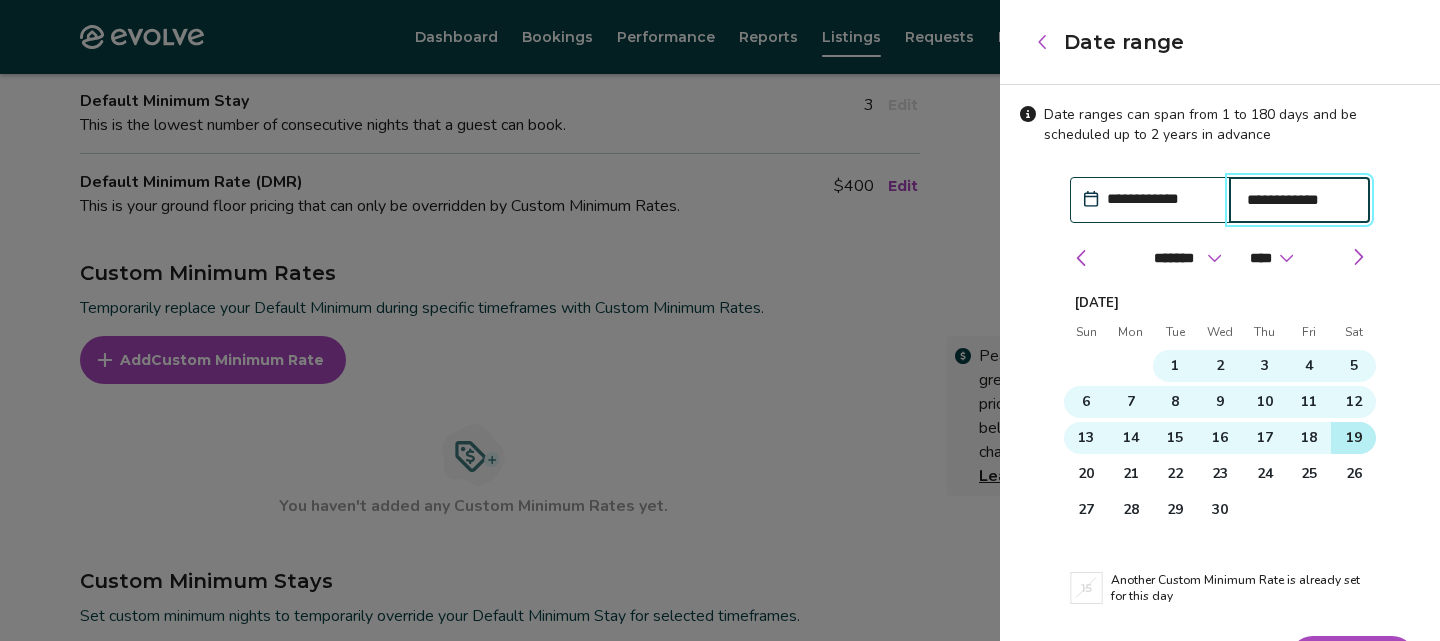 click on "19" at bounding box center (1354, 438) 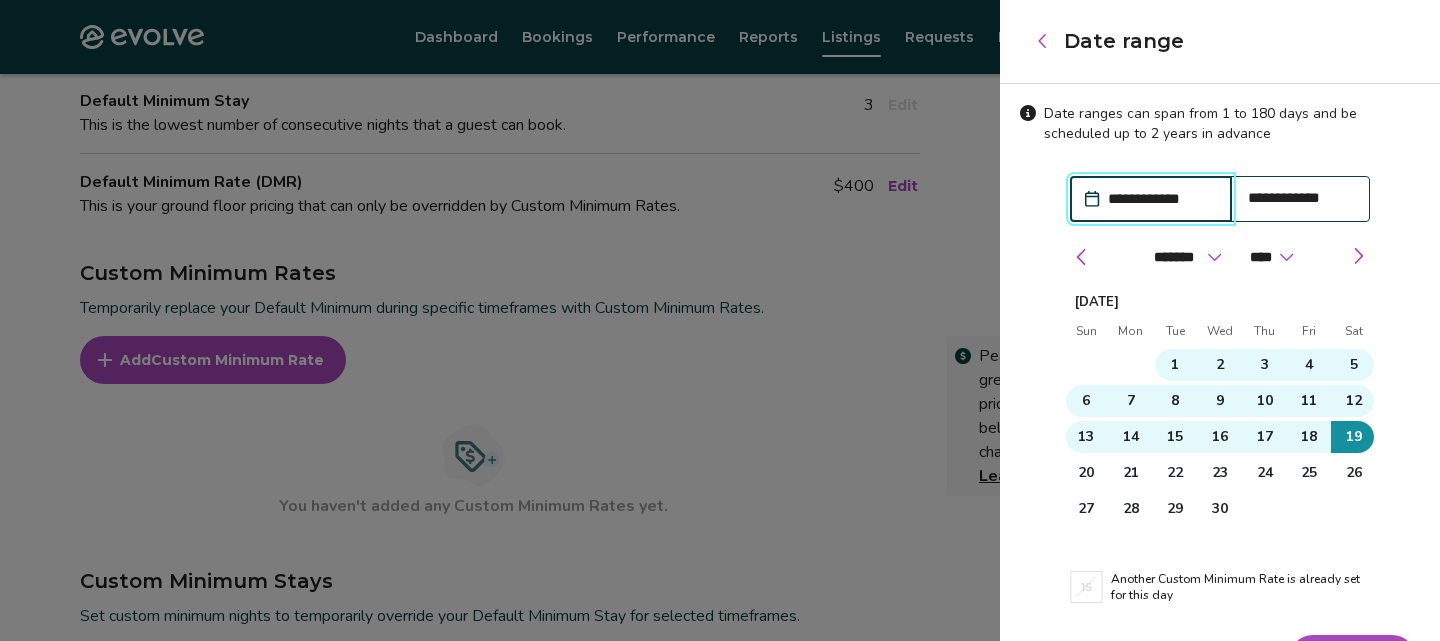 scroll, scrollTop: 55, scrollLeft: 0, axis: vertical 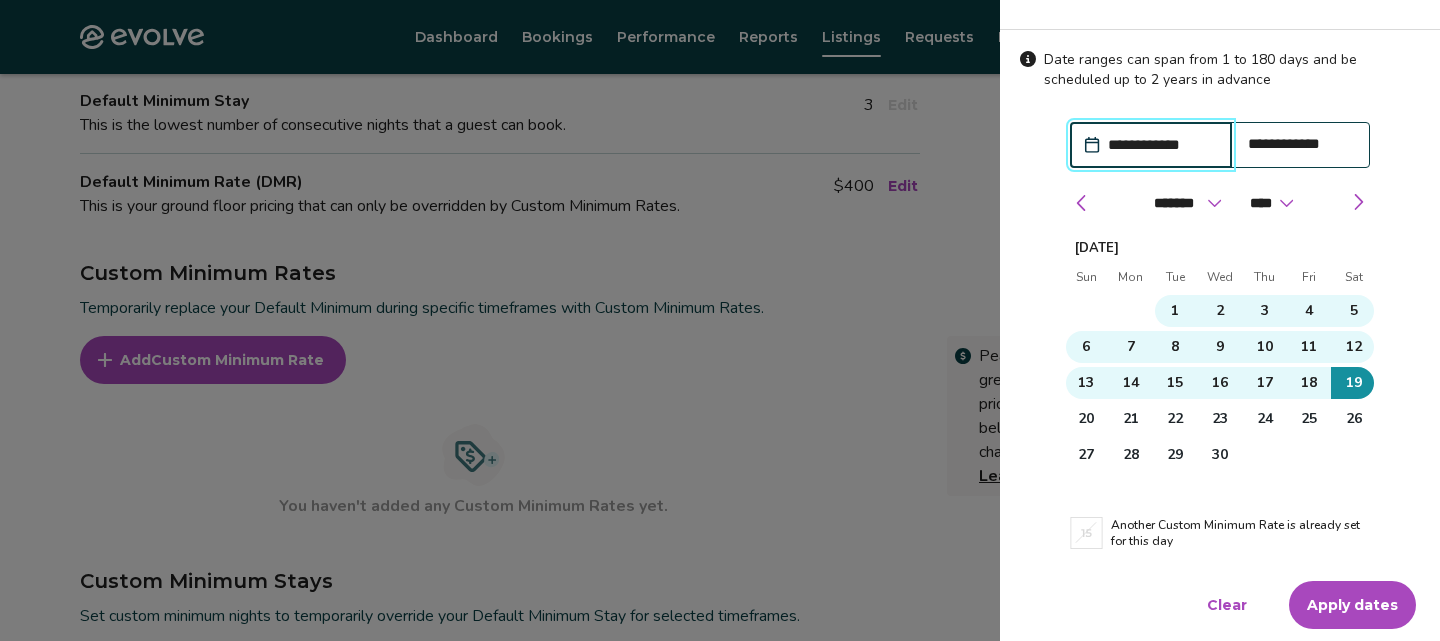 click on "Apply dates" at bounding box center [1352, 605] 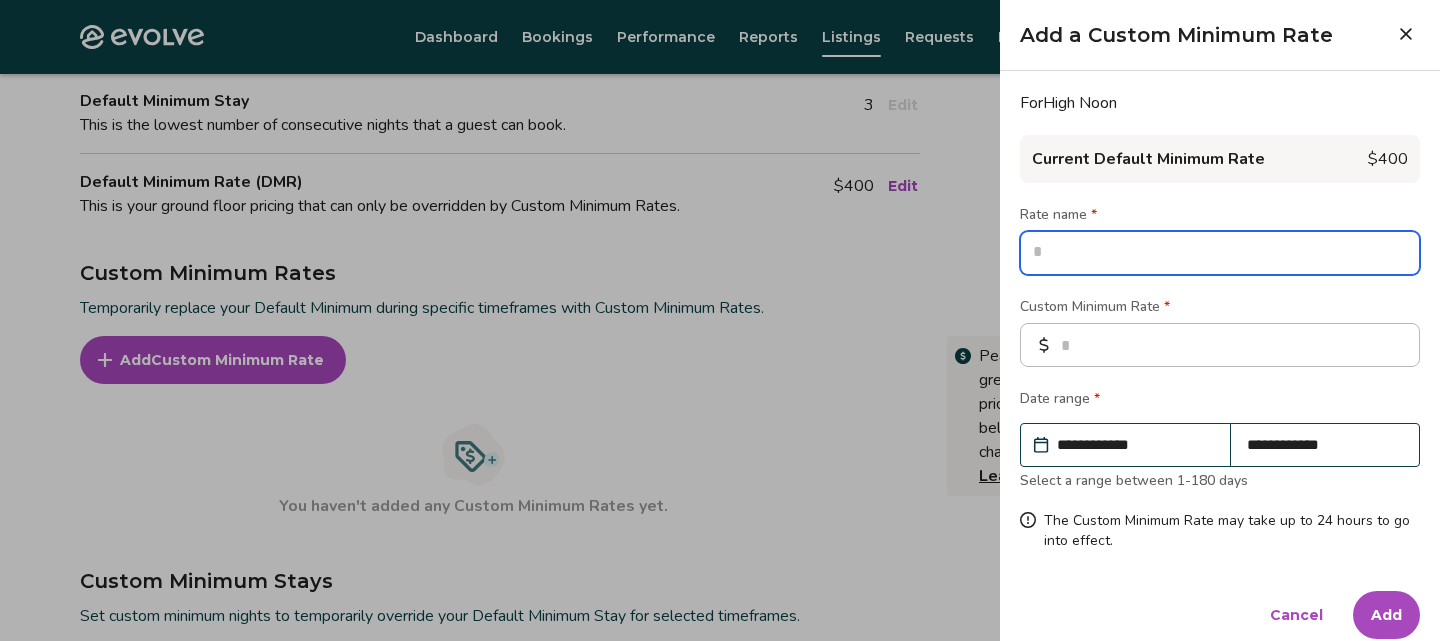 click at bounding box center (1220, 253) 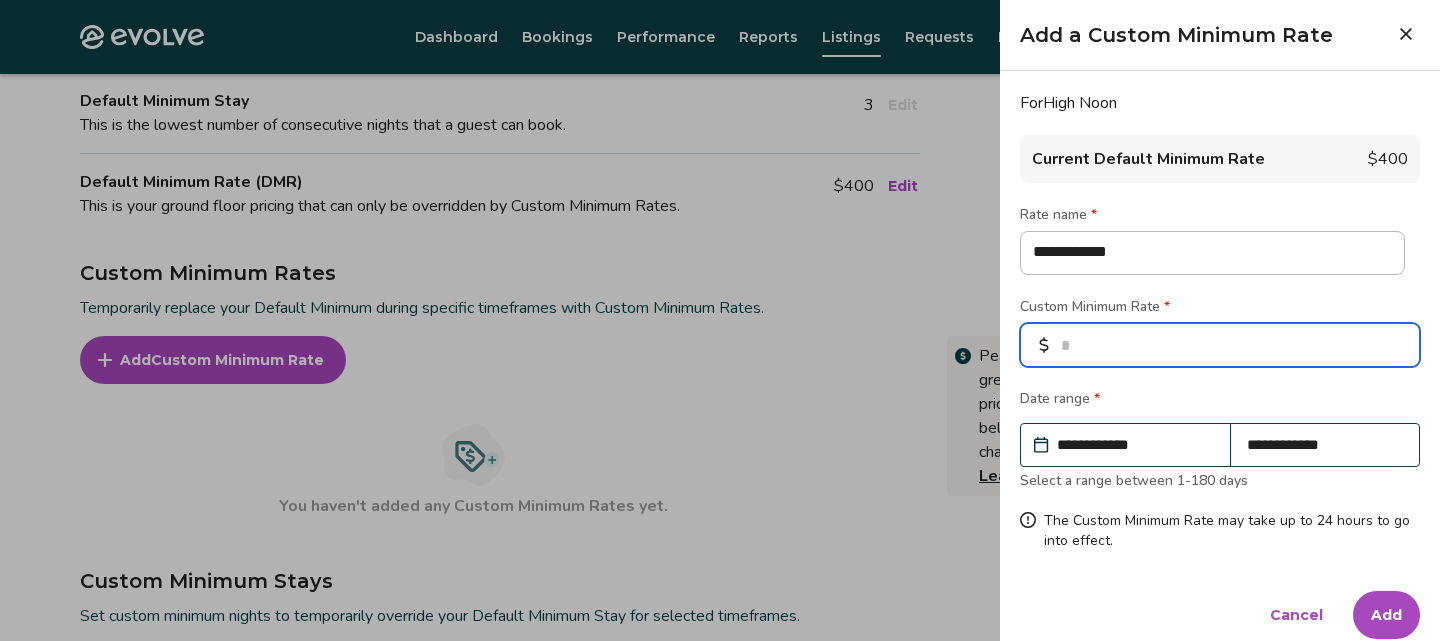 click at bounding box center [1220, 345] 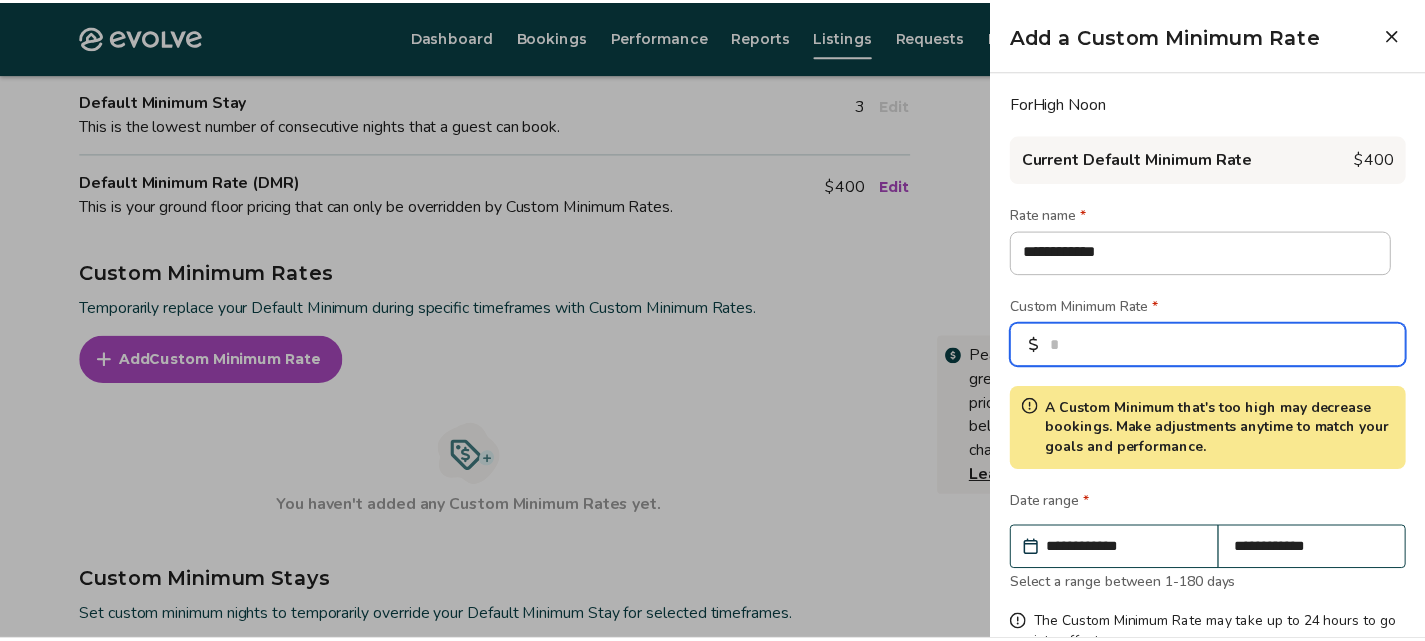 scroll, scrollTop: 123, scrollLeft: 0, axis: vertical 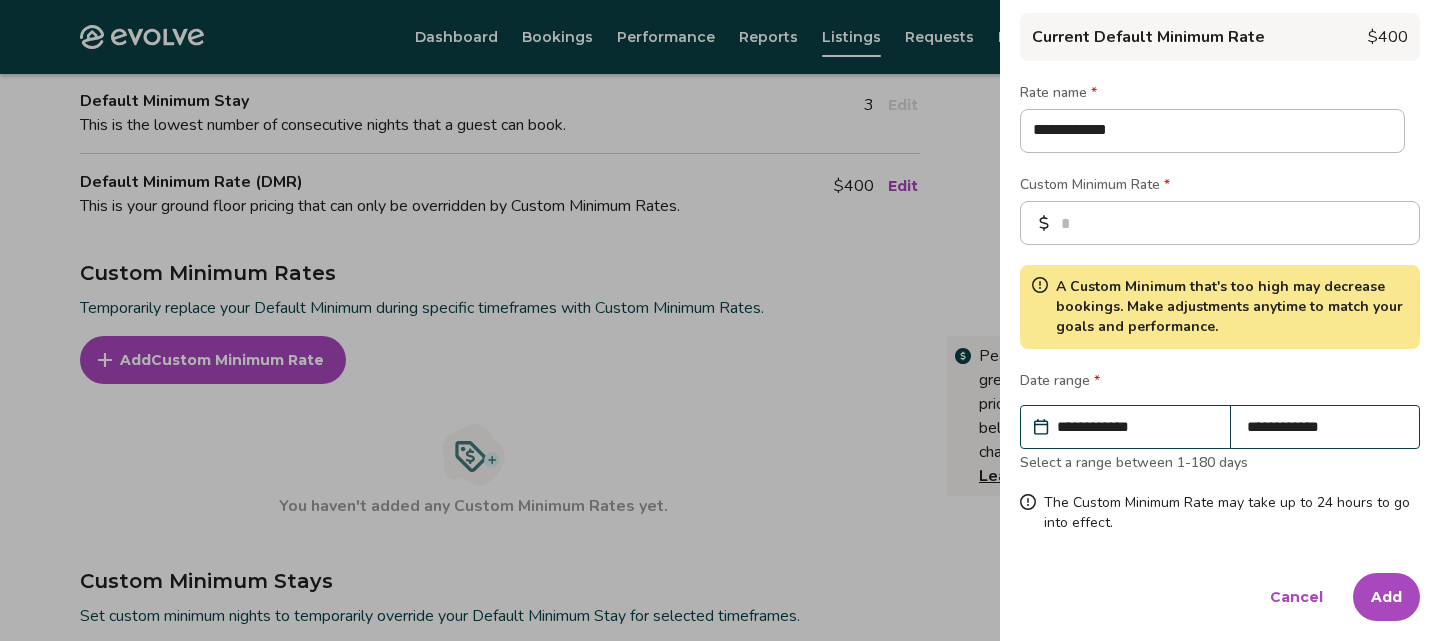 click on "Add" at bounding box center (1386, 597) 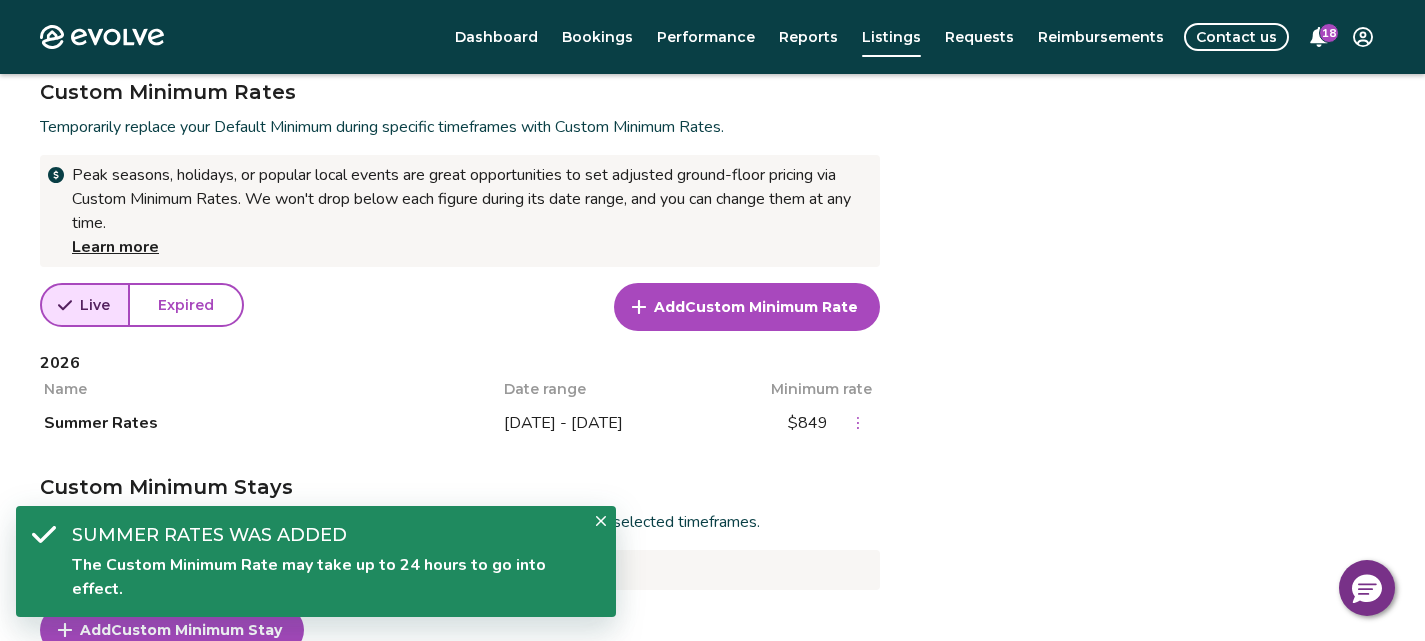 scroll, scrollTop: 663, scrollLeft: 0, axis: vertical 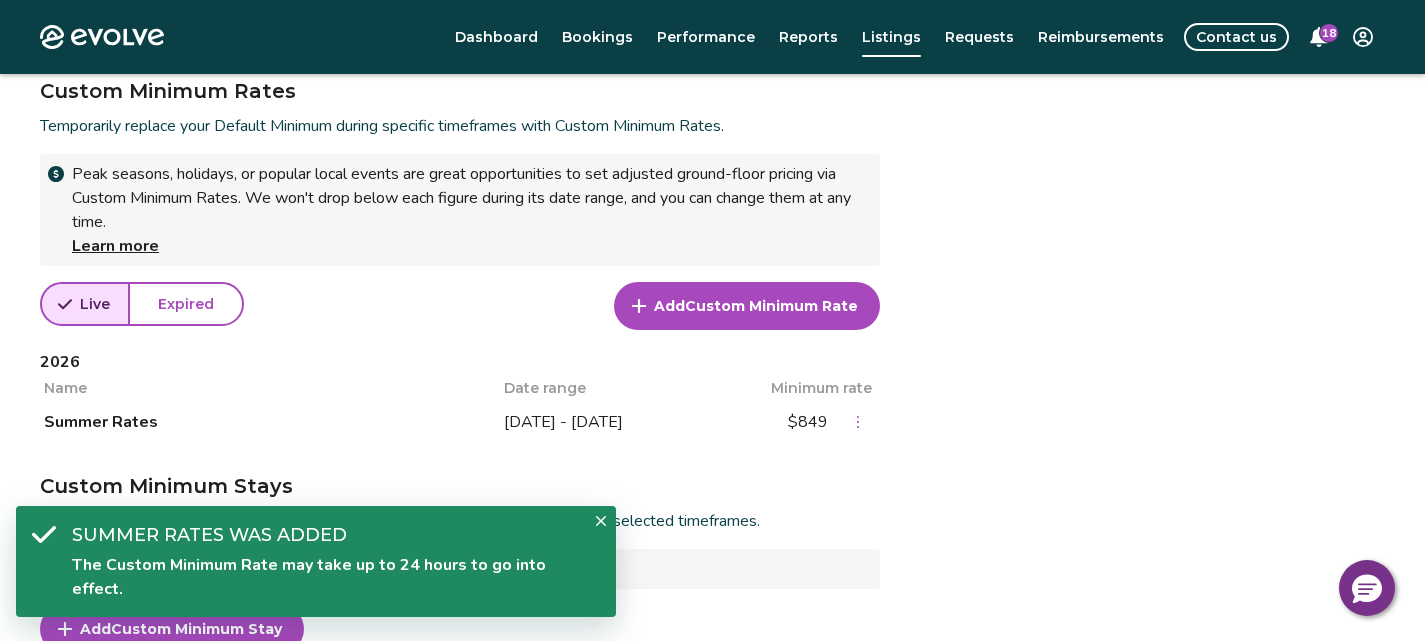 click at bounding box center [601, 521] 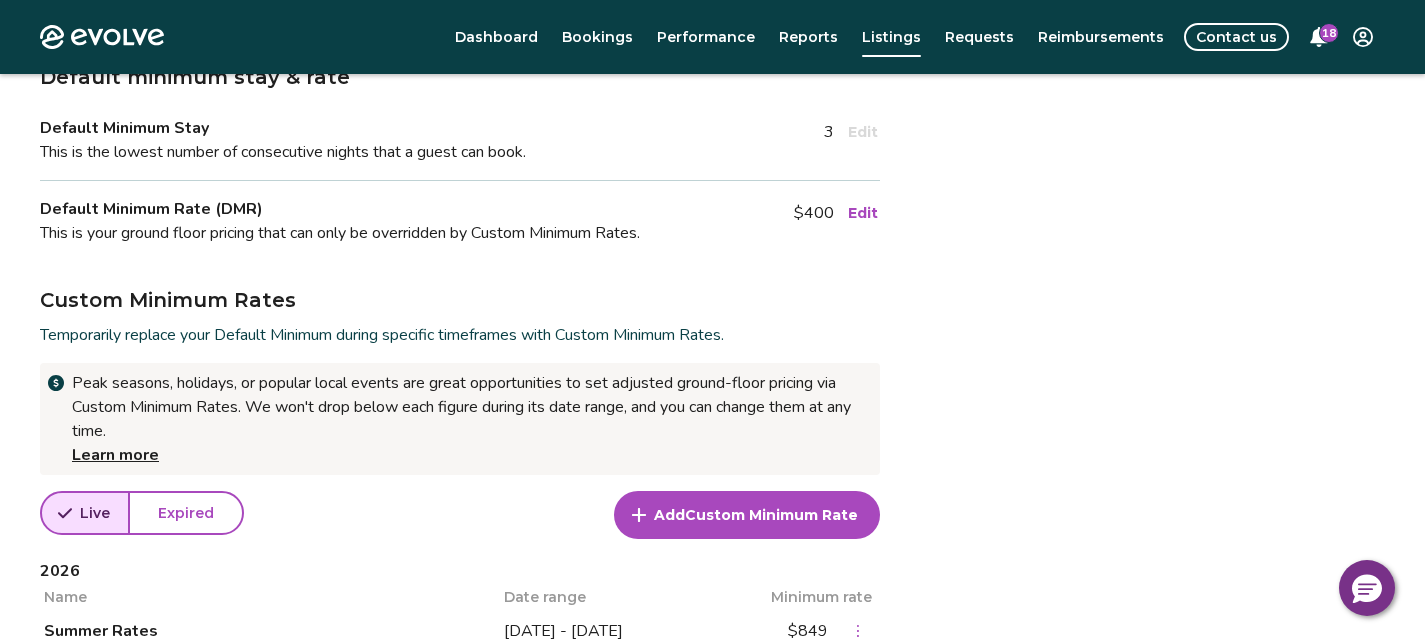 scroll, scrollTop: 453, scrollLeft: 0, axis: vertical 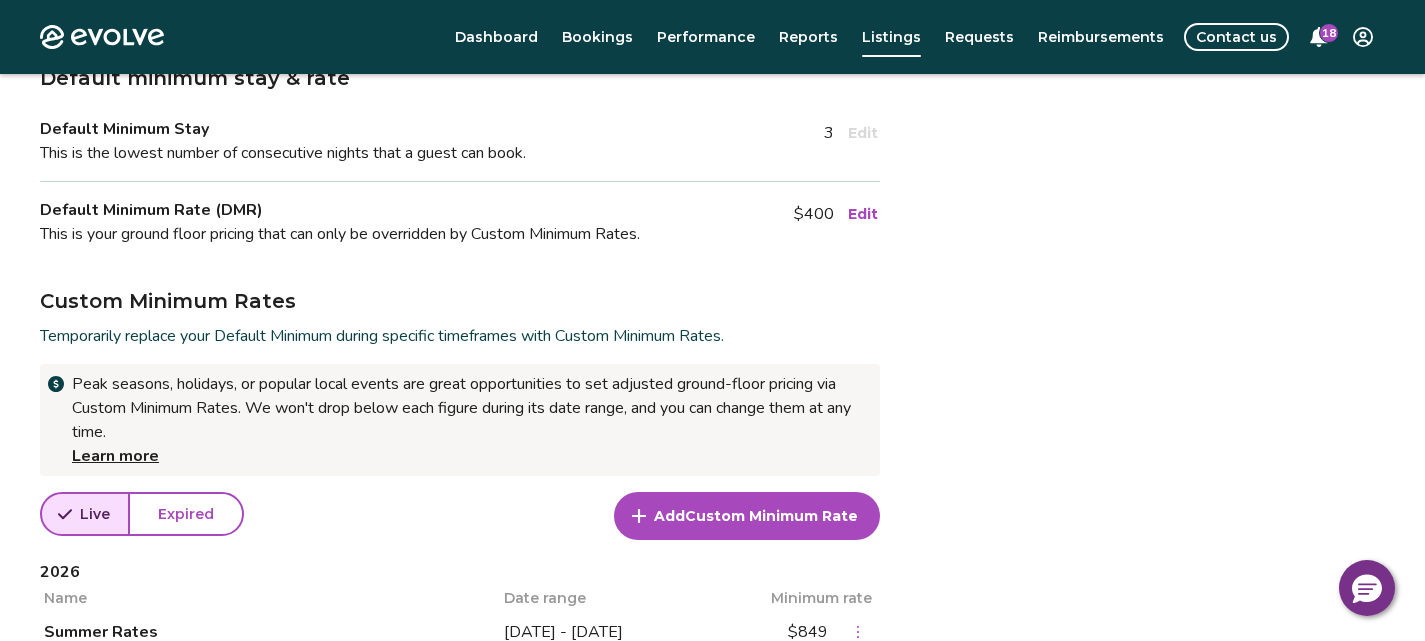 click on "Custom Minimum Rate" at bounding box center (771, 516) 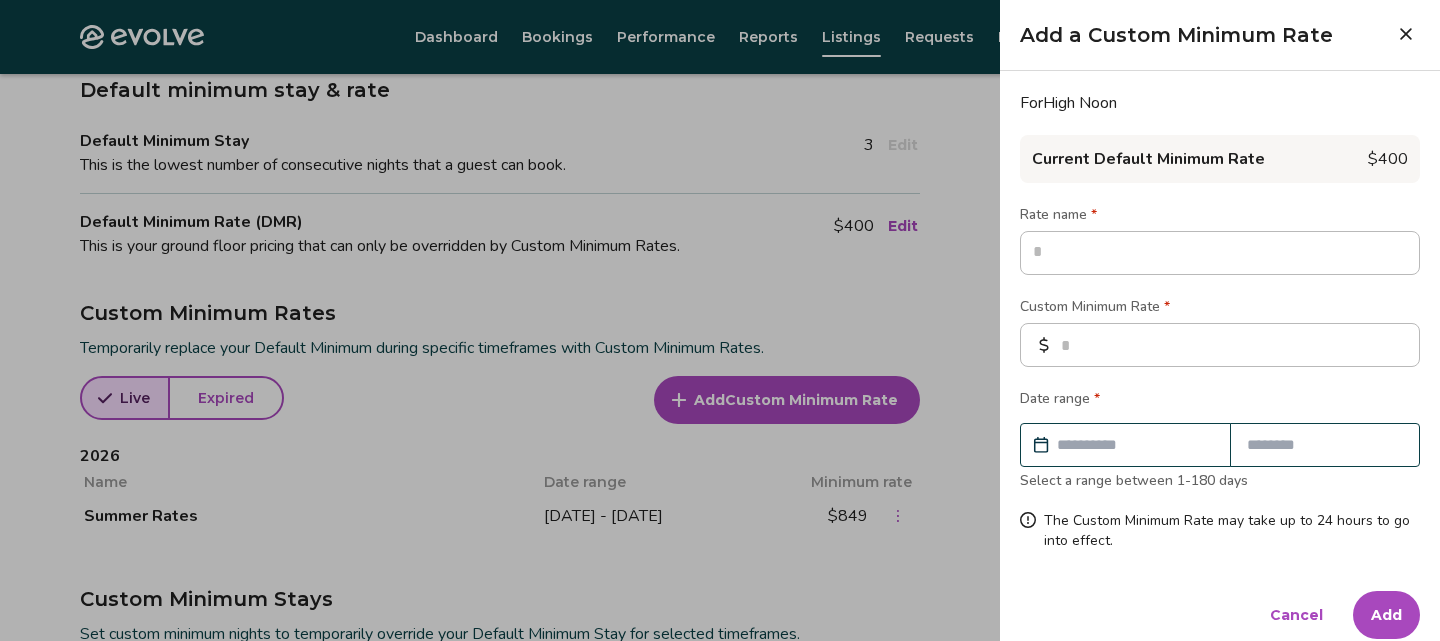 click at bounding box center (720, 320) 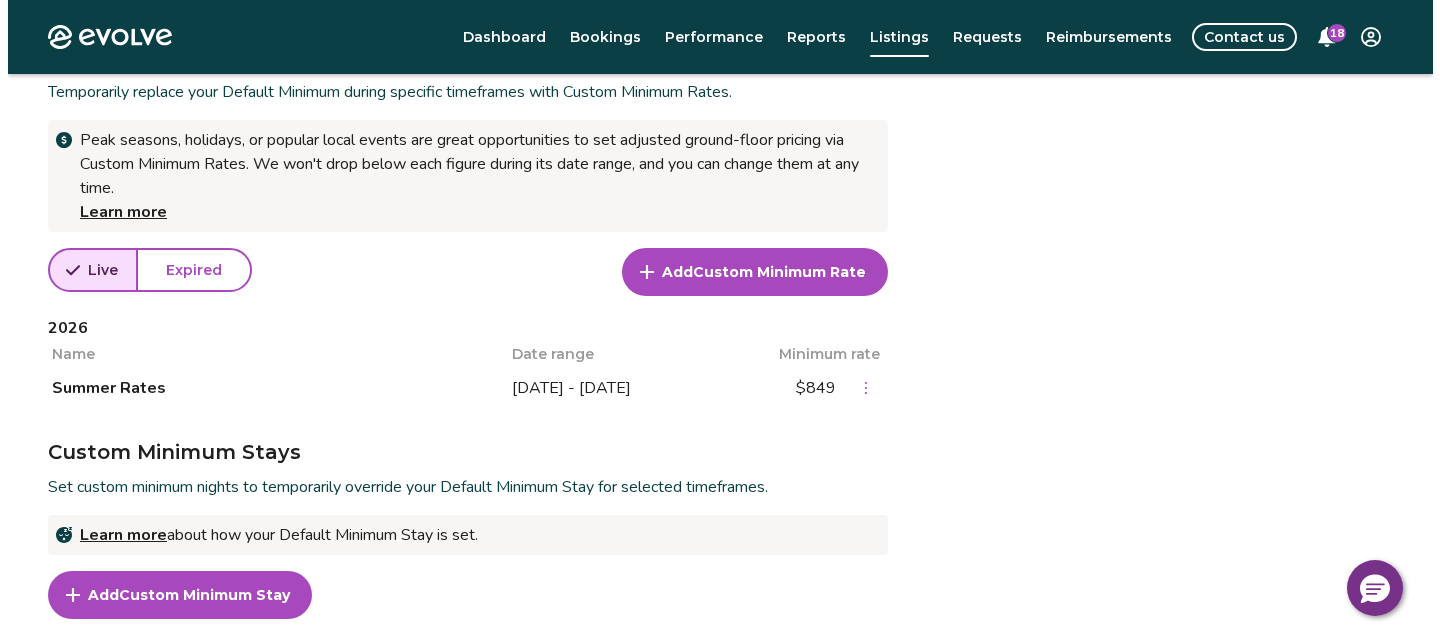 scroll, scrollTop: 698, scrollLeft: 0, axis: vertical 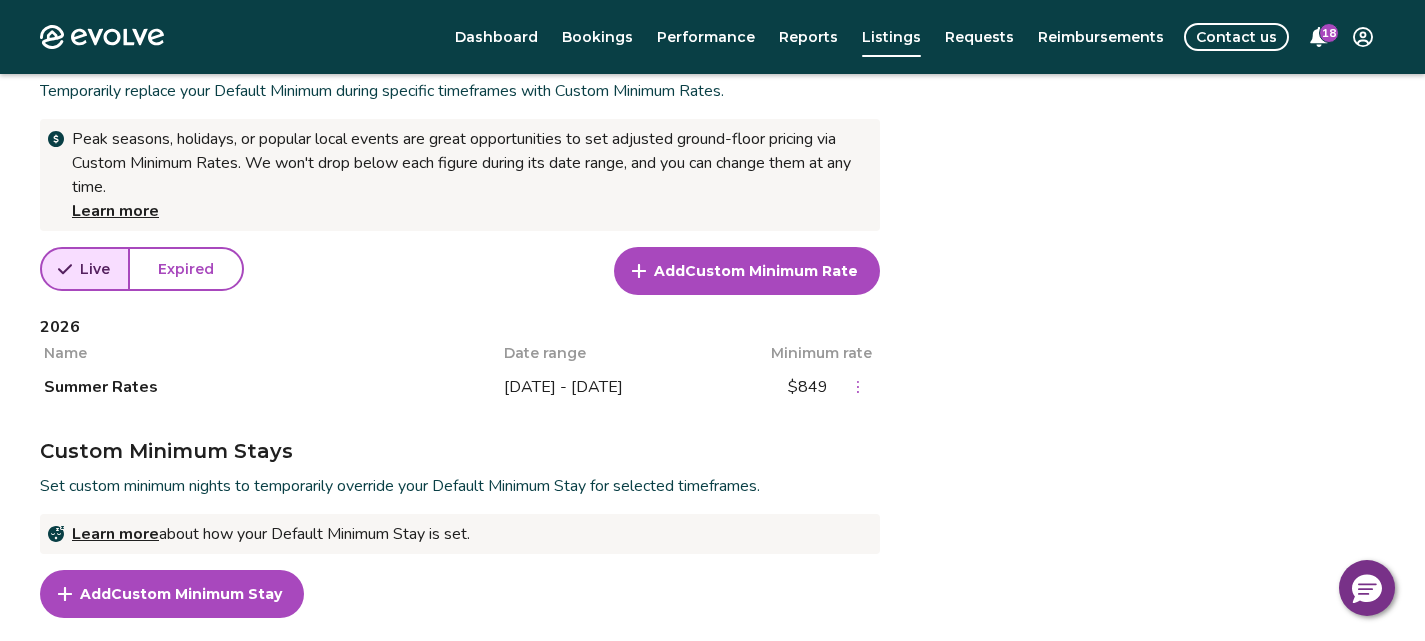 click on "Custom Minimum Stay" at bounding box center (196, 594) 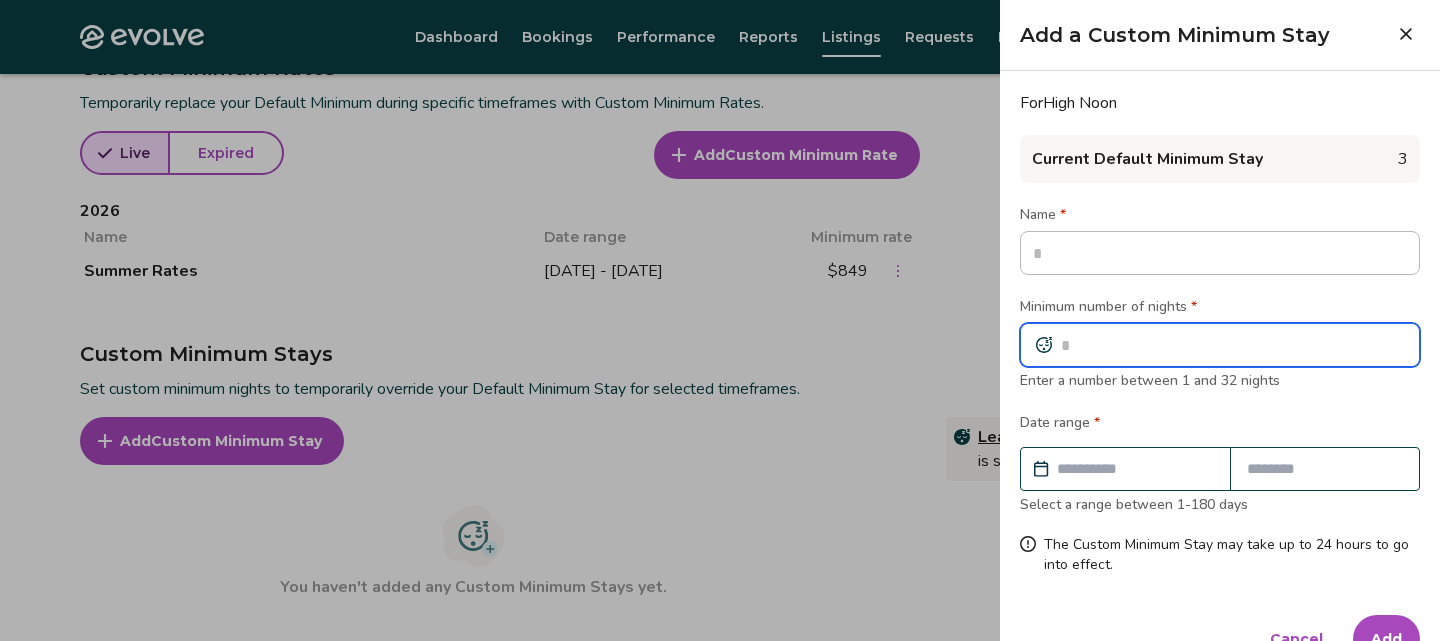 click at bounding box center [1220, 345] 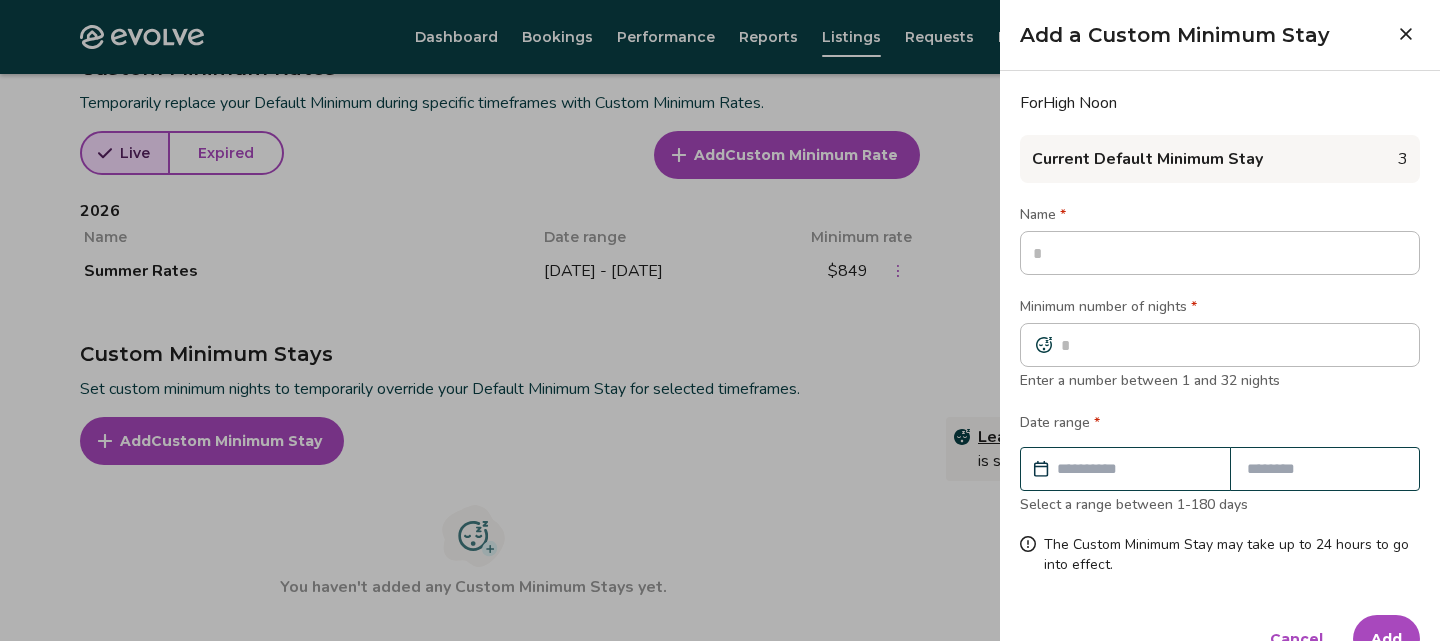 click at bounding box center [1135, 469] 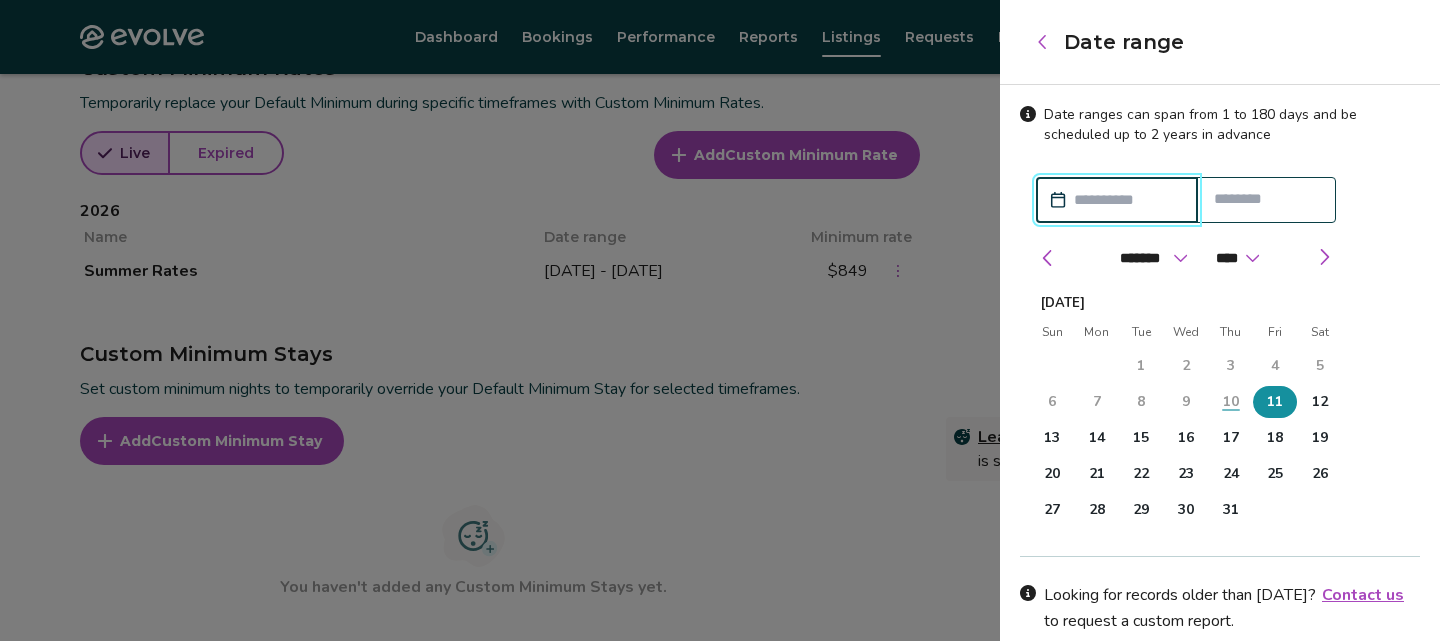 click on "11" at bounding box center [1275, 402] 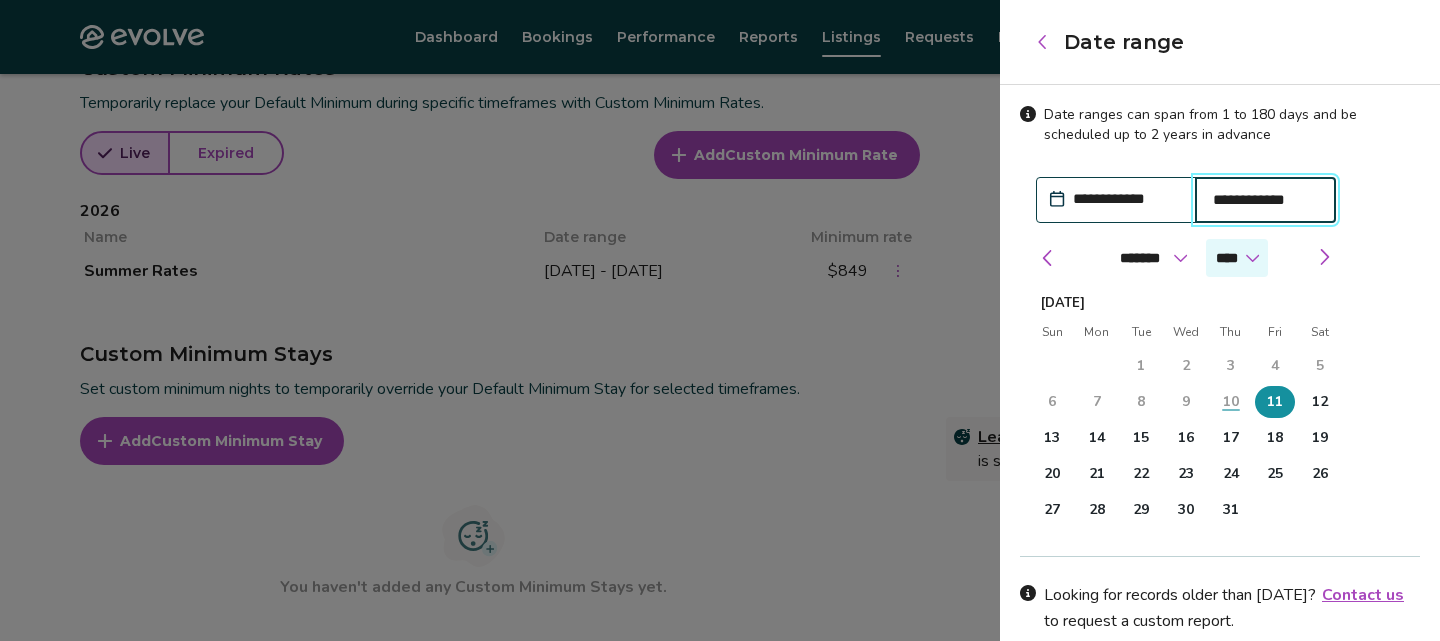 click on "**** **** ****" at bounding box center [1237, 258] 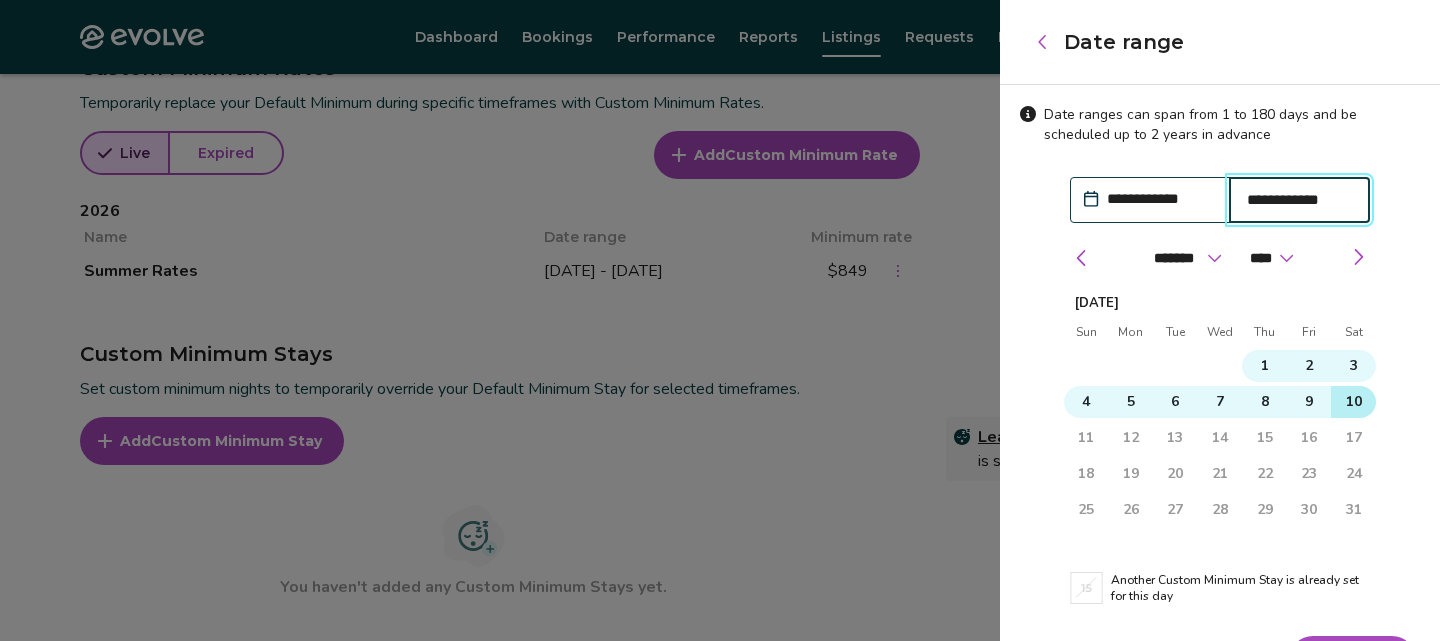 click on "10" at bounding box center [1354, 402] 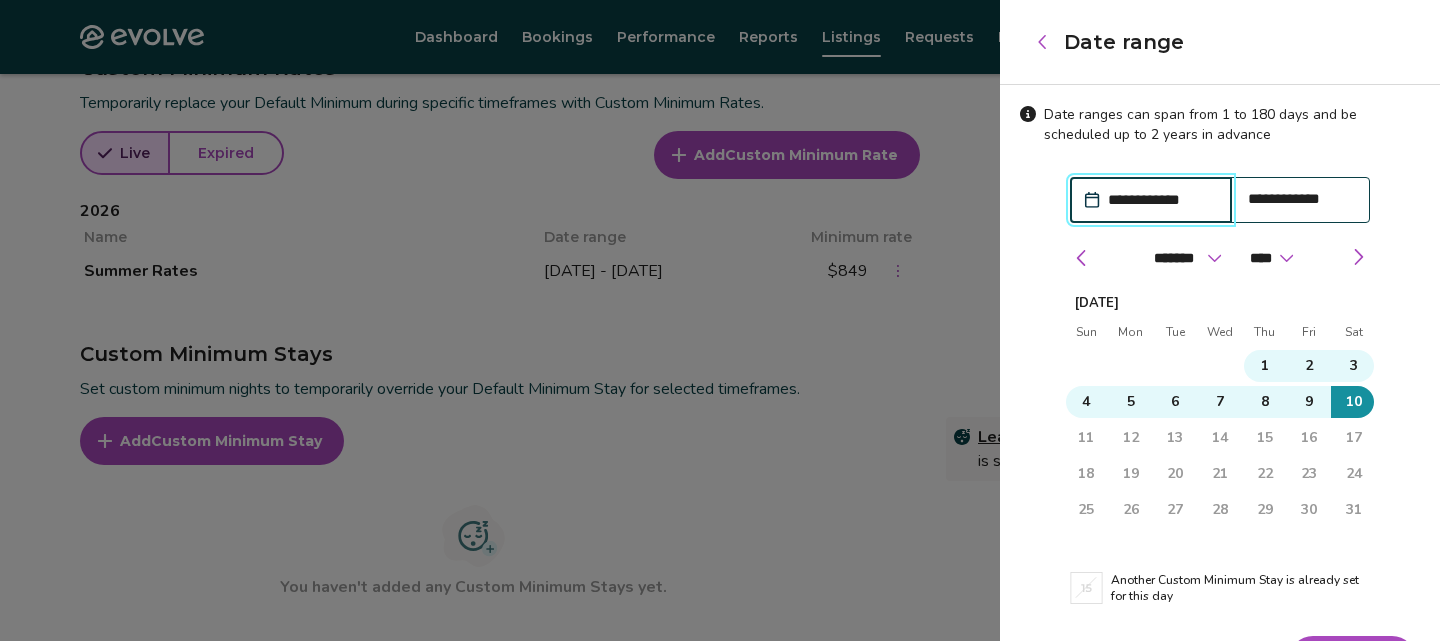scroll, scrollTop: 55, scrollLeft: 0, axis: vertical 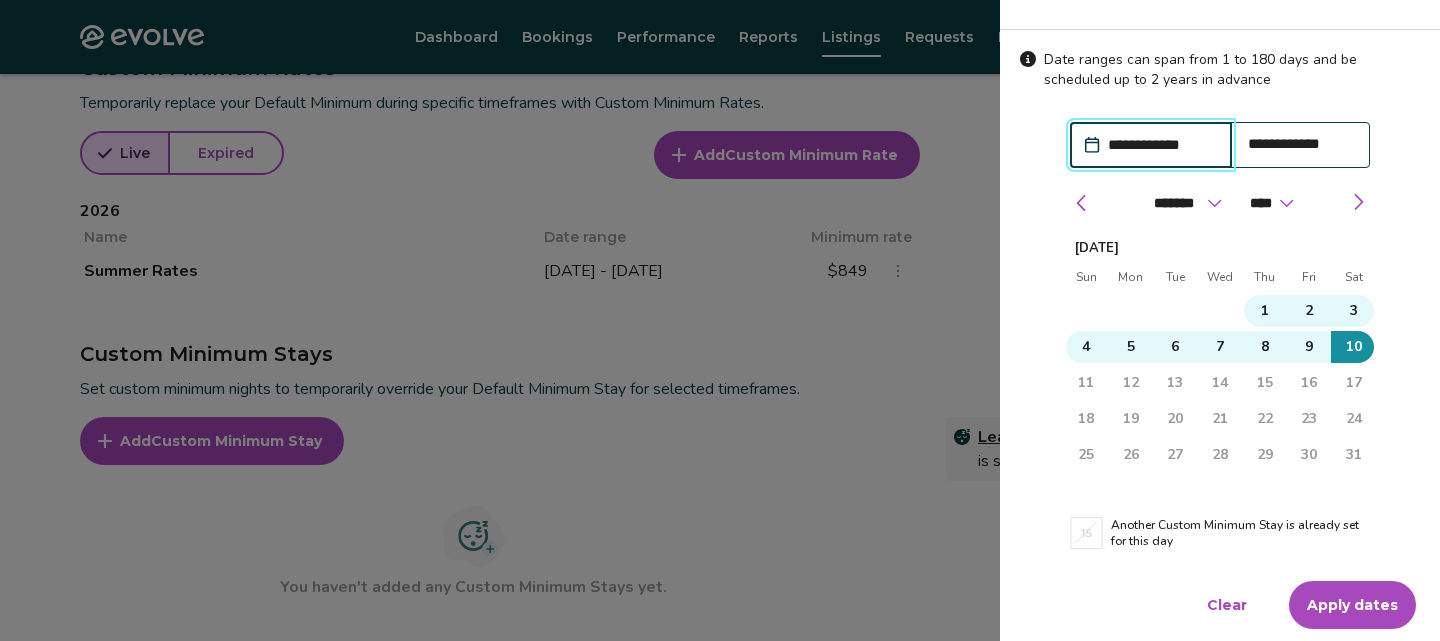 click on "Apply dates" at bounding box center (1352, 605) 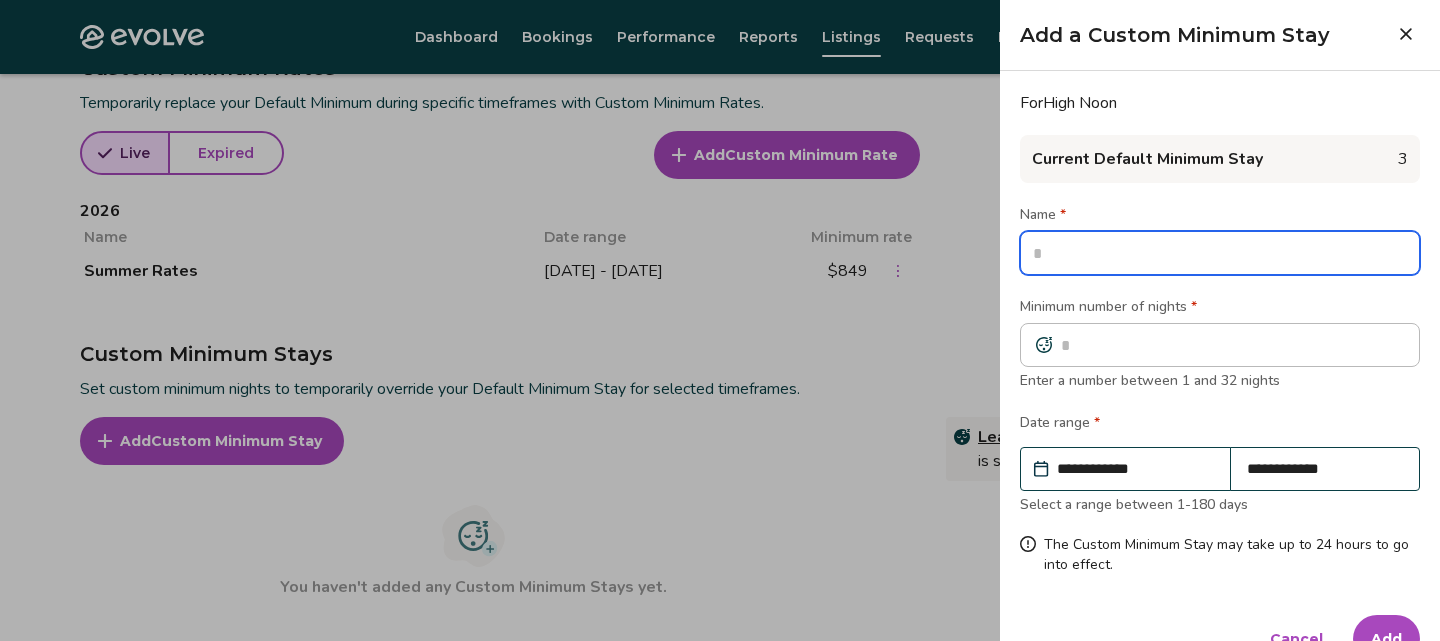 click at bounding box center [1220, 253] 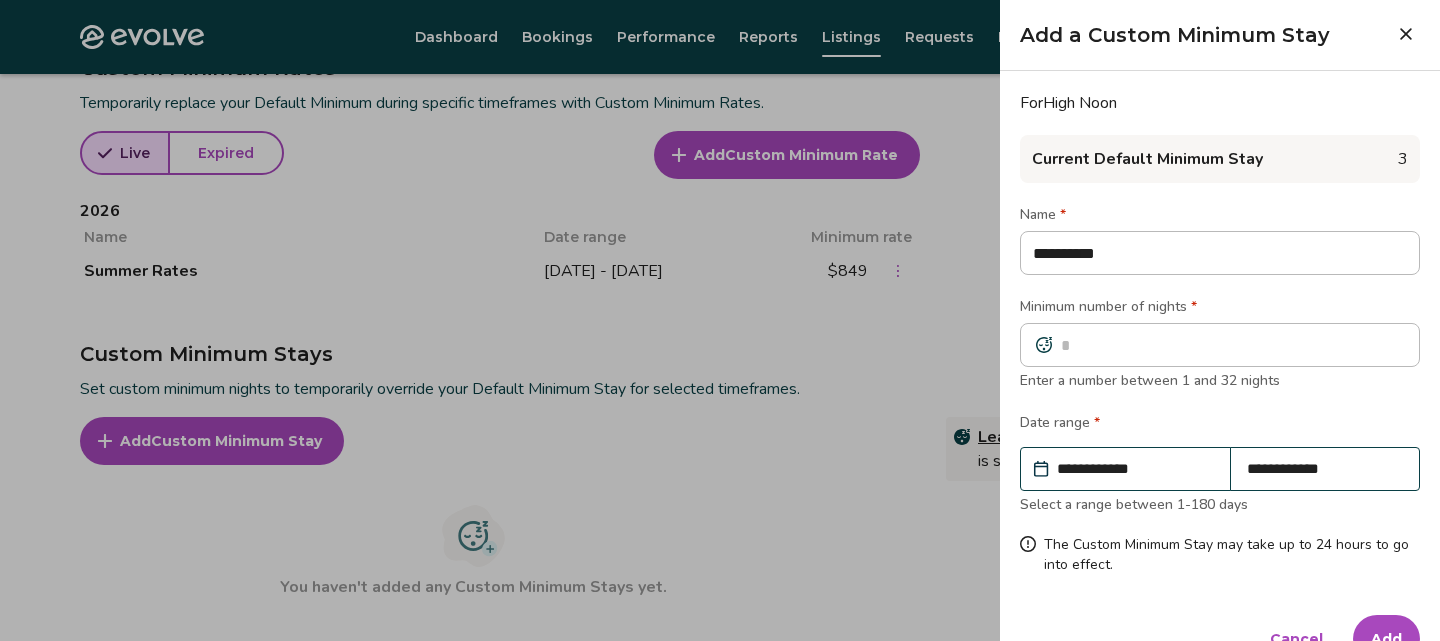click on "Add" at bounding box center [1386, 639] 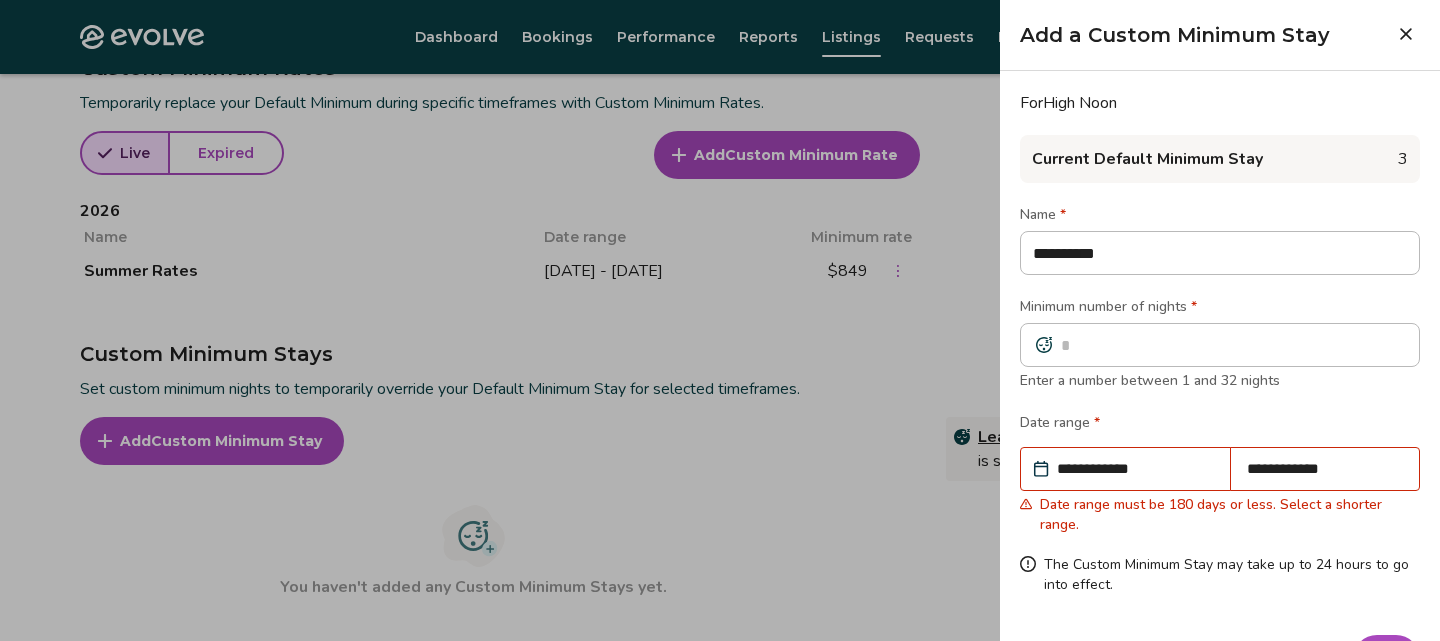 scroll, scrollTop: 30, scrollLeft: 0, axis: vertical 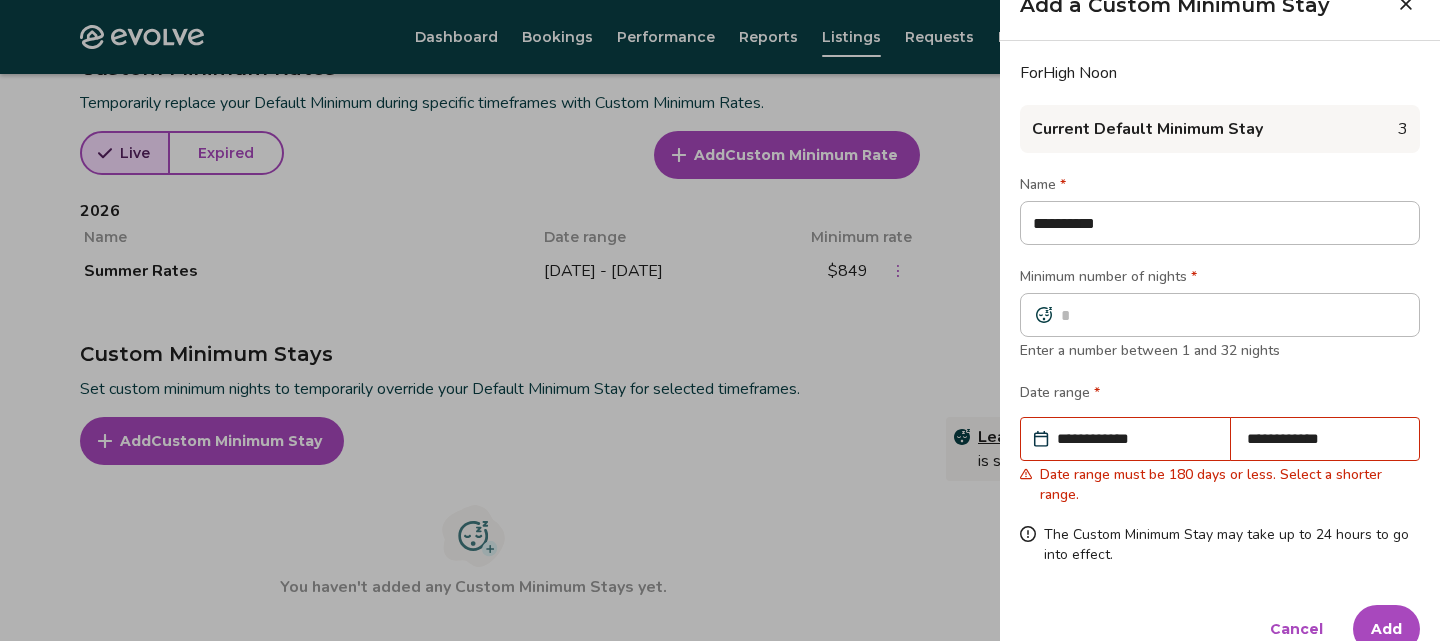 click on "**********" at bounding box center (1325, 439) 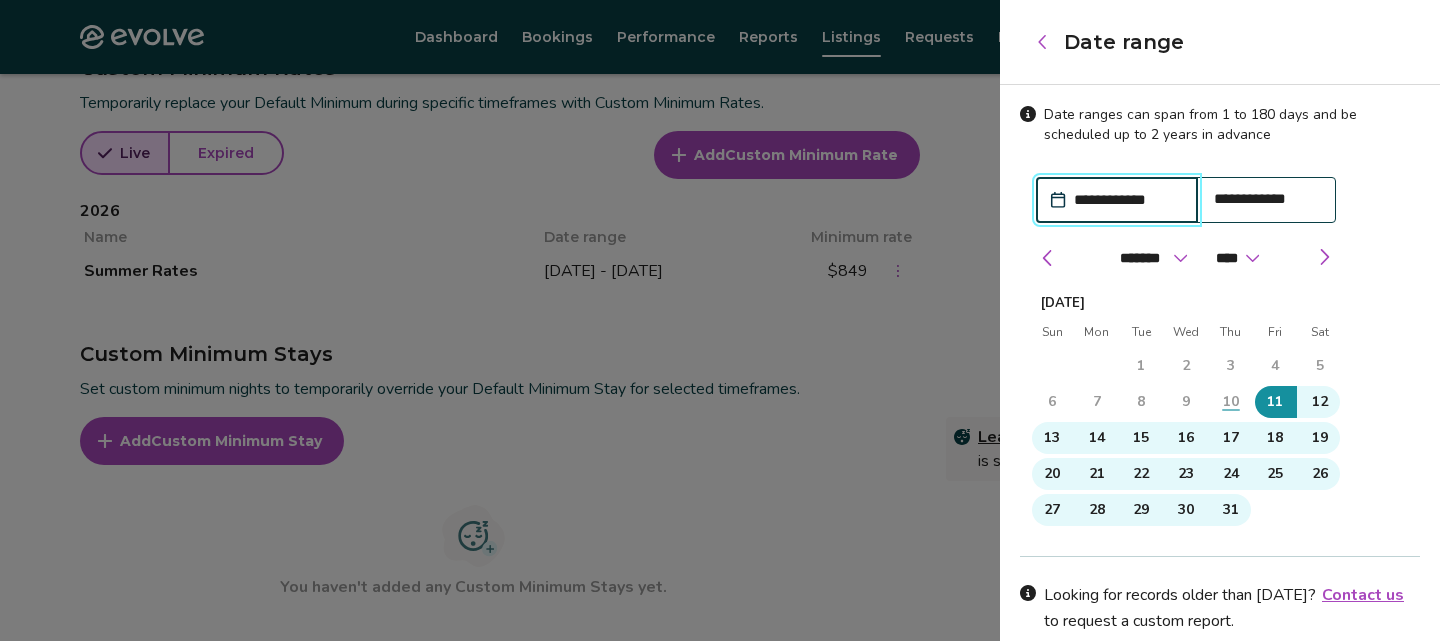 click on "**********" at bounding box center [1127, 200] 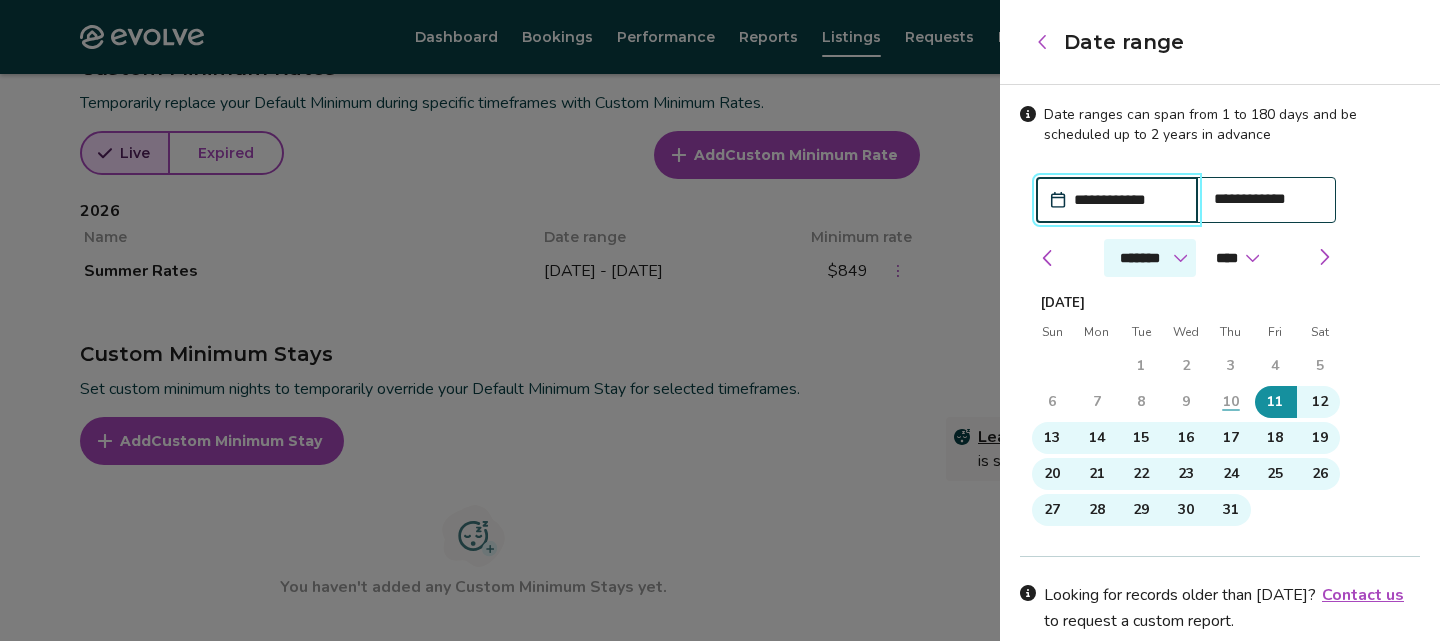 click on "******* ******** ***** ***** *** **** **** ****** ********* ******* ******** ********" at bounding box center [1150, 258] 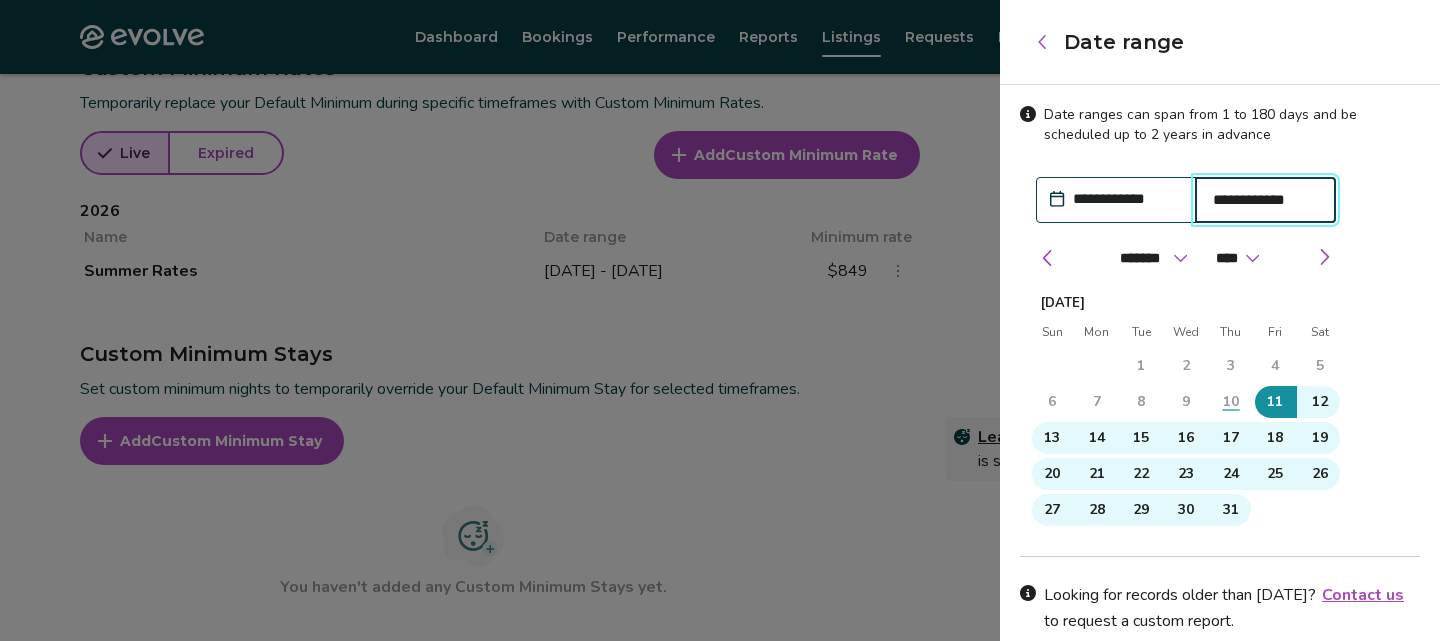 click on "**********" at bounding box center [1266, 200] 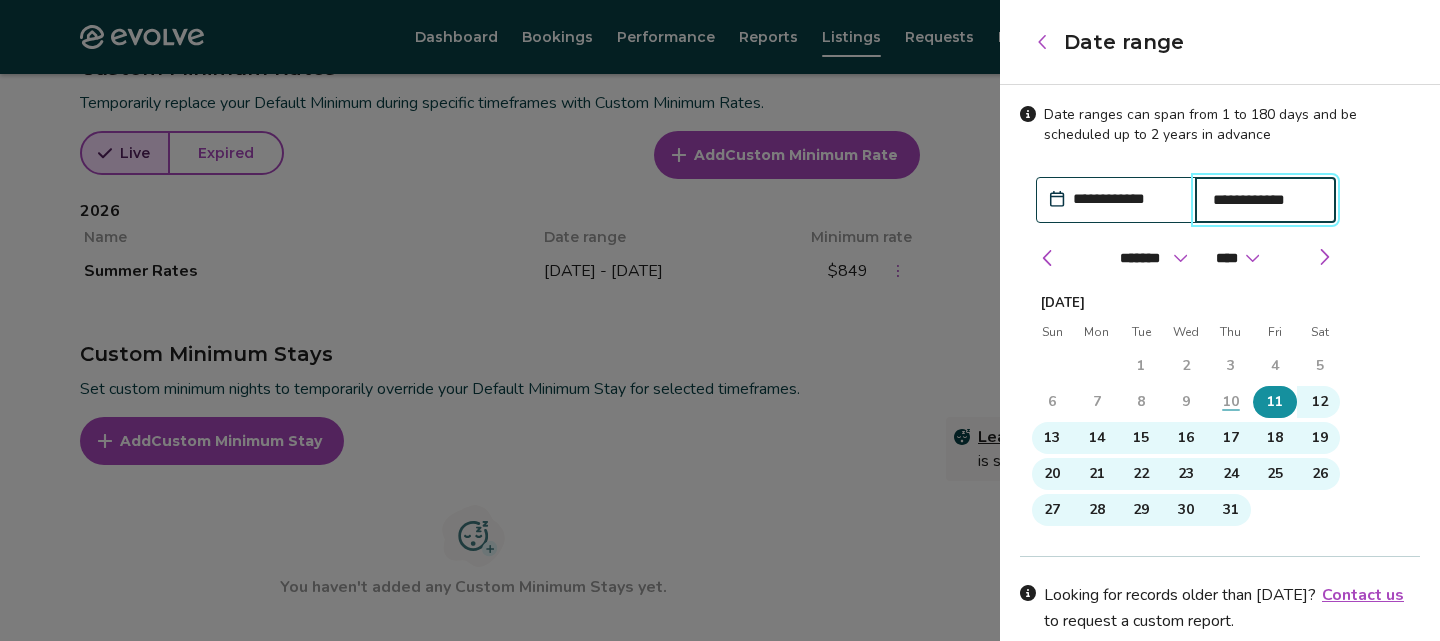 click on "11" at bounding box center [1275, 402] 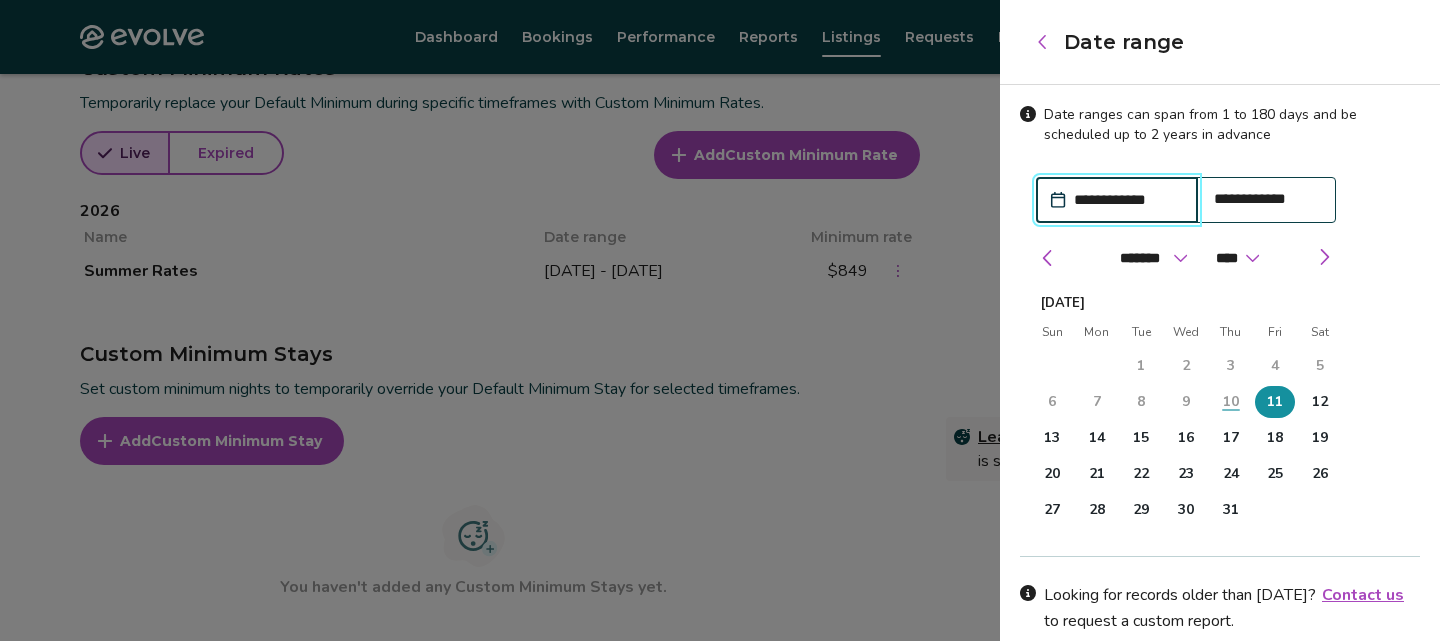 click on "**********" at bounding box center (1267, 199) 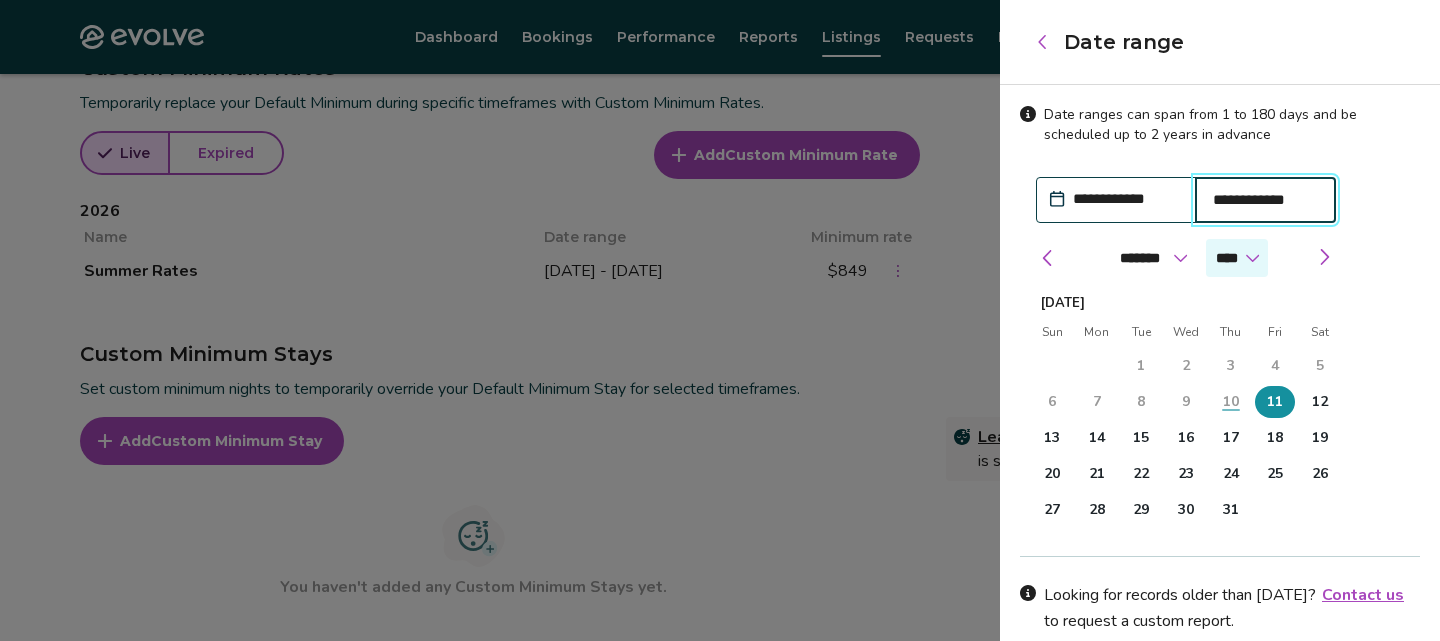 click on "**** **** ****" at bounding box center (1237, 258) 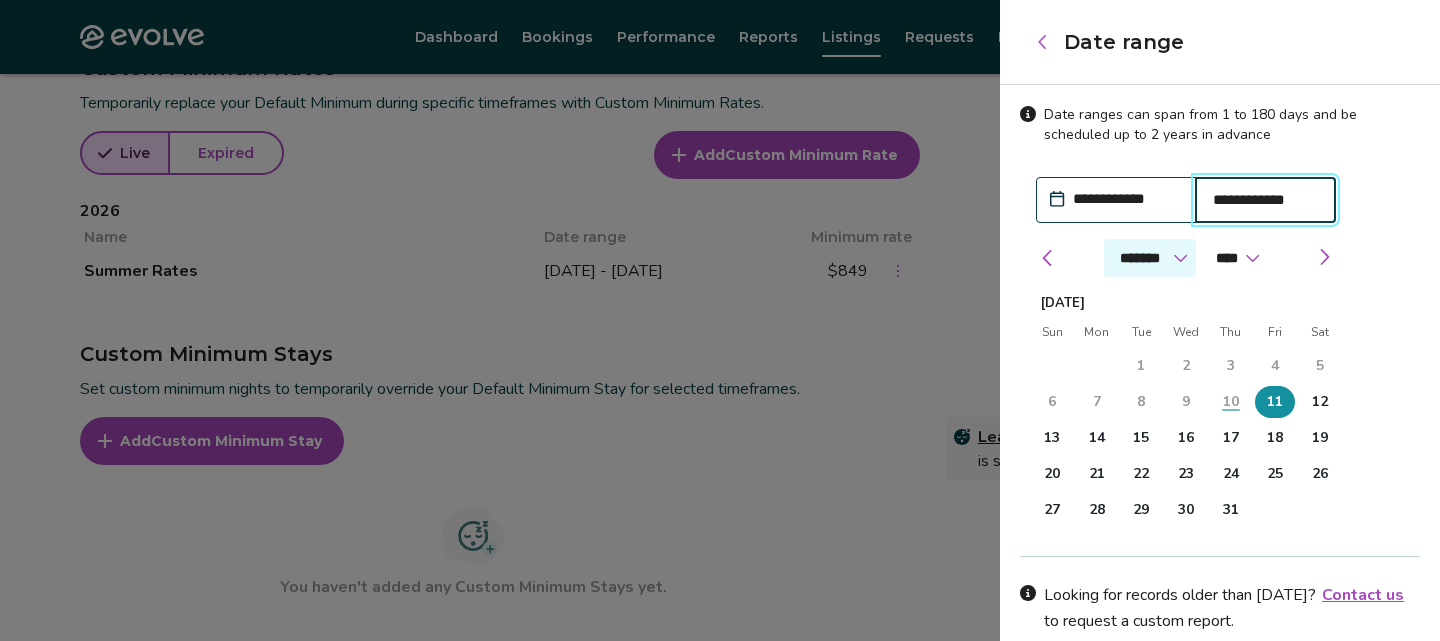 click on "******* ******** ***** ***** *** **** **** ****** ********* ******* ******** ********" at bounding box center [1150, 258] 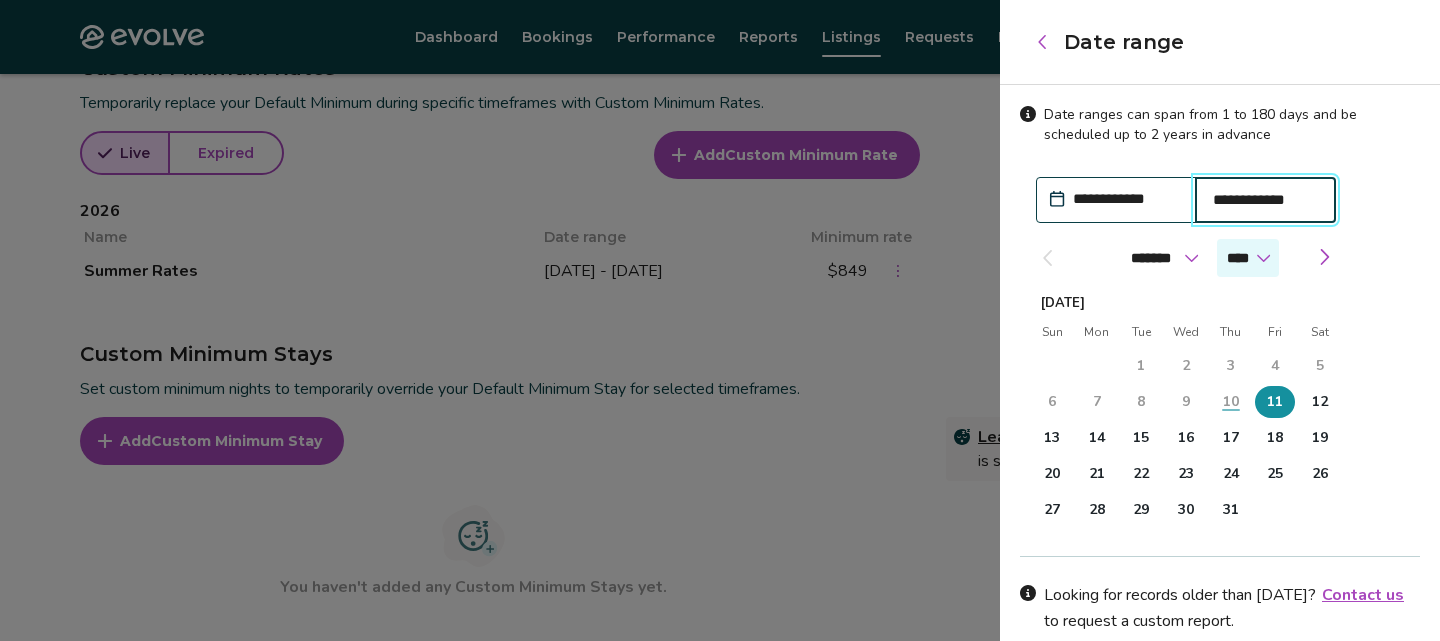 click on "**** **** ****" at bounding box center (1248, 258) 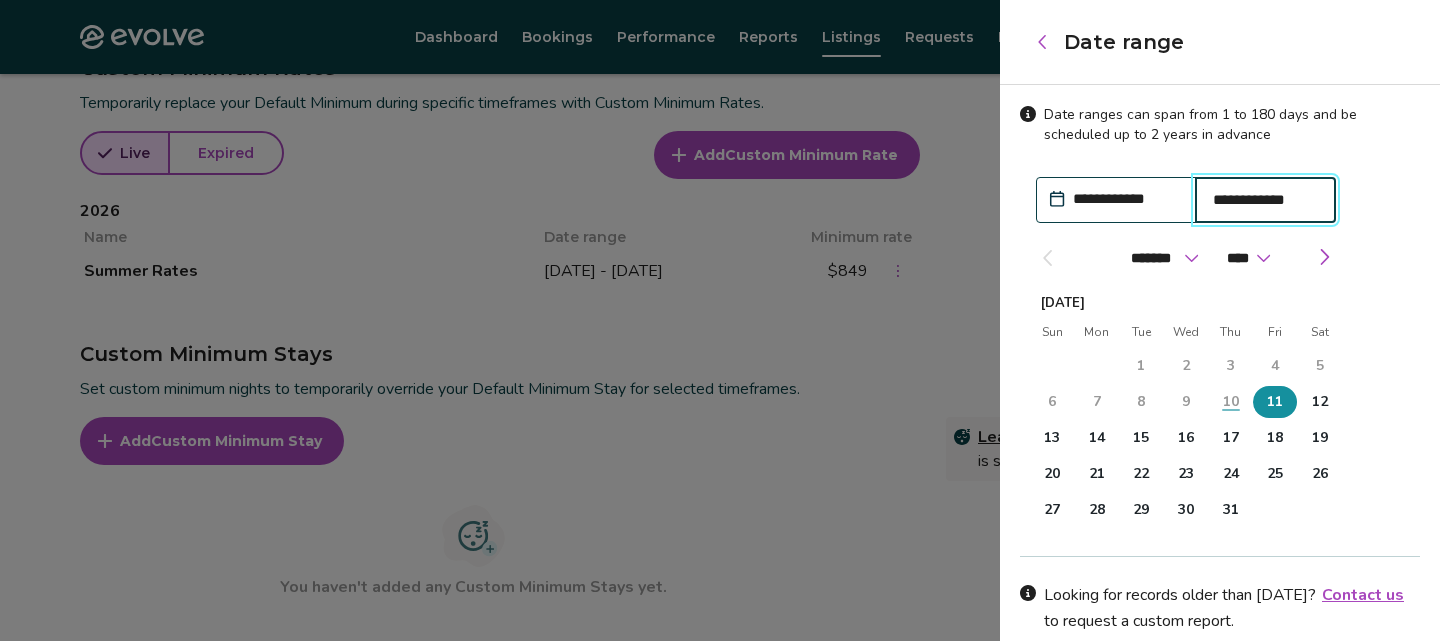 click on "11" at bounding box center (1275, 402) 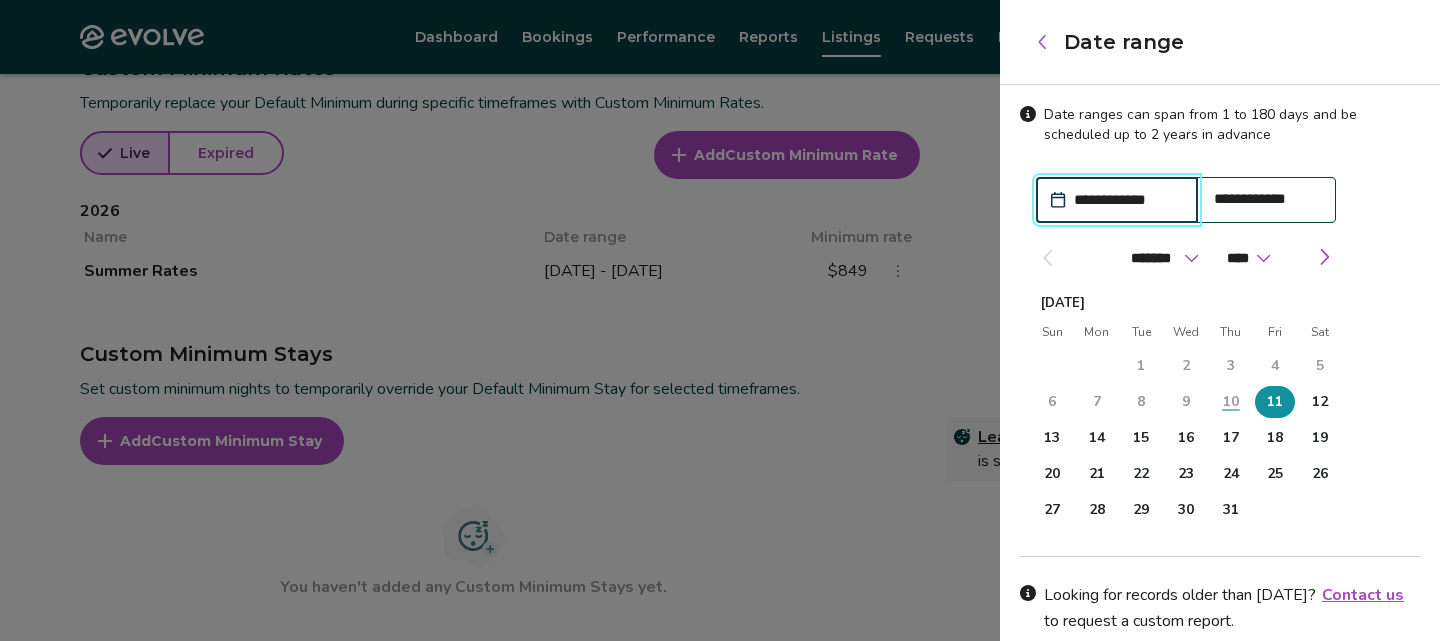scroll, scrollTop: 164, scrollLeft: 0, axis: vertical 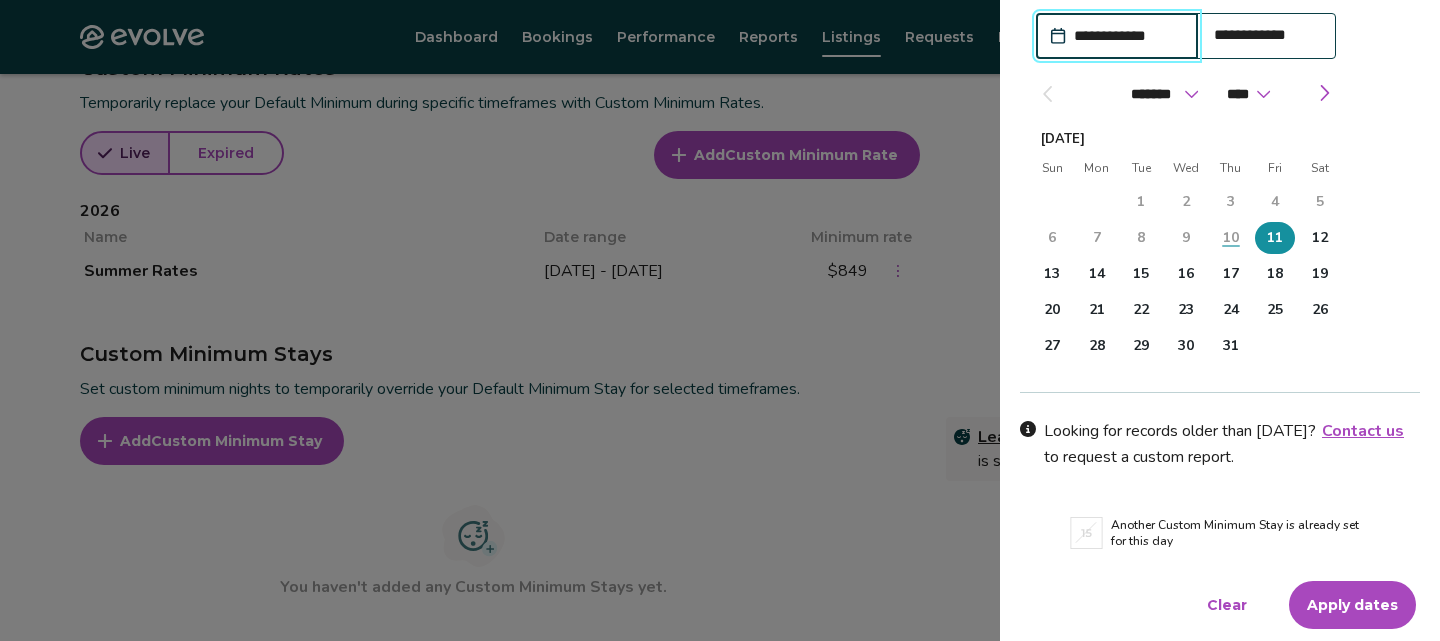 click on "Apply dates" at bounding box center [1352, 605] 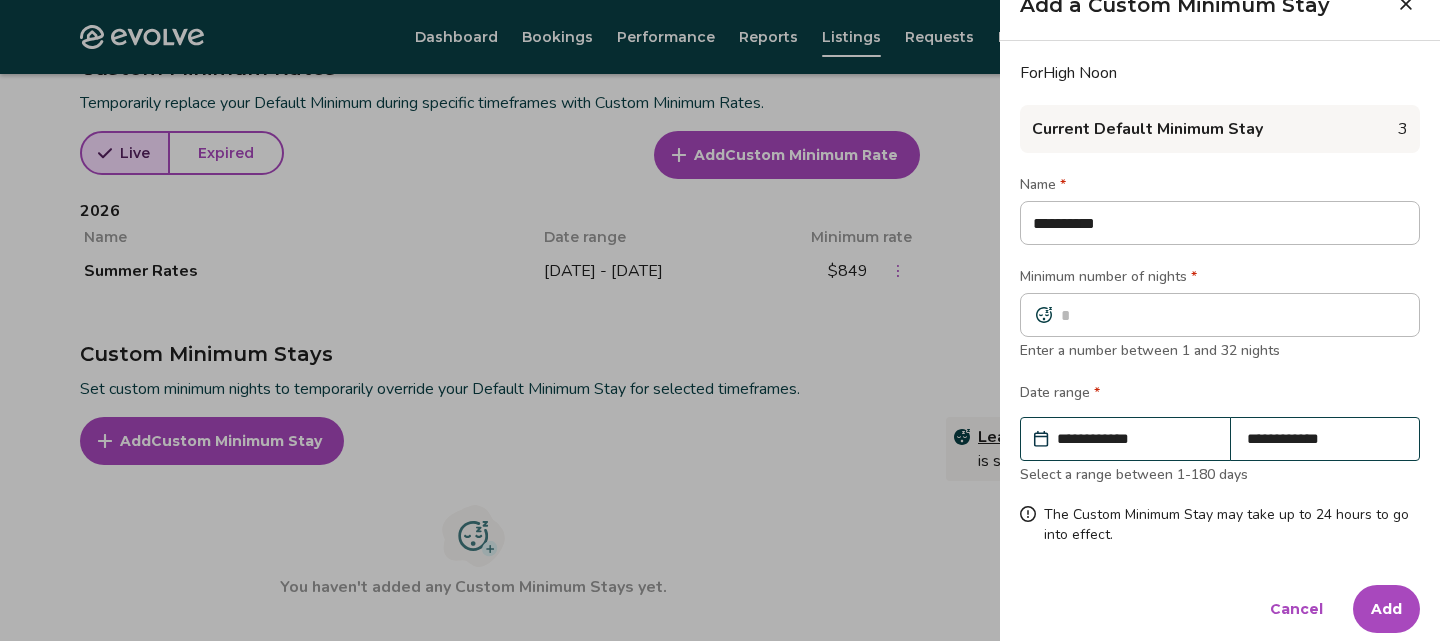 click on "**********" at bounding box center (1325, 439) 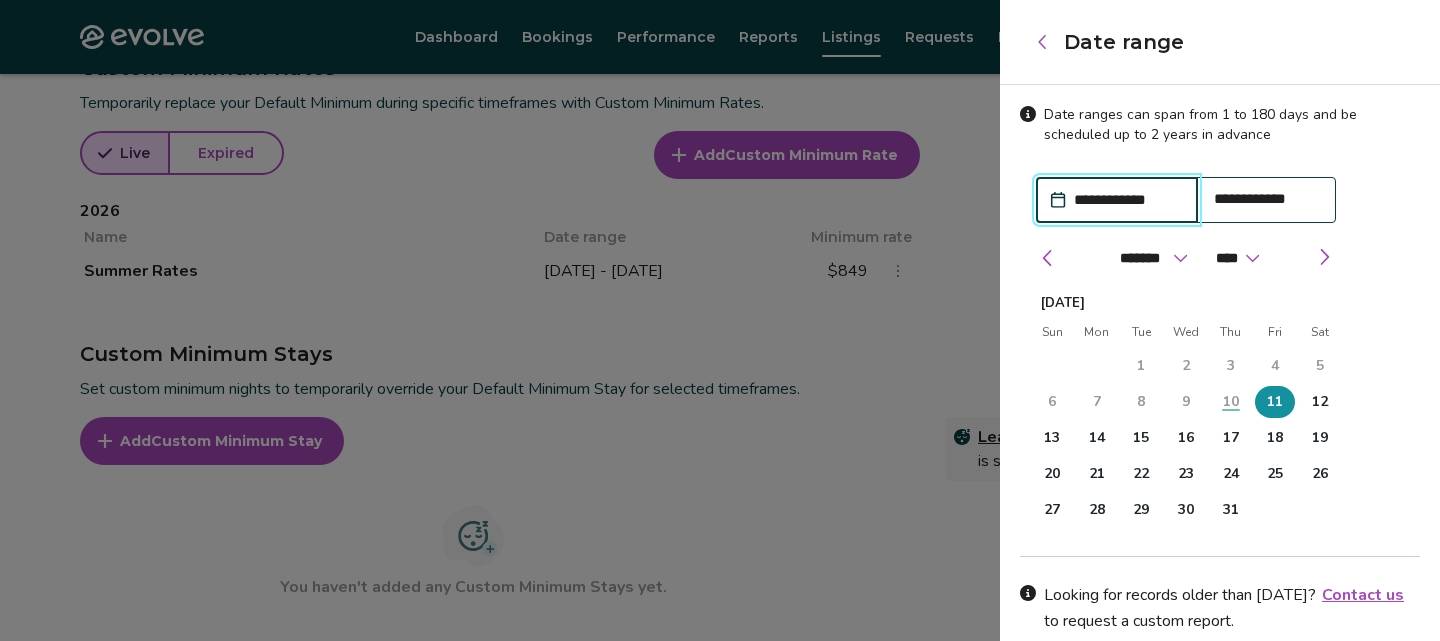 click on "**********" at bounding box center [1267, 199] 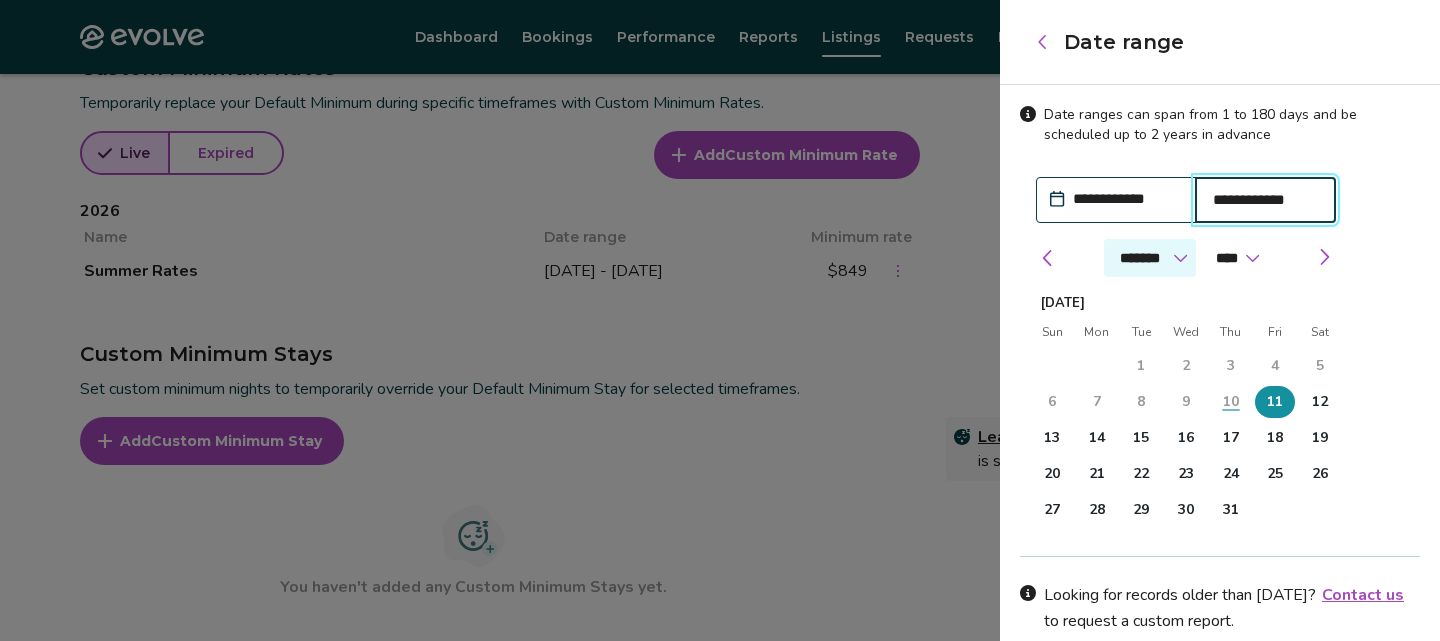 click on "******* ******** ***** ***** *** **** **** ****** ********* ******* ******** ********" at bounding box center [1150, 258] 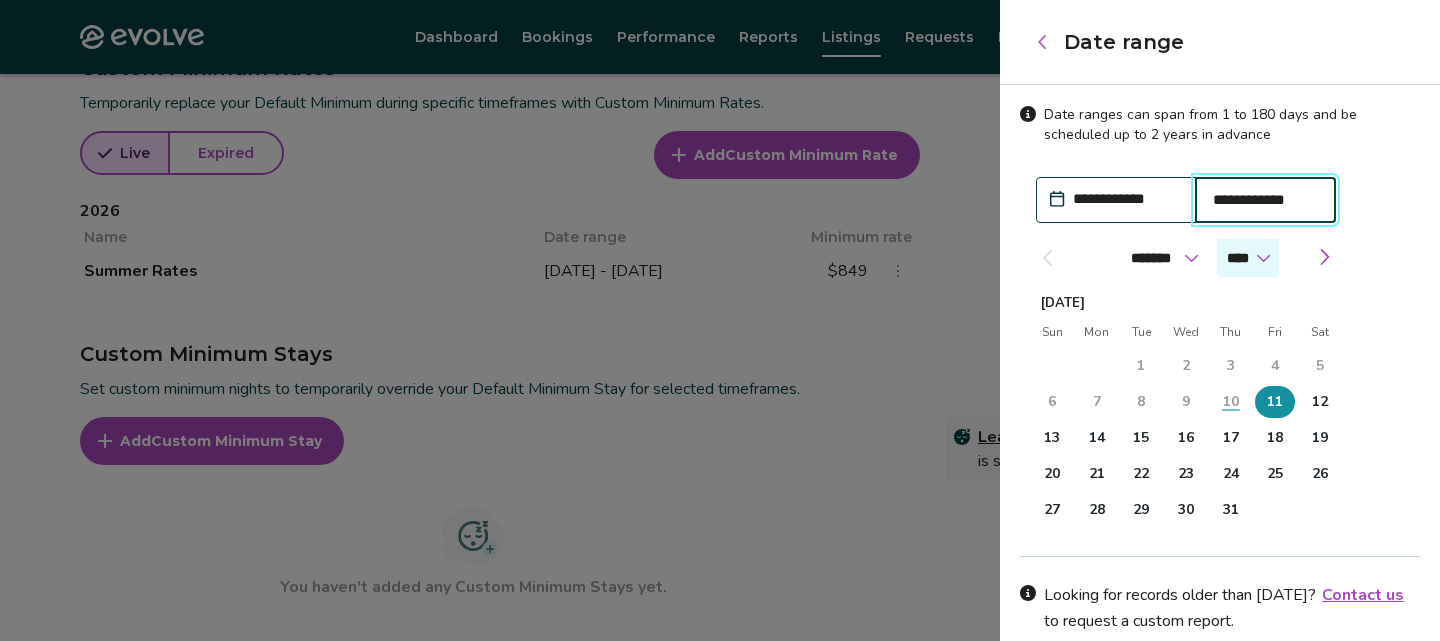 click on "**** **** ****" at bounding box center (1248, 258) 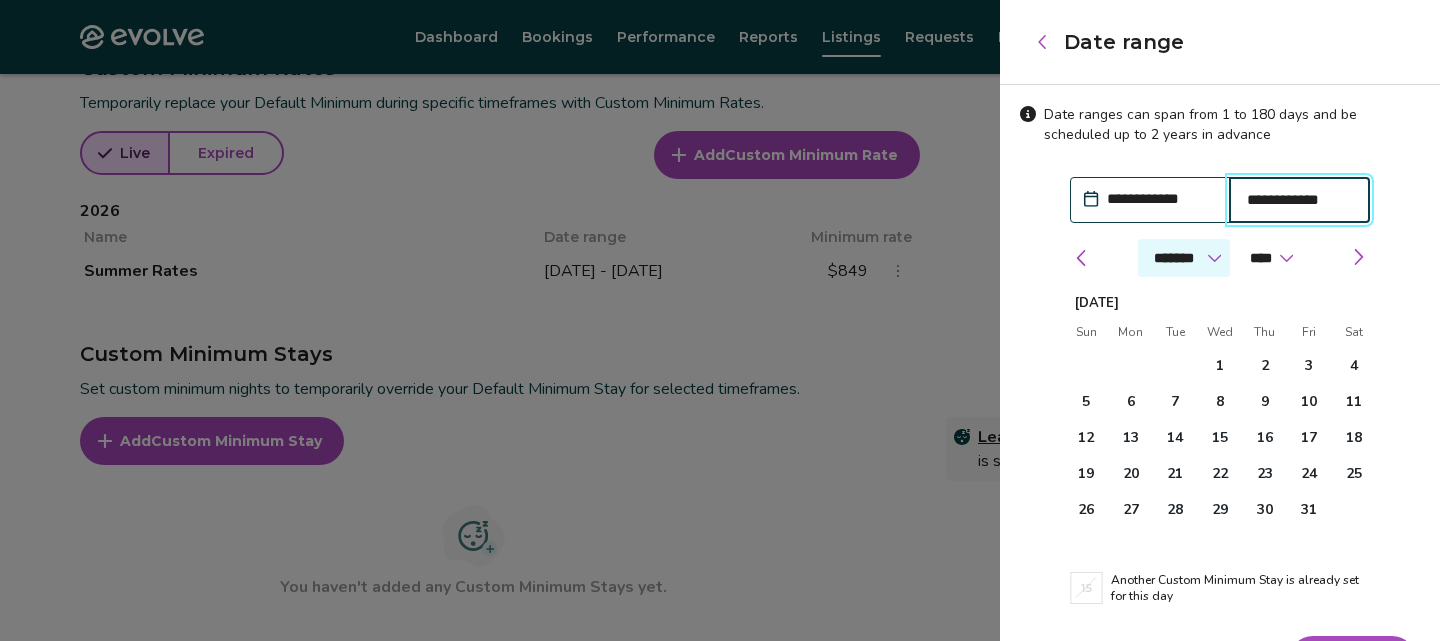 click on "******* ******** ***** ***** *** **** **** ****** ********* ******* ******** ********" at bounding box center (1184, 258) 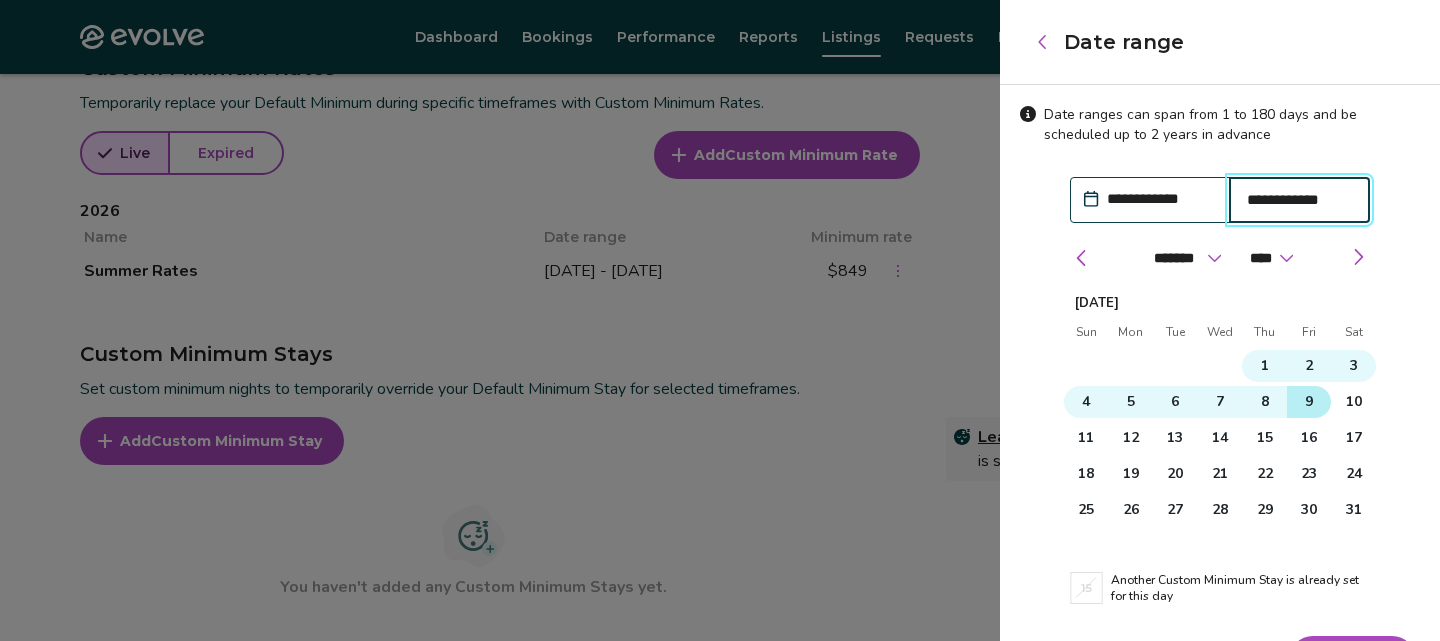 click on "9" at bounding box center (1309, 402) 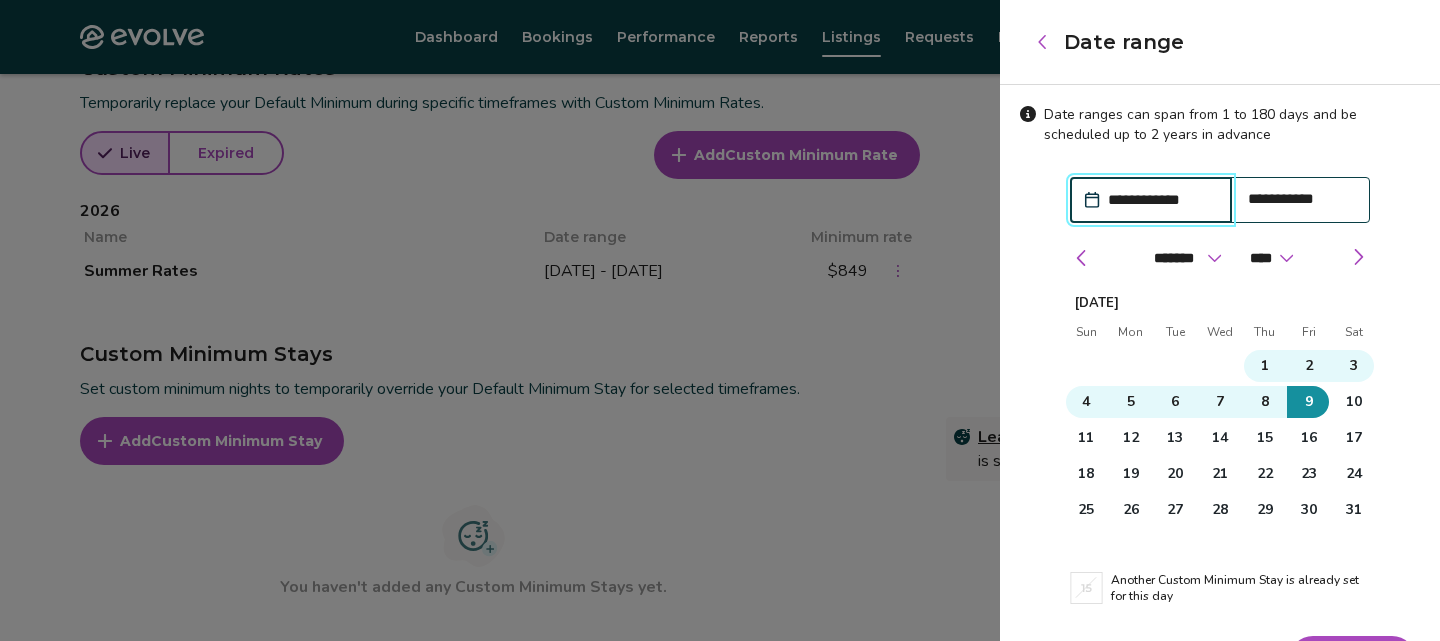 scroll, scrollTop: 55, scrollLeft: 0, axis: vertical 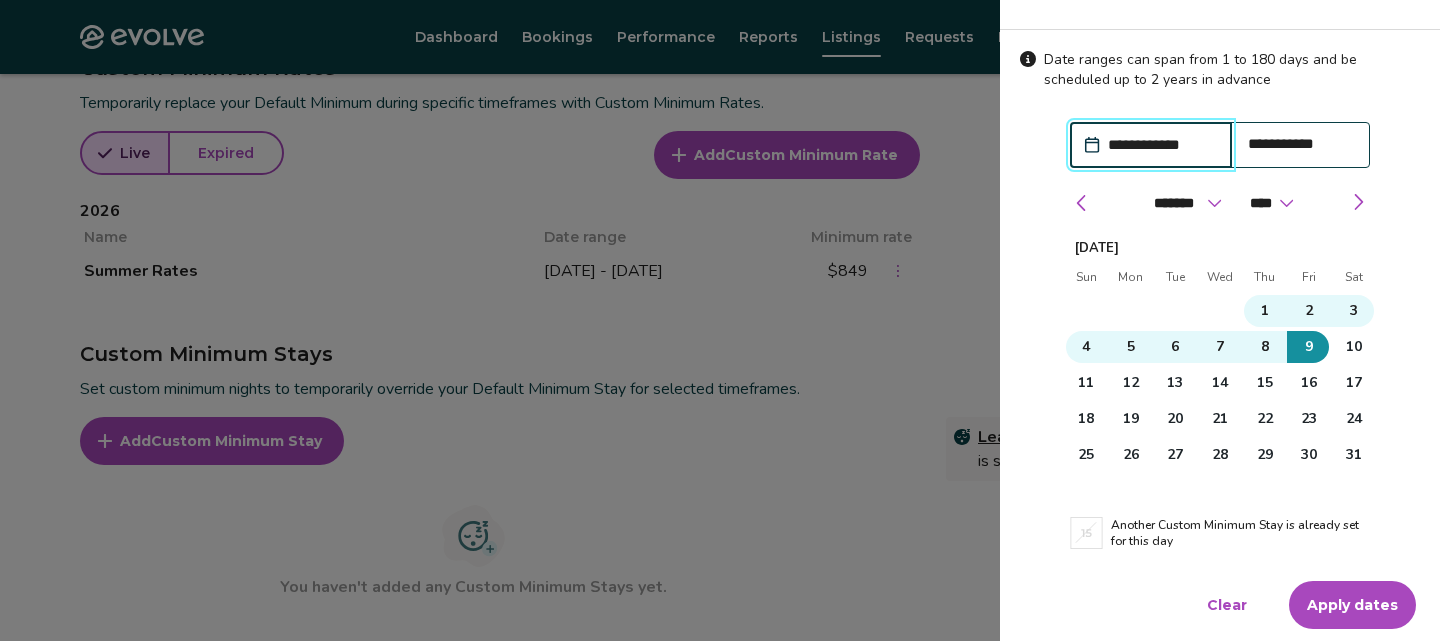 click on "Apply dates" at bounding box center (1352, 605) 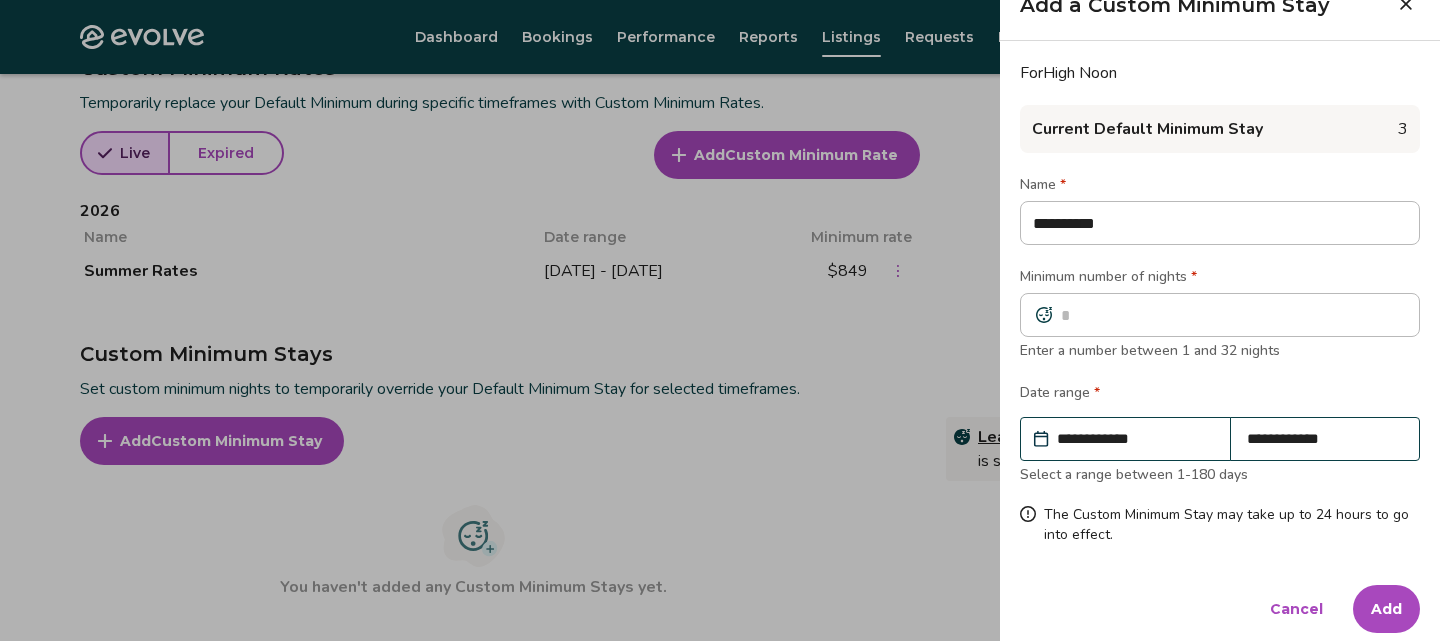 click on "Add" at bounding box center [1386, 609] 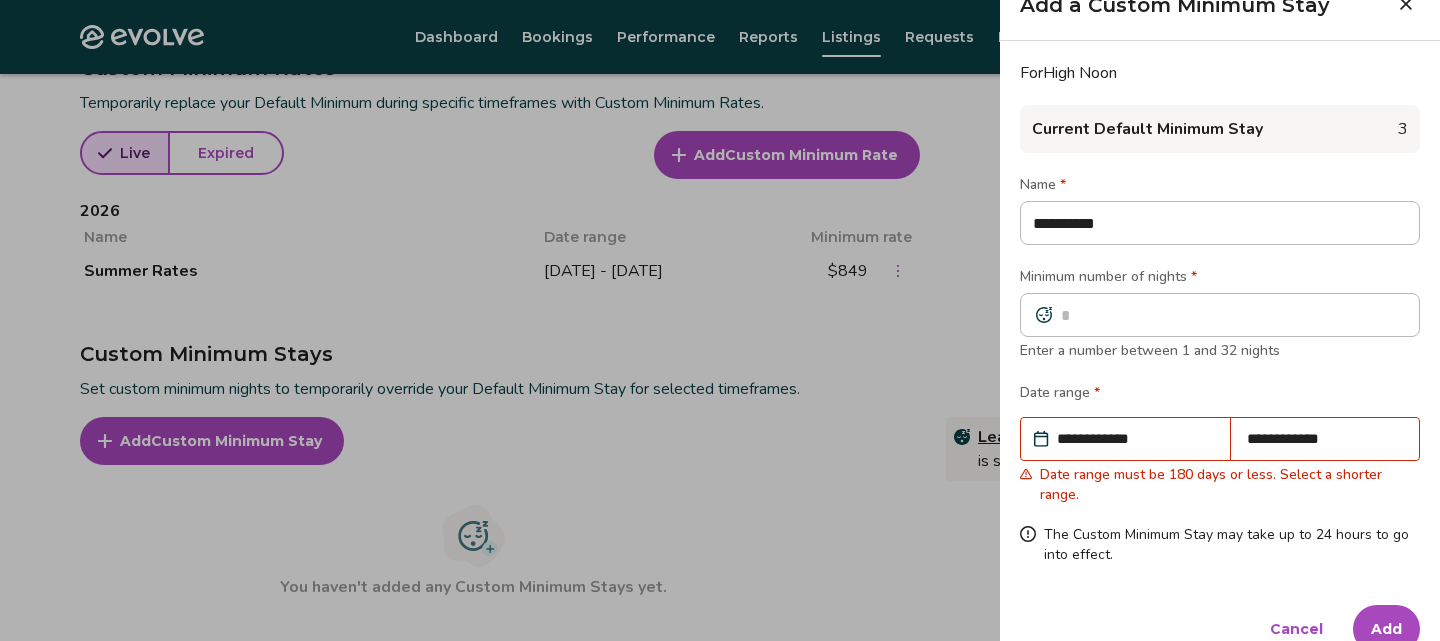 click on "**********" at bounding box center [1325, 439] 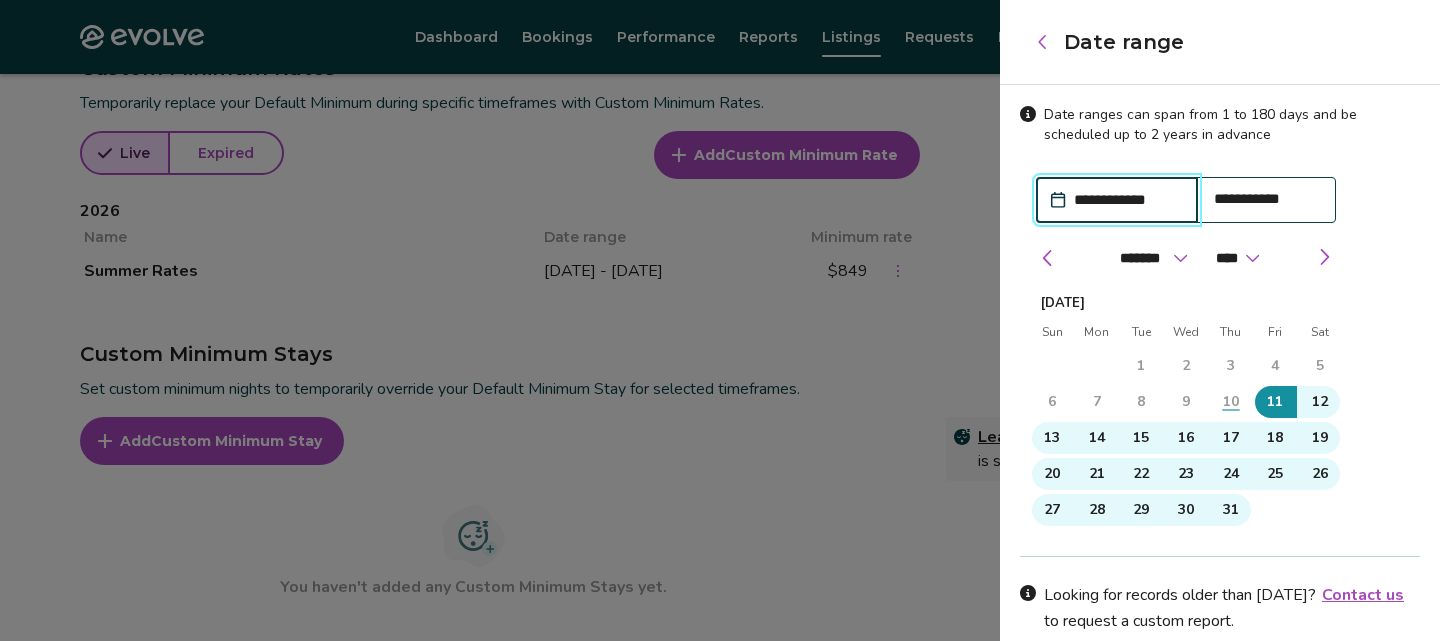 click on "**********" at bounding box center (1267, 199) 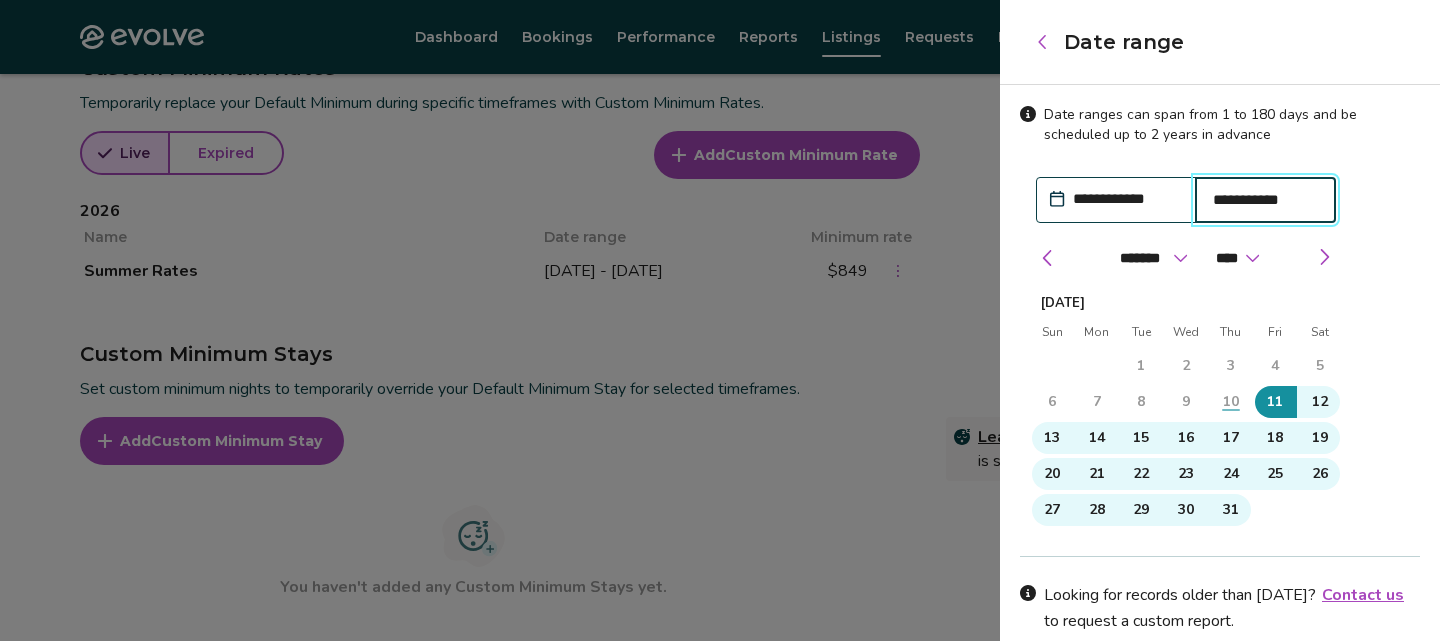 click on "**********" at bounding box center (1126, 199) 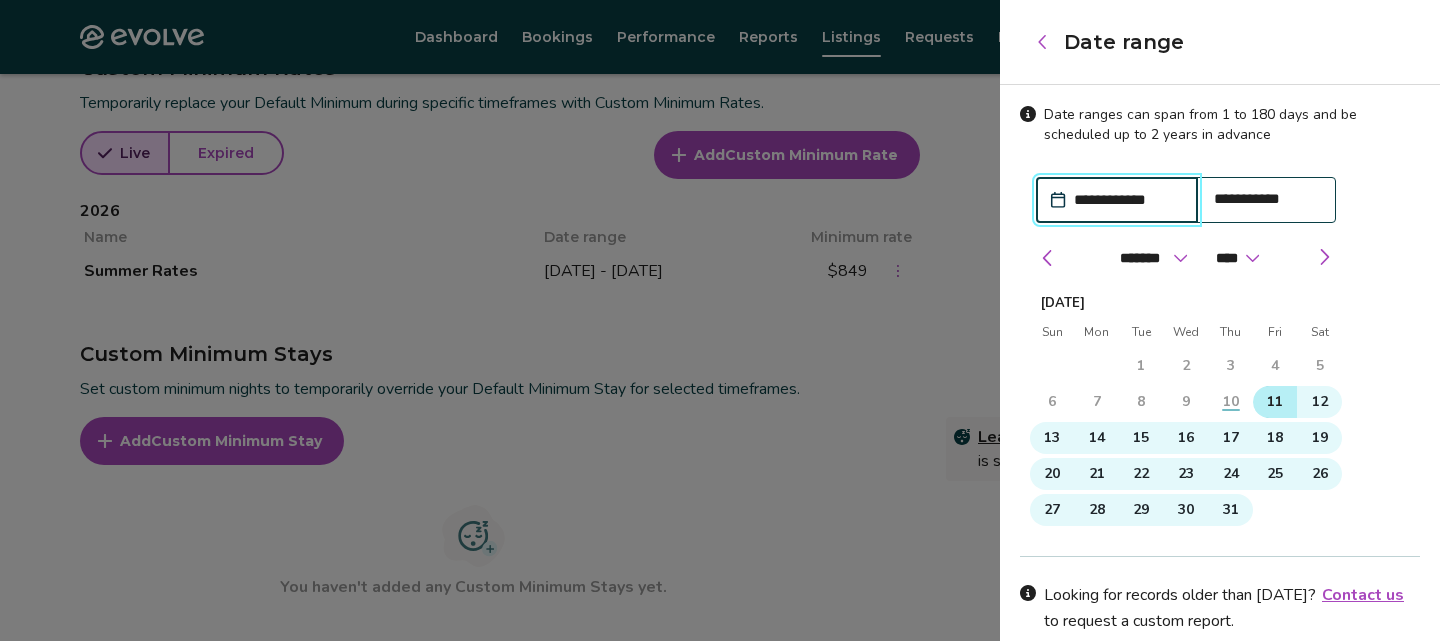click on "11" at bounding box center [1275, 402] 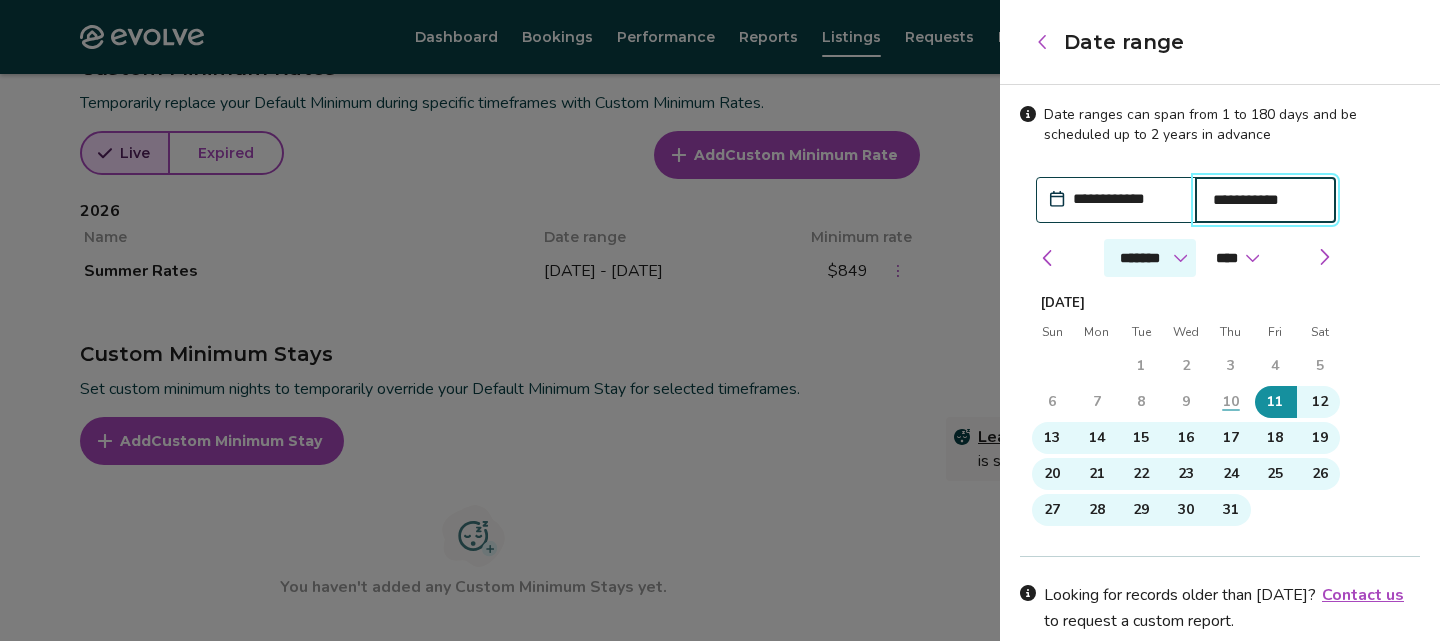 click on "******* ******** ***** ***** *** **** **** ****** ********* ******* ******** ********" at bounding box center (1150, 258) 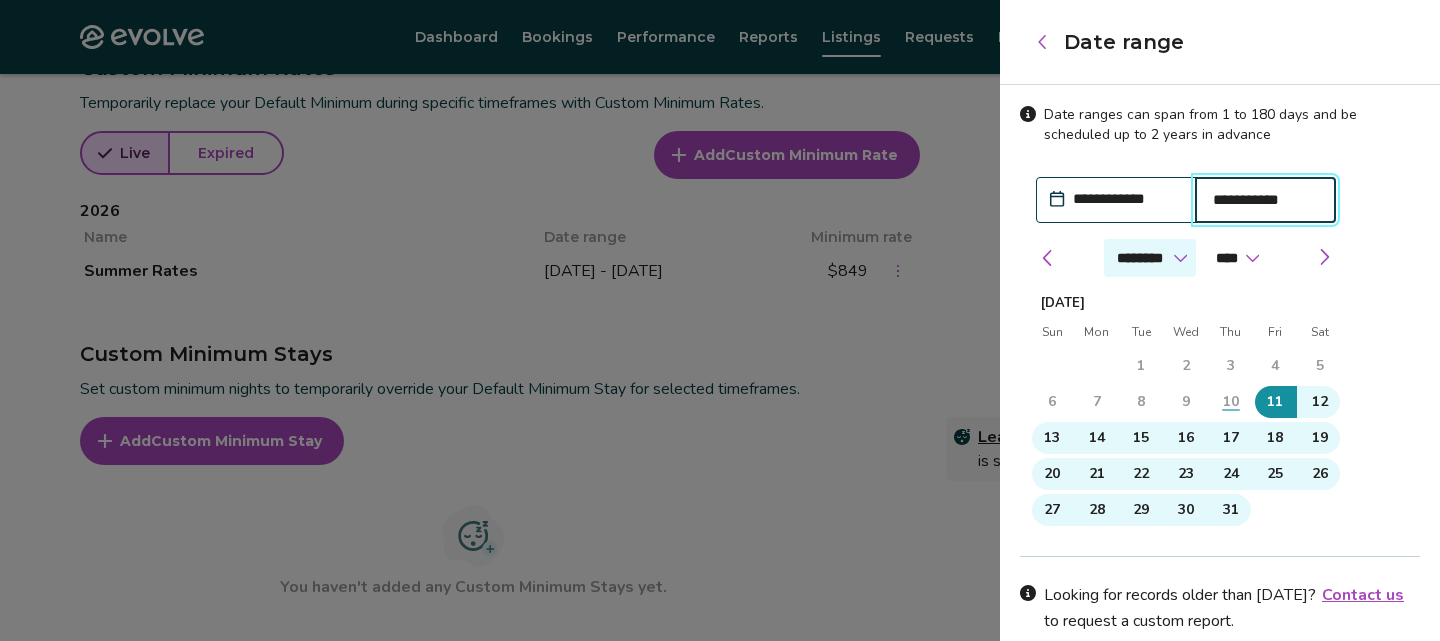 click on "******* ******** ***** ***** *** **** **** ****** ********* ******* ******** ********" at bounding box center [1150, 258] 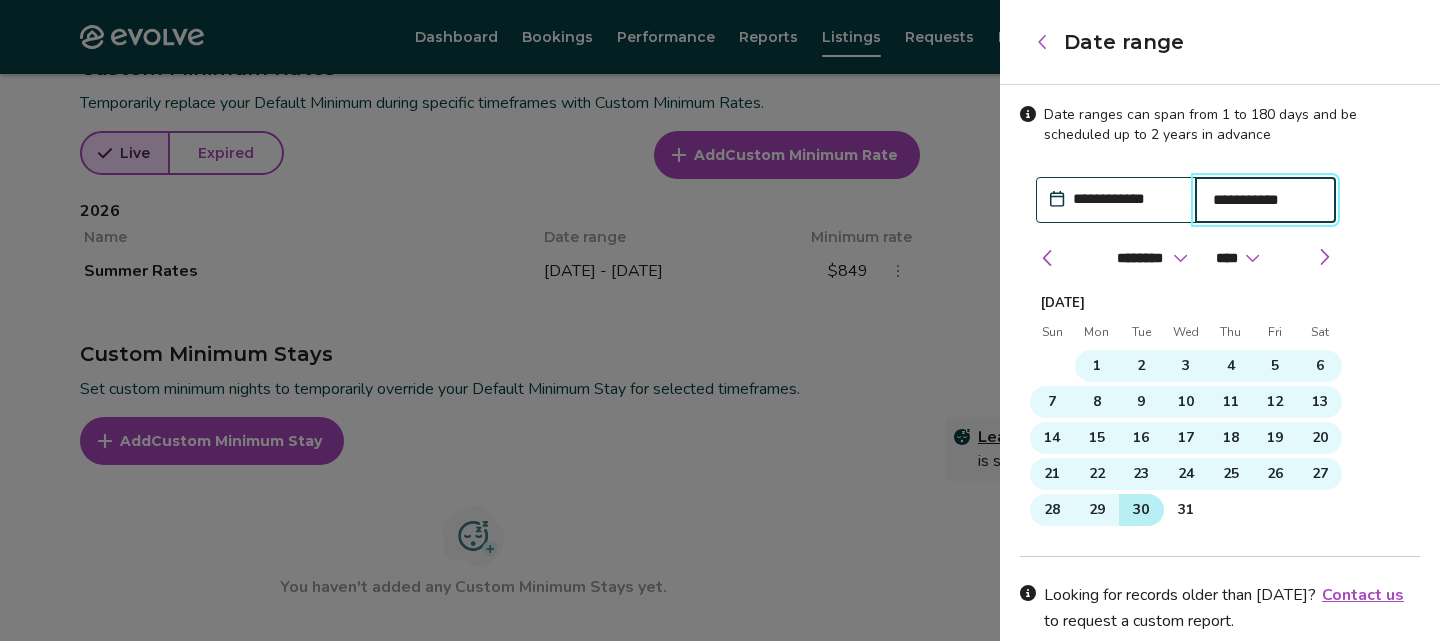 click on "30" at bounding box center (1141, 510) 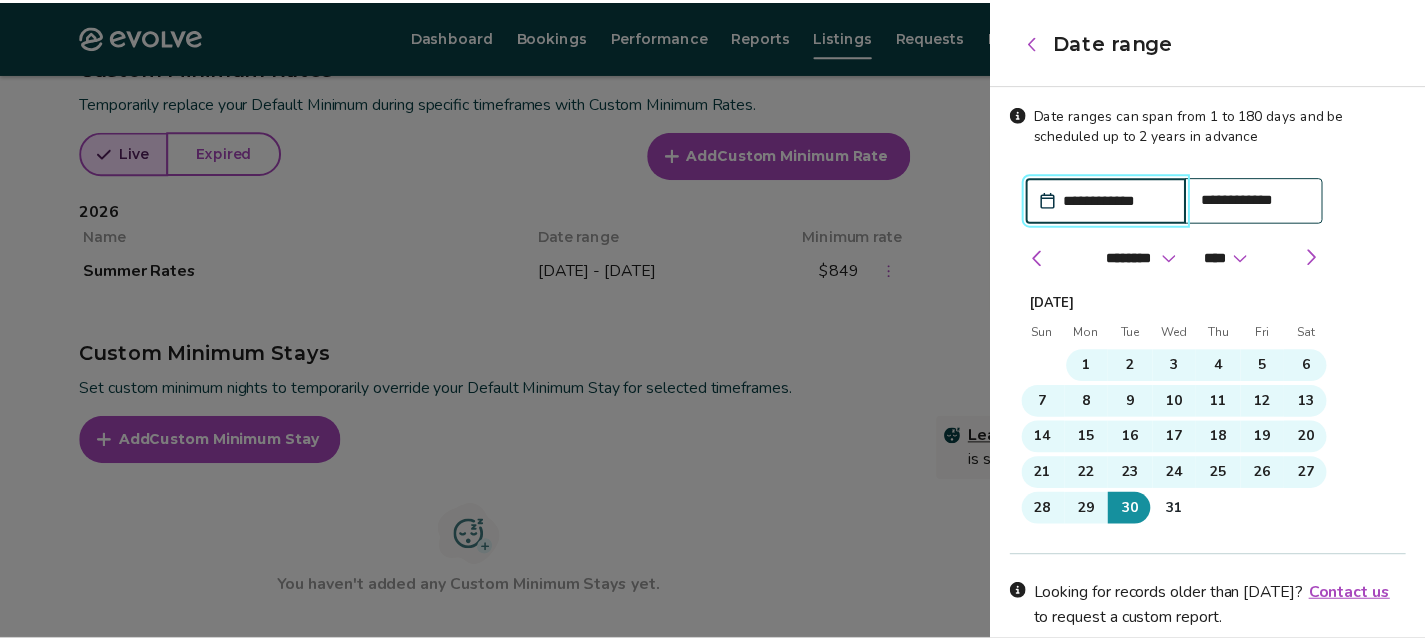 scroll, scrollTop: 164, scrollLeft: 0, axis: vertical 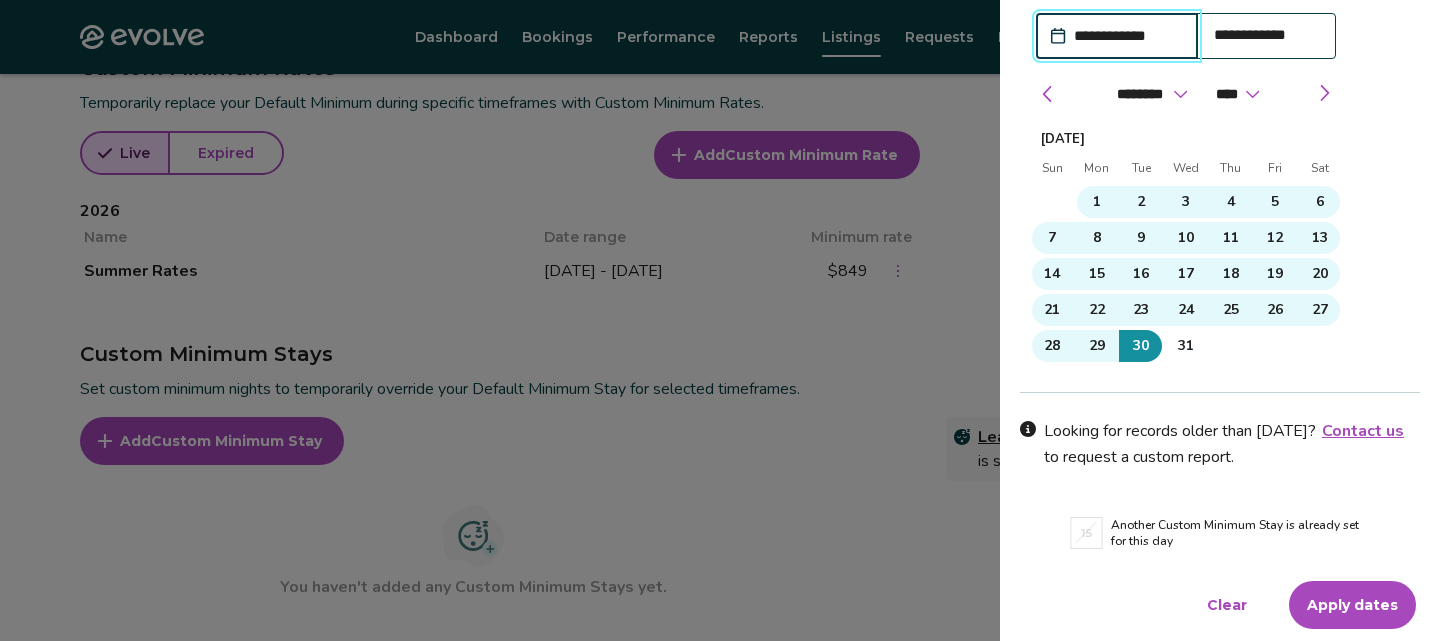 click on "Apply dates" at bounding box center (1352, 605) 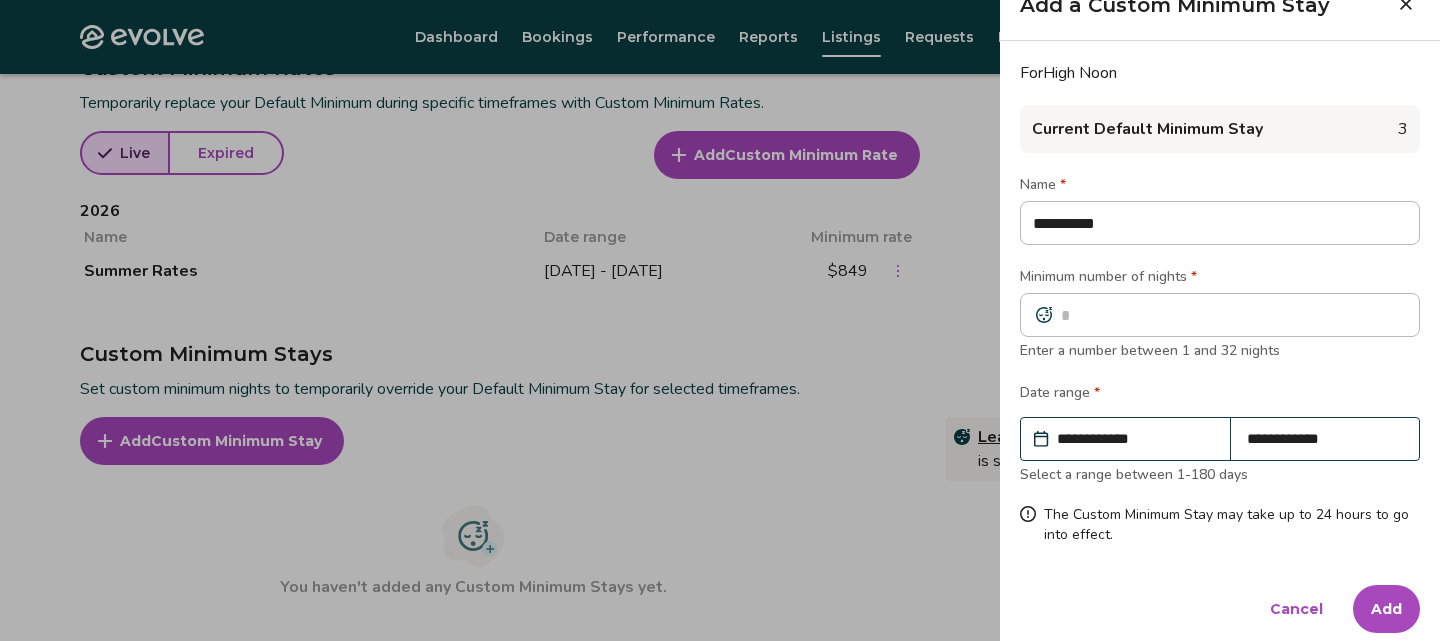 click on "Add" at bounding box center [1386, 609] 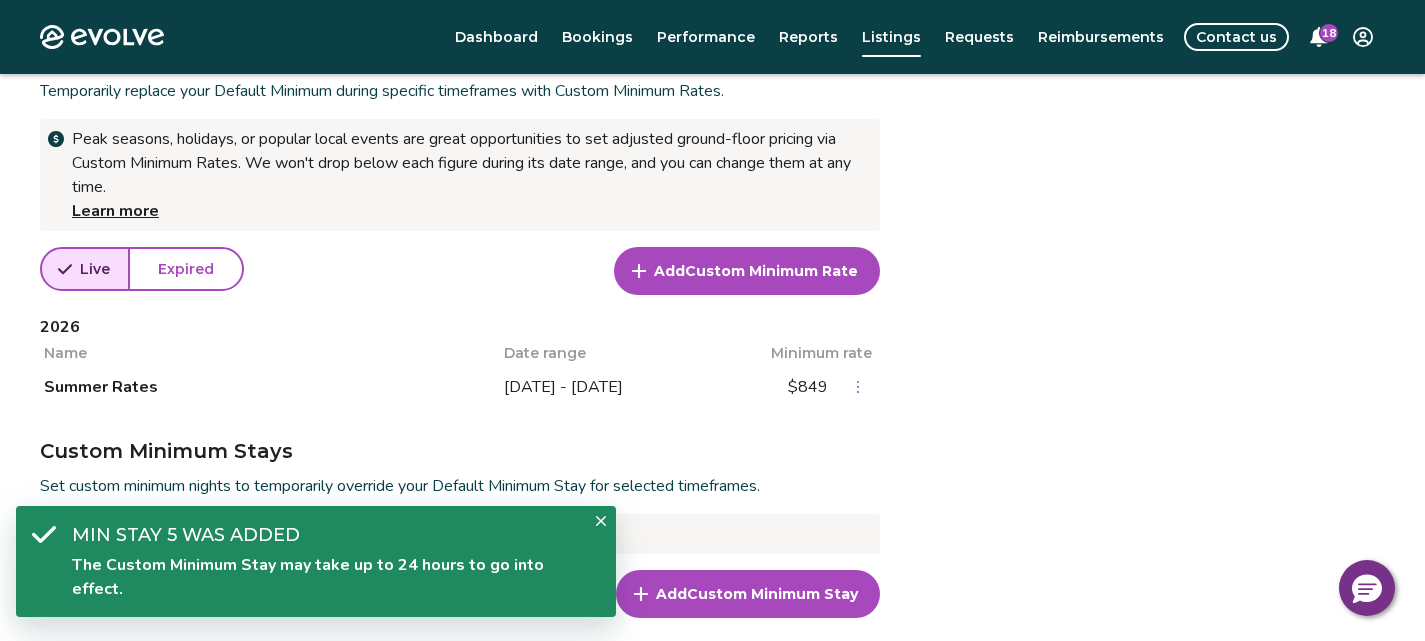 click 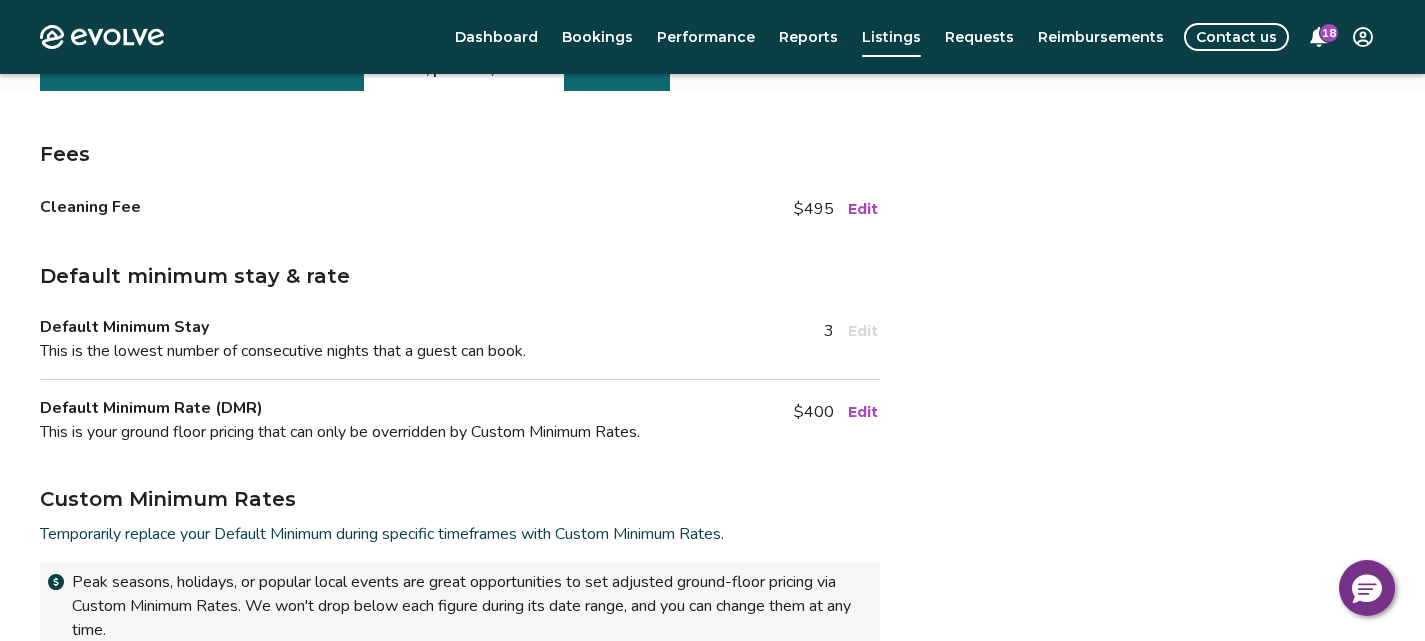 scroll, scrollTop: 231, scrollLeft: 0, axis: vertical 